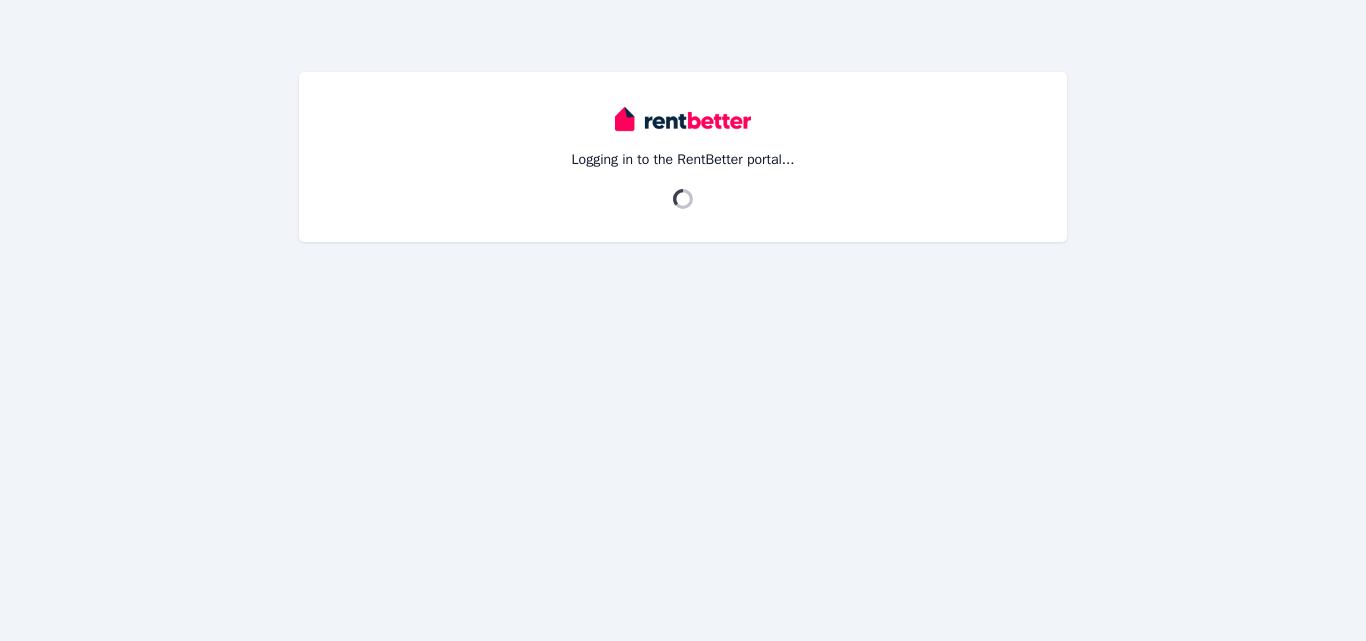scroll, scrollTop: 0, scrollLeft: 0, axis: both 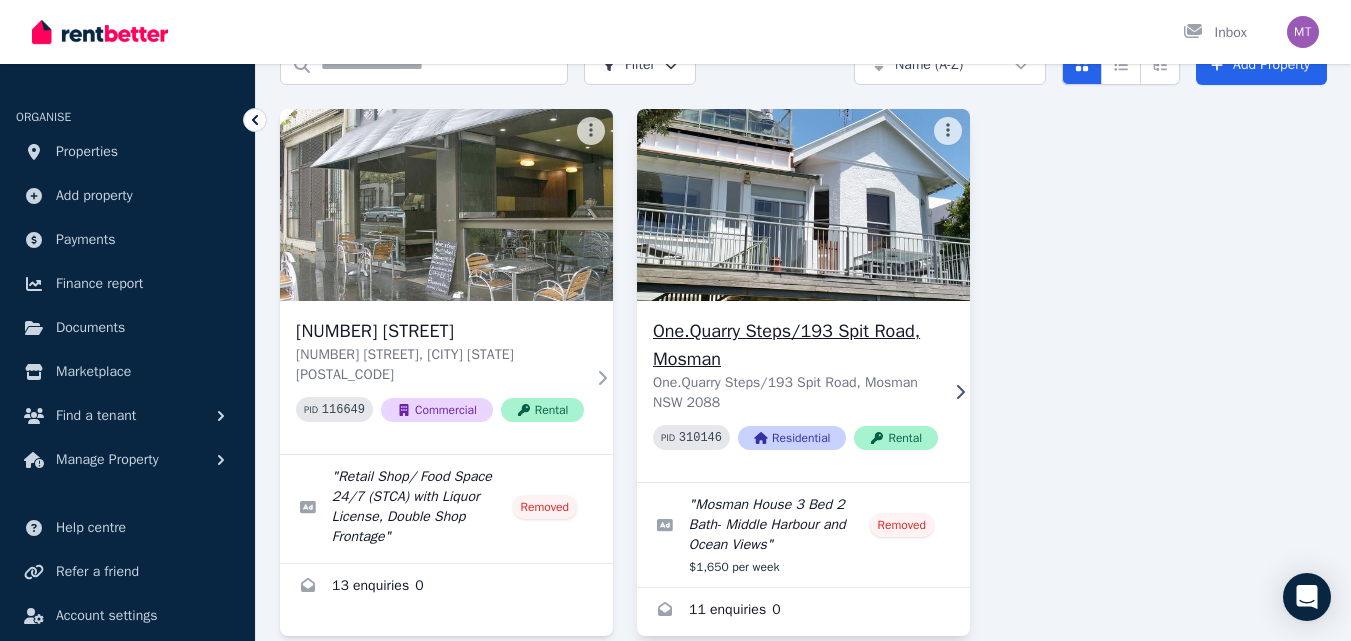 click at bounding box center (804, 205) 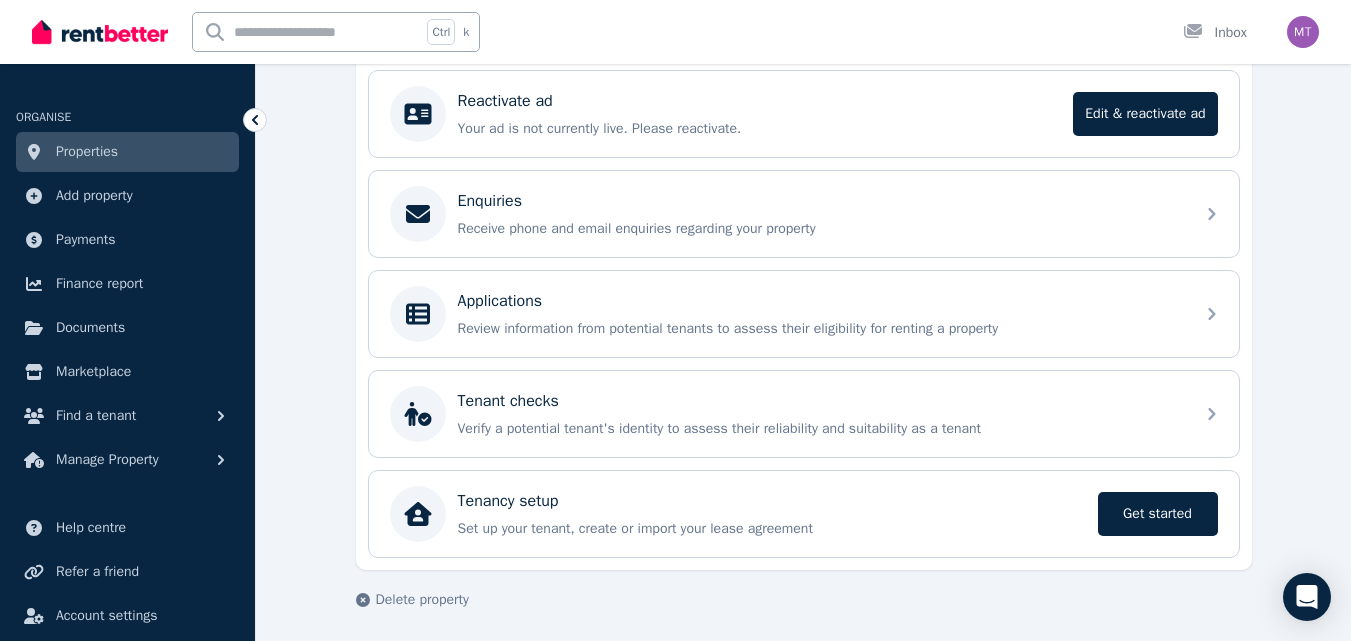 scroll, scrollTop: 414, scrollLeft: 0, axis: vertical 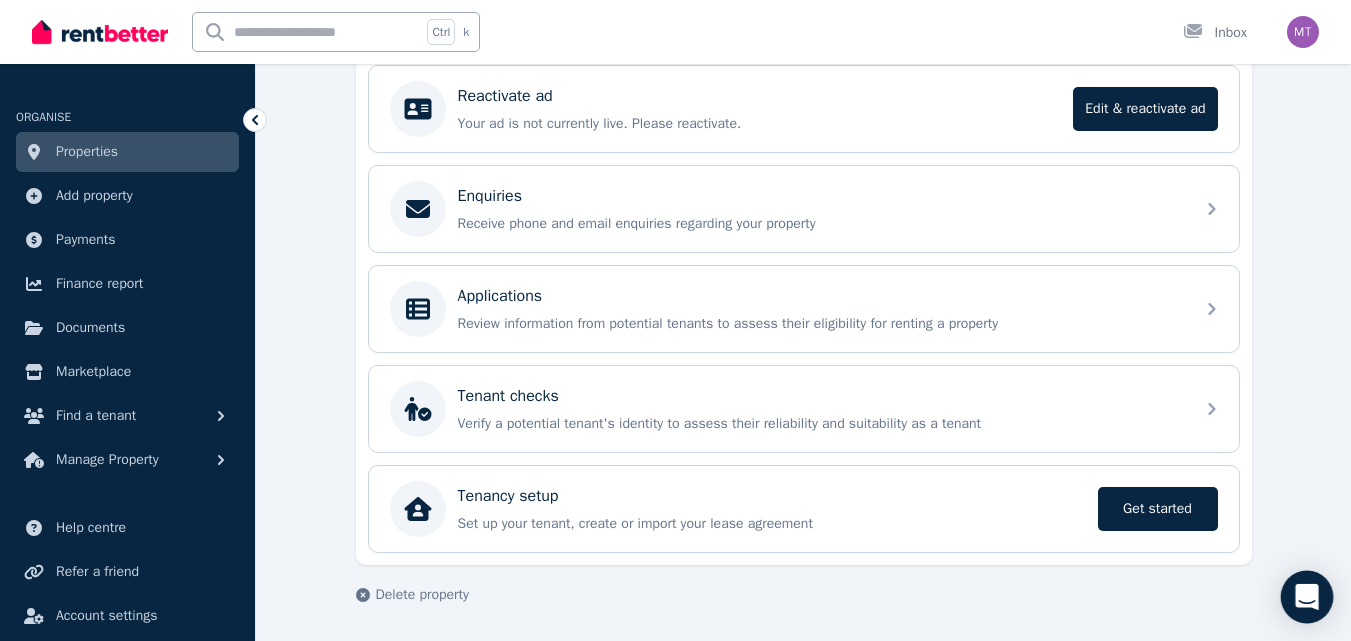 click 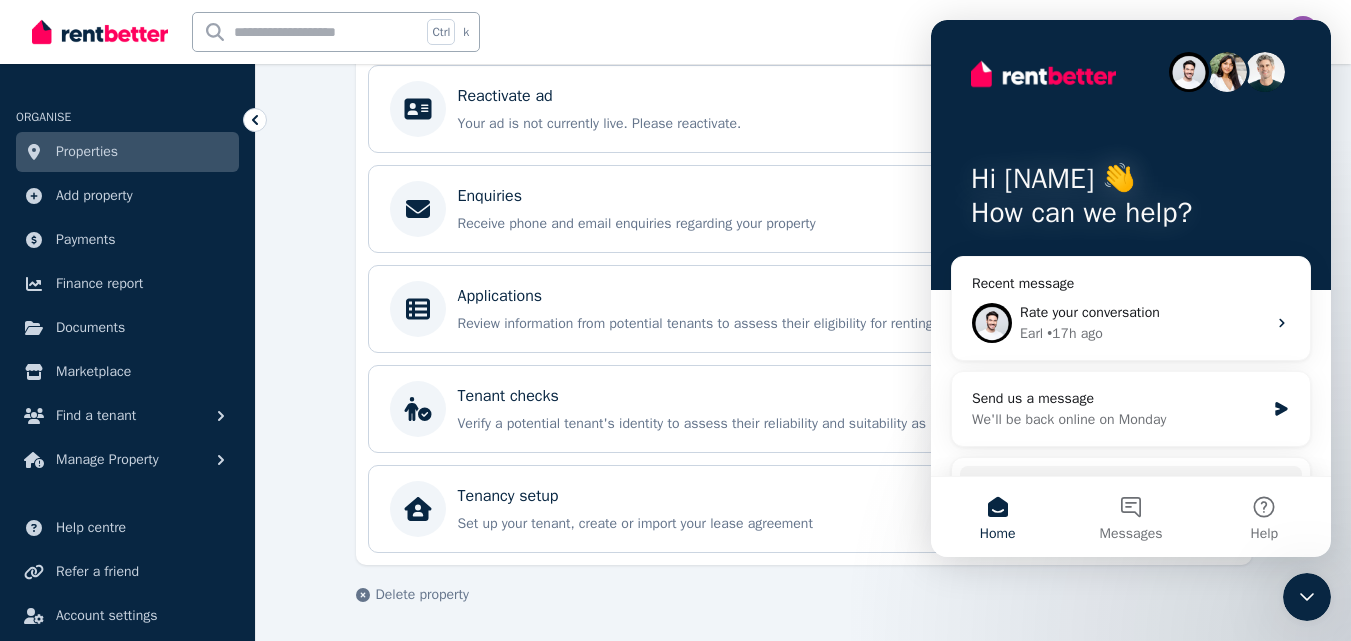 scroll, scrollTop: 0, scrollLeft: 0, axis: both 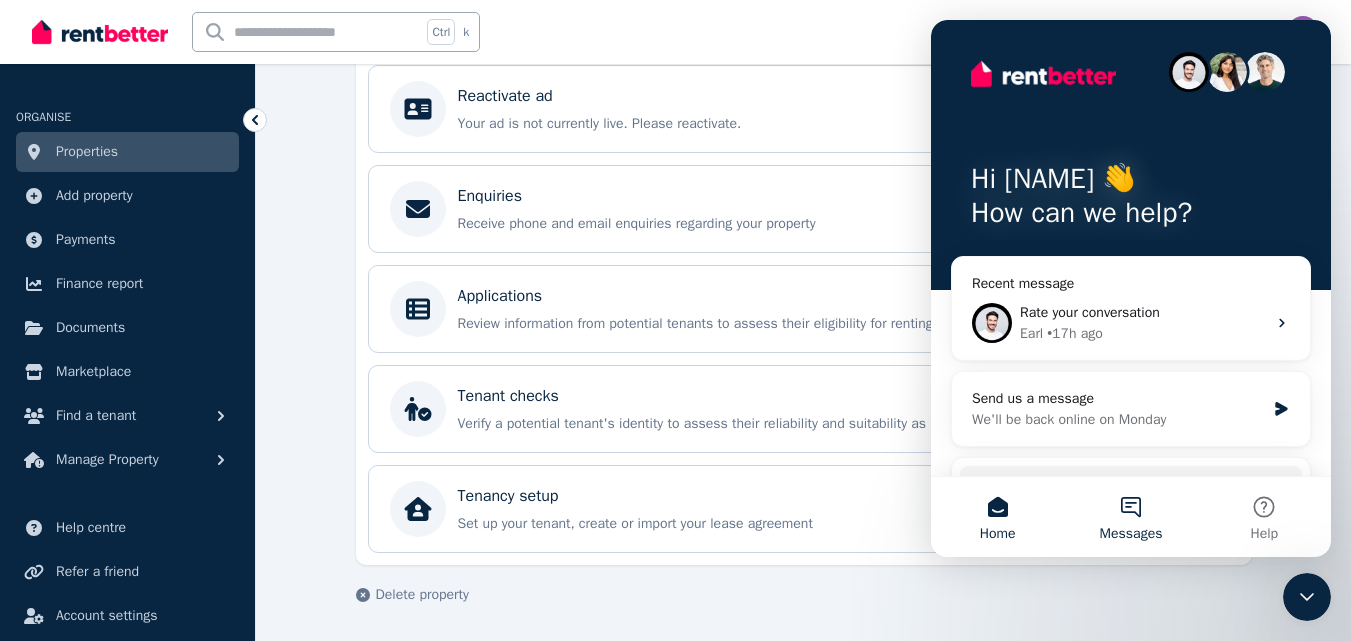 click on "Messages" at bounding box center [1130, 517] 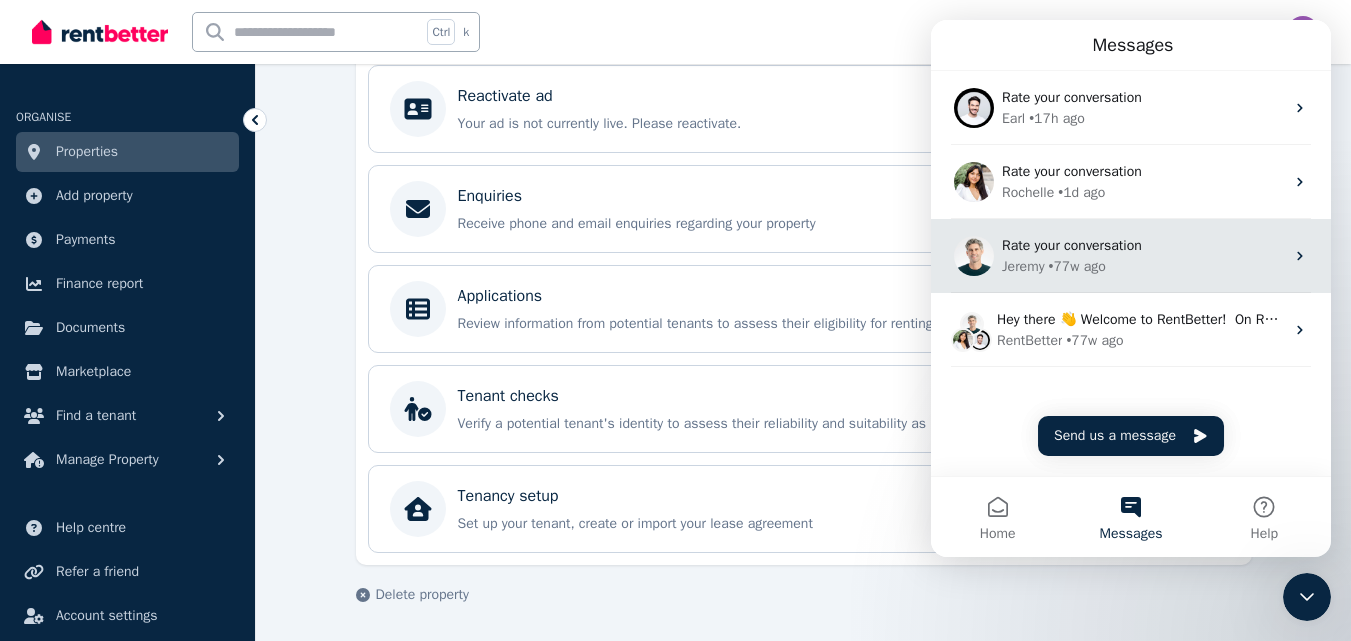 click on "Rate your conversation" at bounding box center [1072, 245] 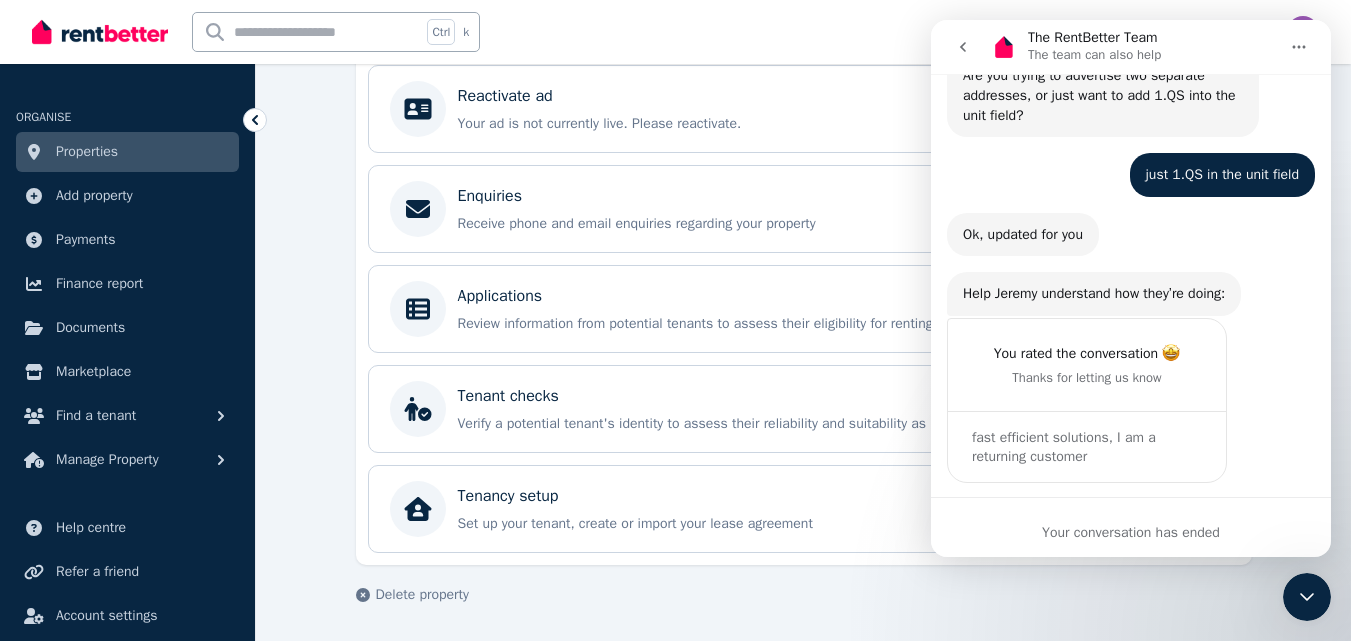 scroll, scrollTop: 1272, scrollLeft: 0, axis: vertical 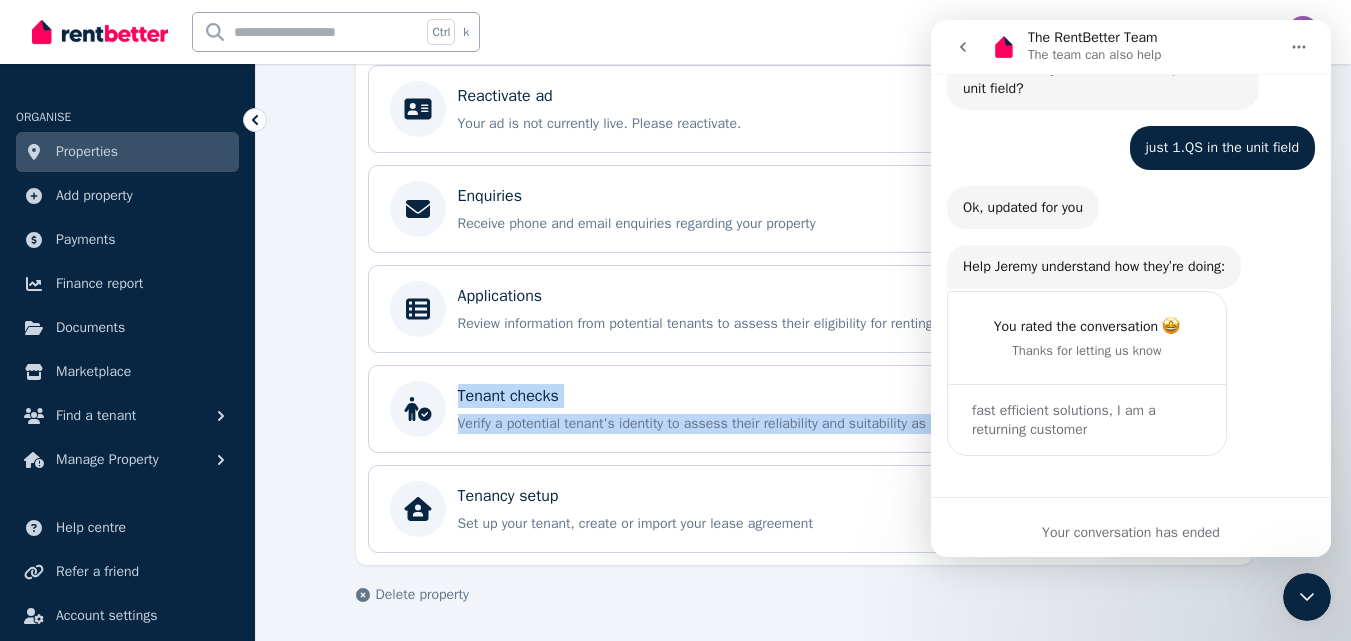 drag, startPoint x: 1333, startPoint y: 401, endPoint x: 1343, endPoint y: 350, distance: 51.971146 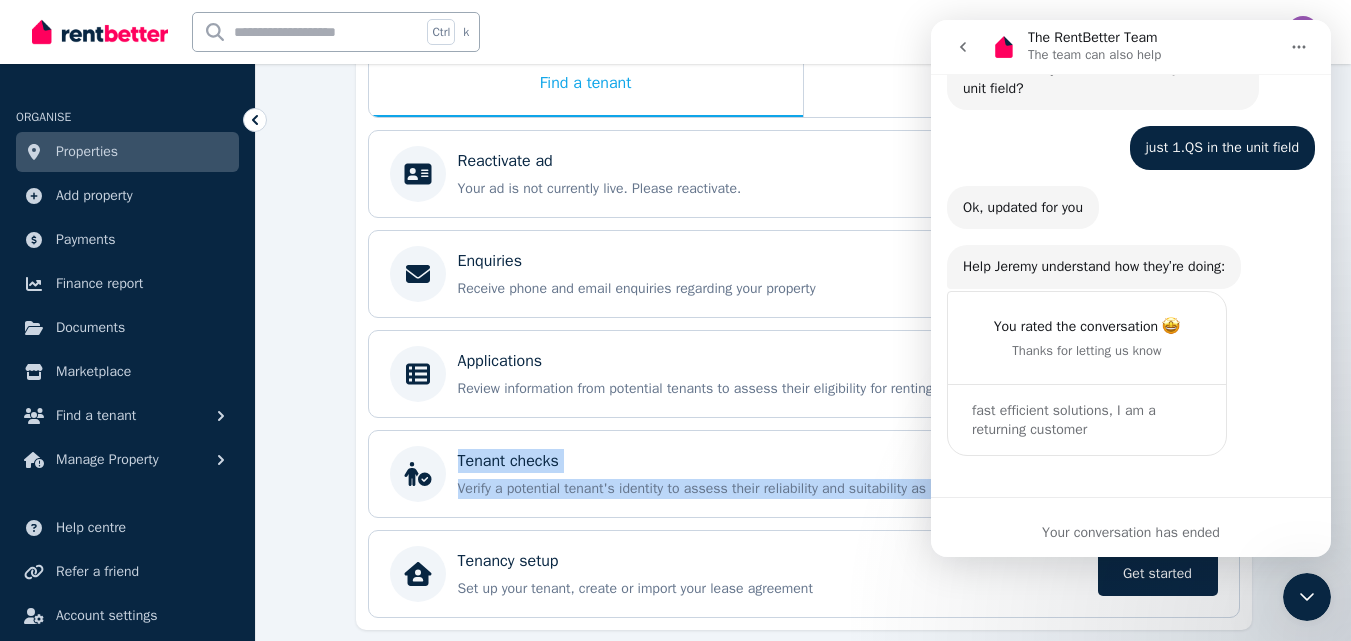 scroll, scrollTop: 344, scrollLeft: 0, axis: vertical 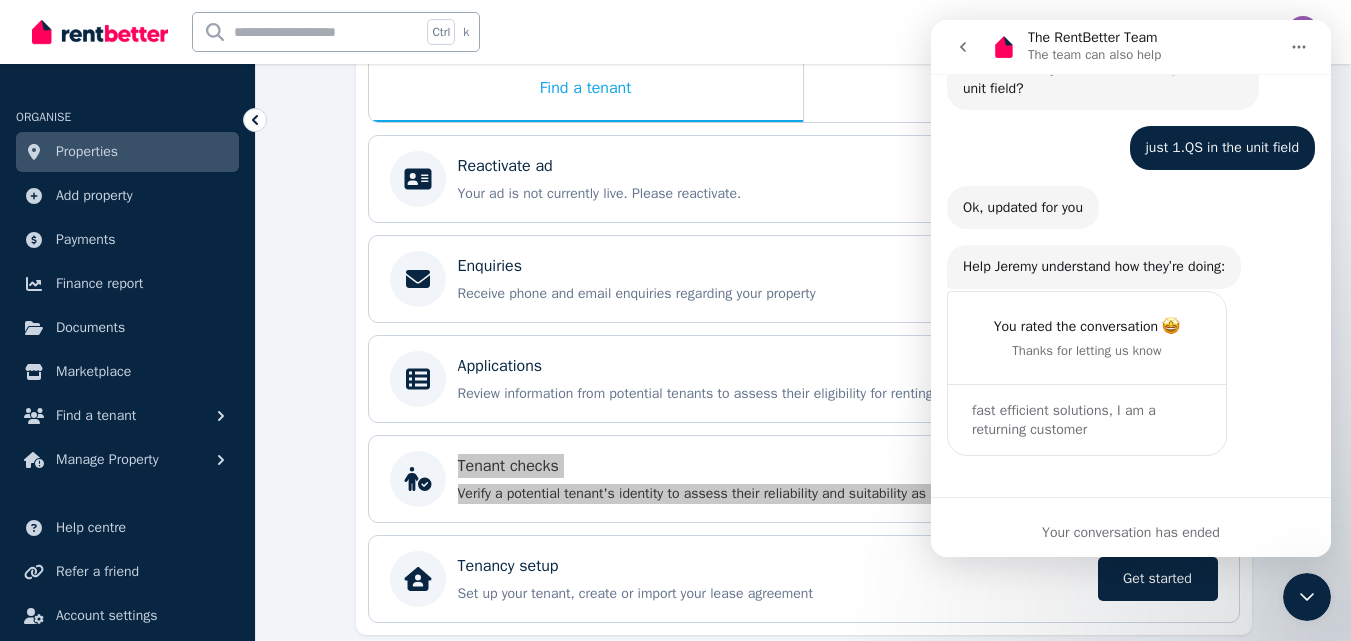 click on "Hey there! What can we help you with today?  The RentBetter Team    •   [TIME] ago Something else [NAME]    •   [TIME] ago Please visit our  Help Centre   which includes lots of information about how to manage your property on RentBetter.   If you're not able to find your answer, please type in your question. Our team will respond to you here as soon as we're available (during business hours).    This message box will remain active, so no need to worry if you step away.   You will receive responses both here and via email 🙂    Talk to you soon!  The RentBetter Team    •   [TIME] ago Hi I am a return client, and I note in documents "Golden Ticket	A gift for you	Discount Coupon" is this still applicable to my new listing? [PROPERTY_ID] Please advise ASAP as i am ready to pay to go live  thanks [NAME] [NAME]    •   [TIME] ago In the meantime, these articles might help: The RentBetter Team    •   [TIME] ago Refer a Friend on RentBetter How do I lodge a Bond in WA? How do I lodge a Bond in SA? More in the Help Center" at bounding box center [1131, -329] 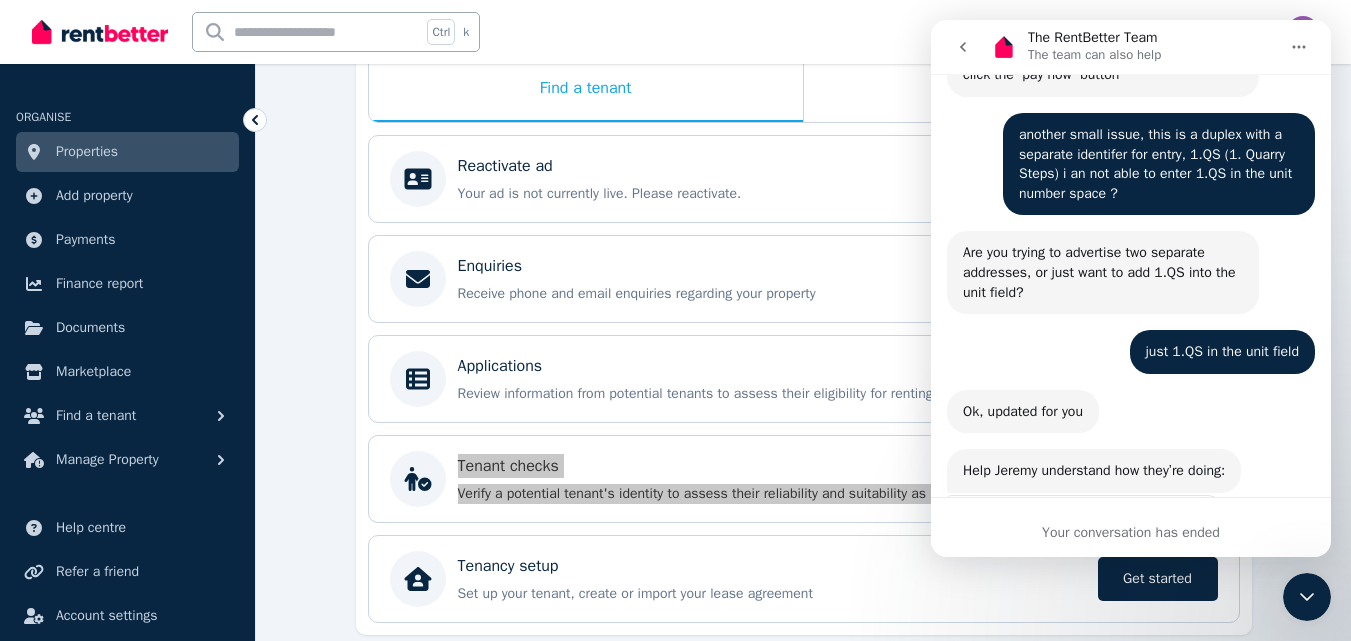 scroll, scrollTop: 1012, scrollLeft: 0, axis: vertical 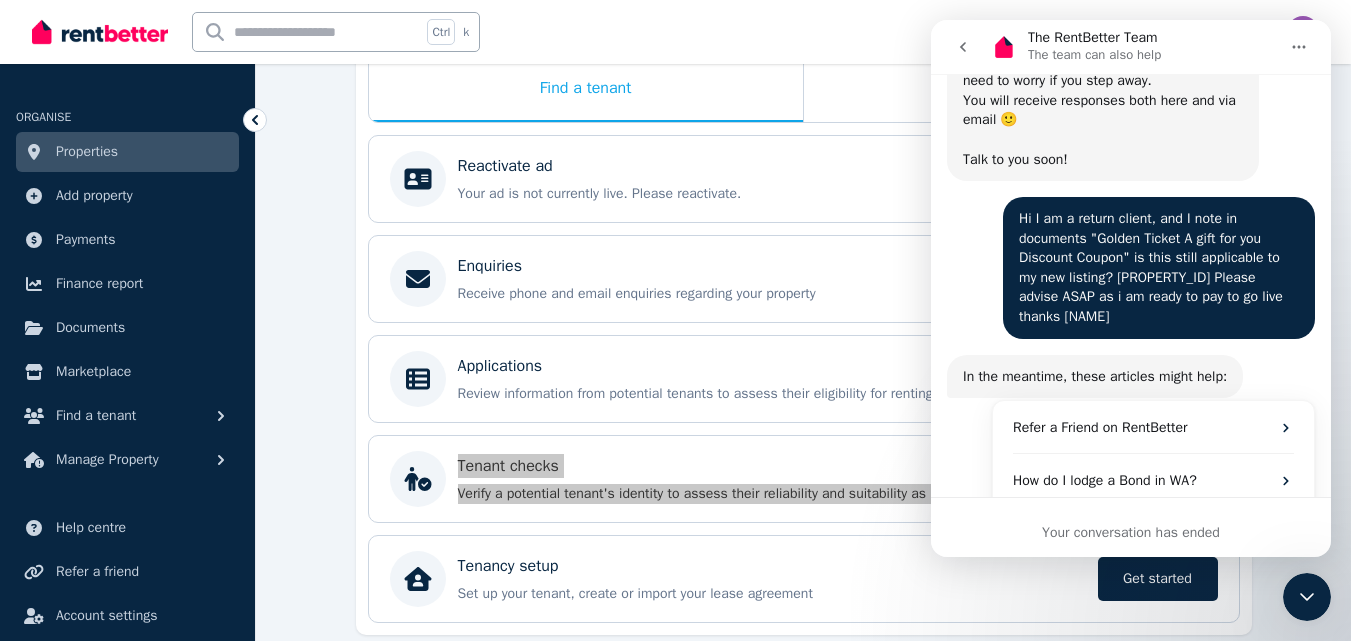 click 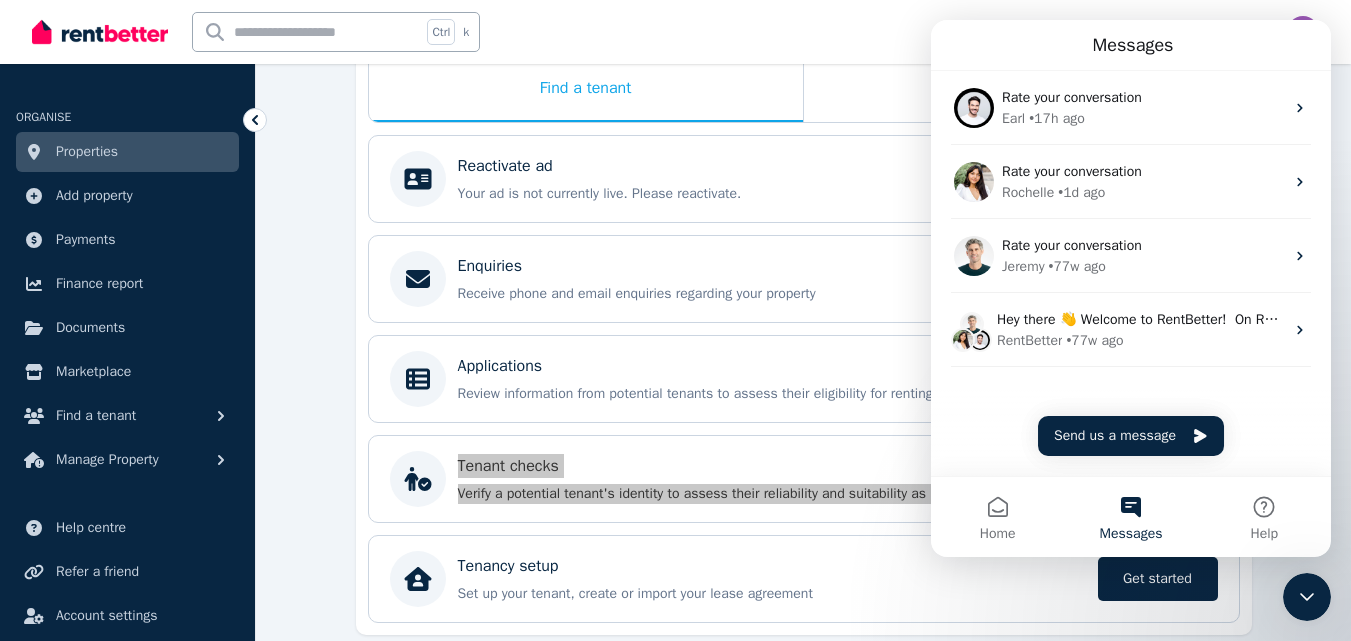 scroll, scrollTop: 0, scrollLeft: 0, axis: both 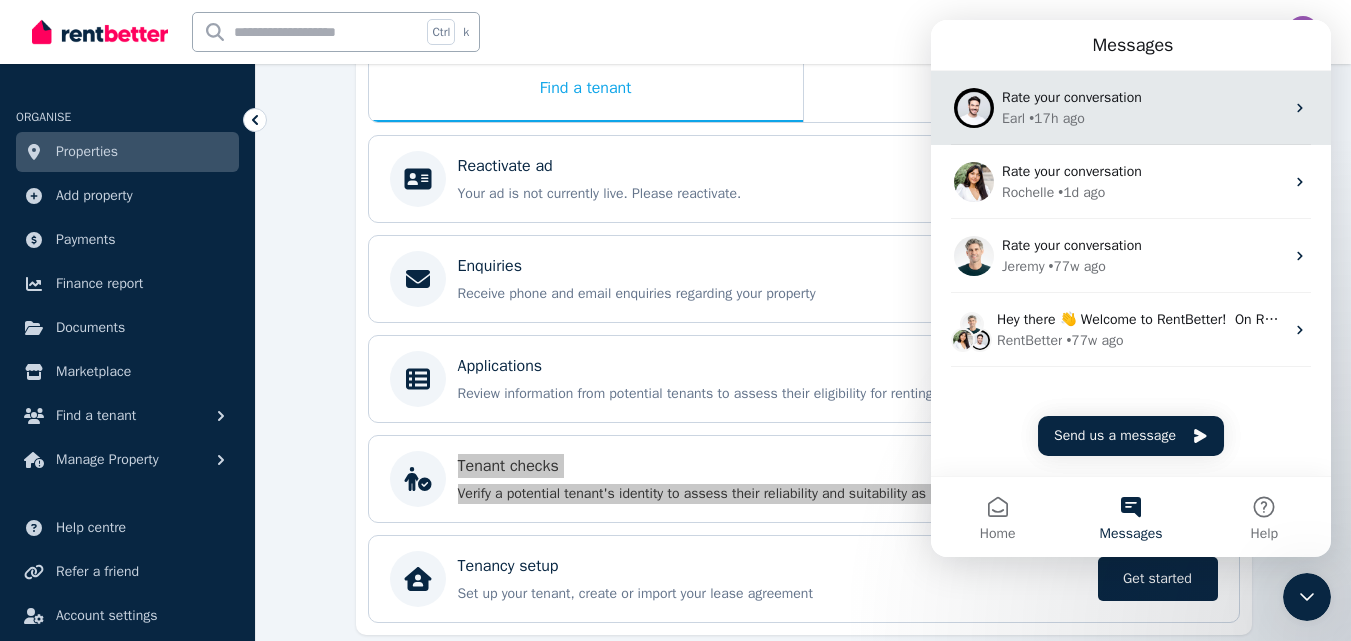 click on "Rate your conversation" at bounding box center [1072, 97] 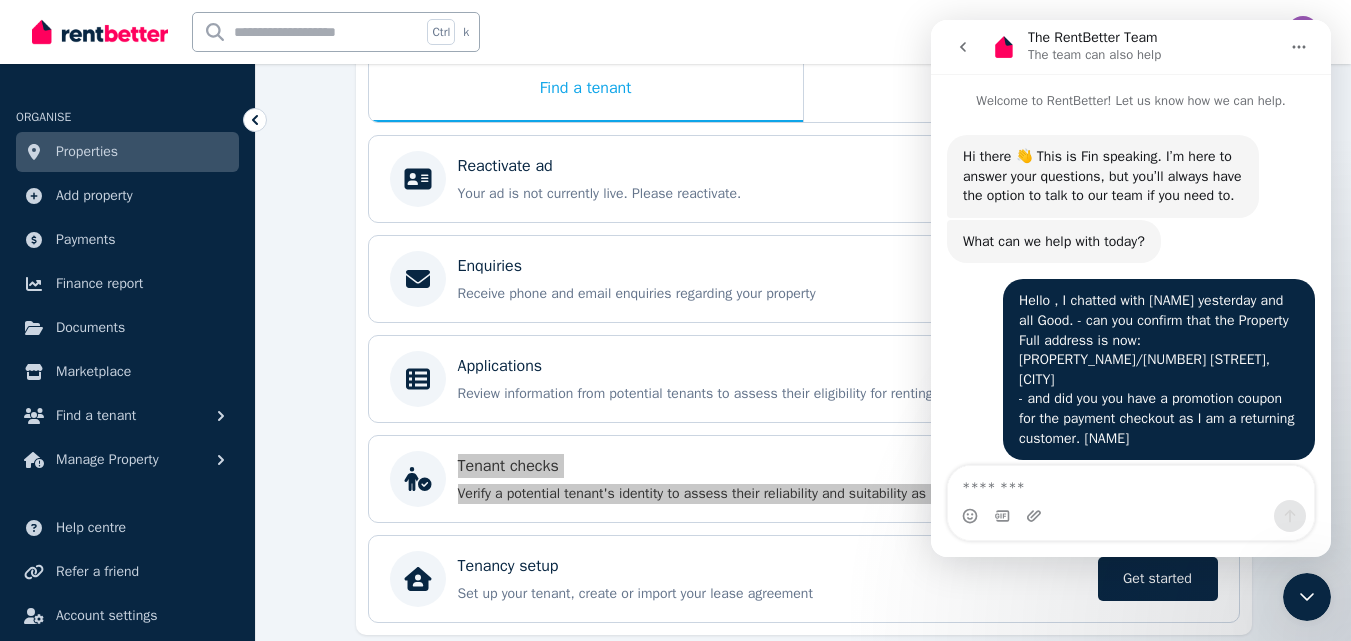scroll, scrollTop: 1340, scrollLeft: 0, axis: vertical 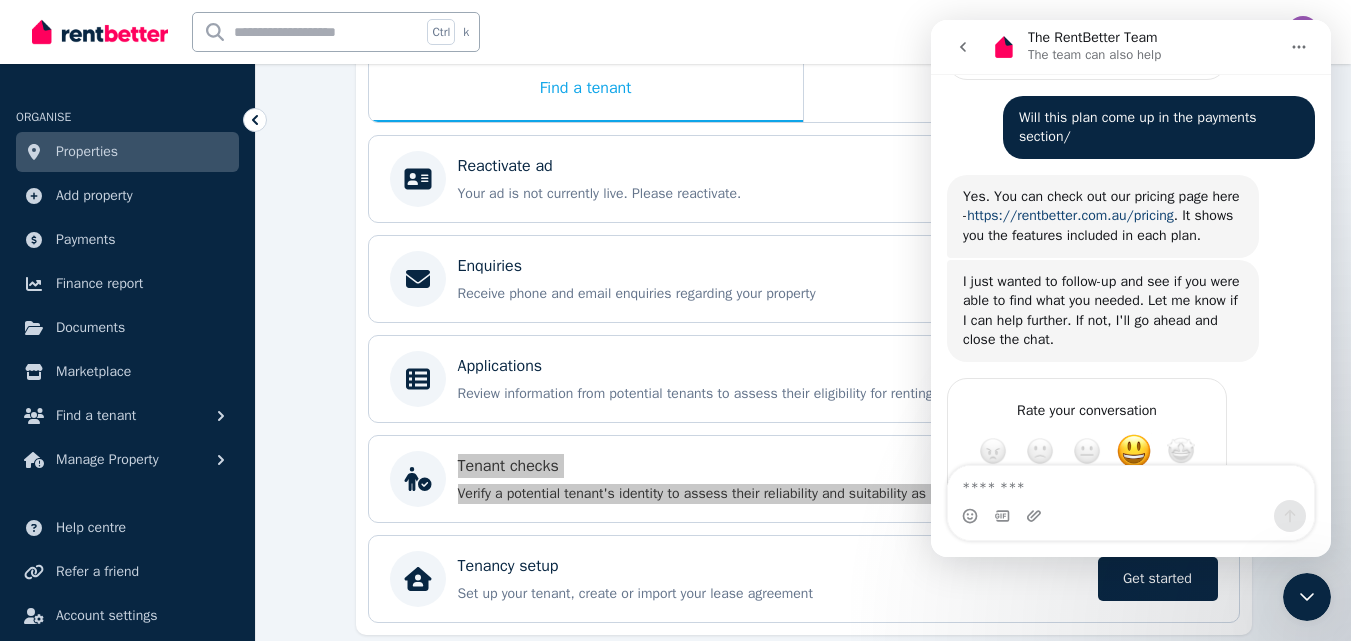 click on "https://rentbetter.com.au/pricing" at bounding box center (1070, 215) 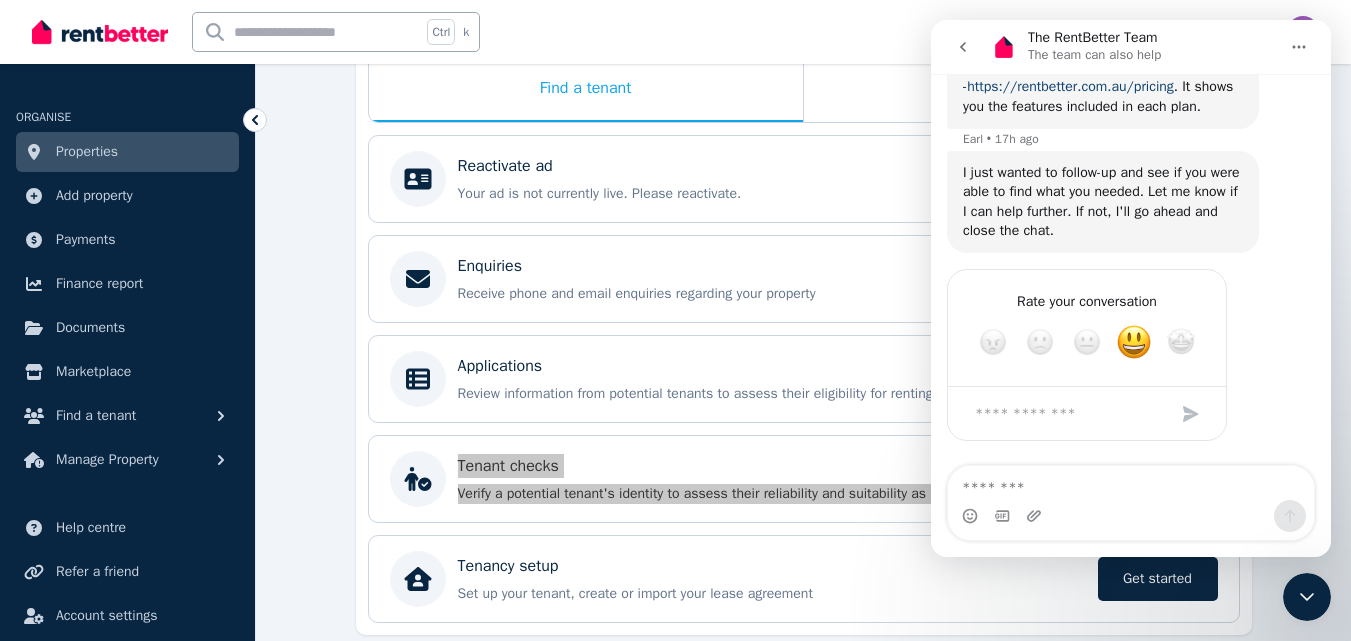 scroll, scrollTop: 1900, scrollLeft: 0, axis: vertical 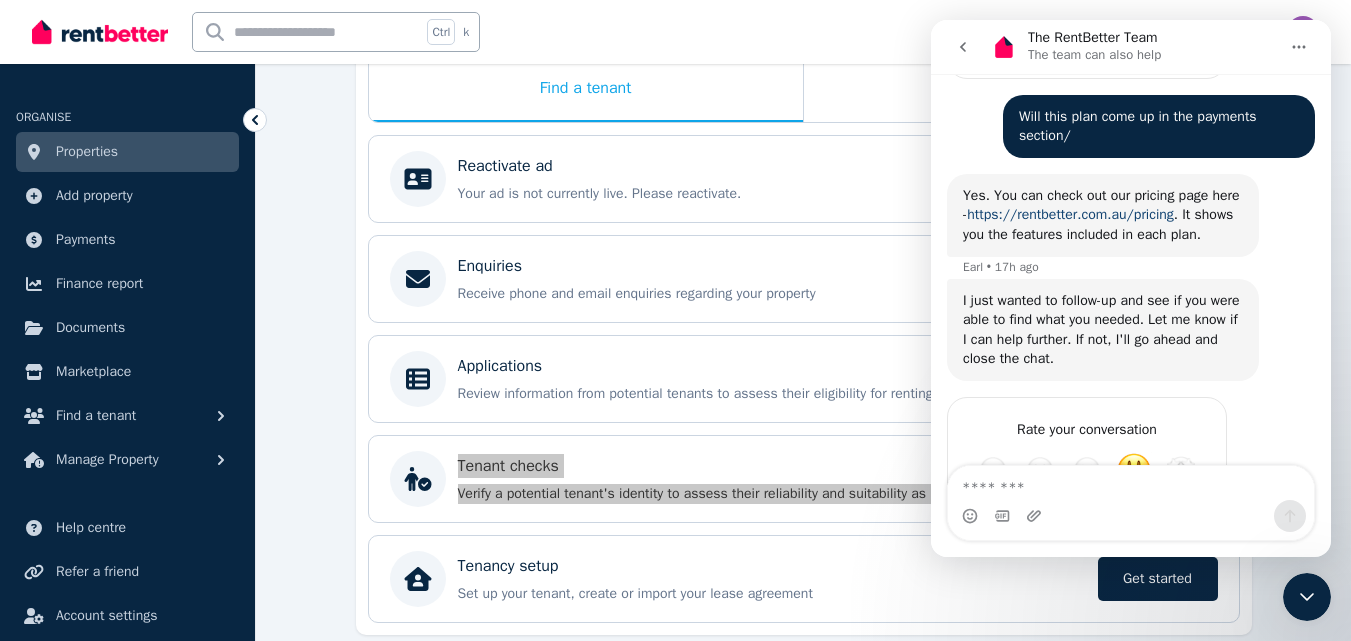 click on "https://rentbetter.com.au/pricing" at bounding box center (1070, 214) 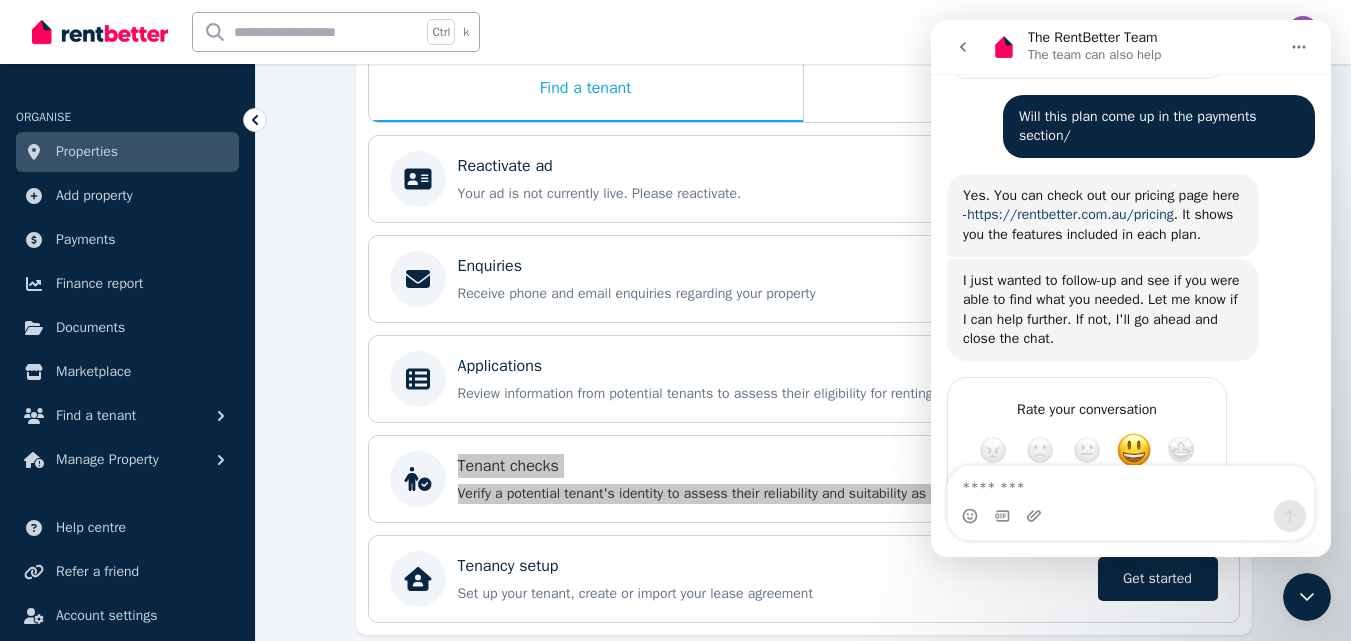 scroll, scrollTop: 1880, scrollLeft: 0, axis: vertical 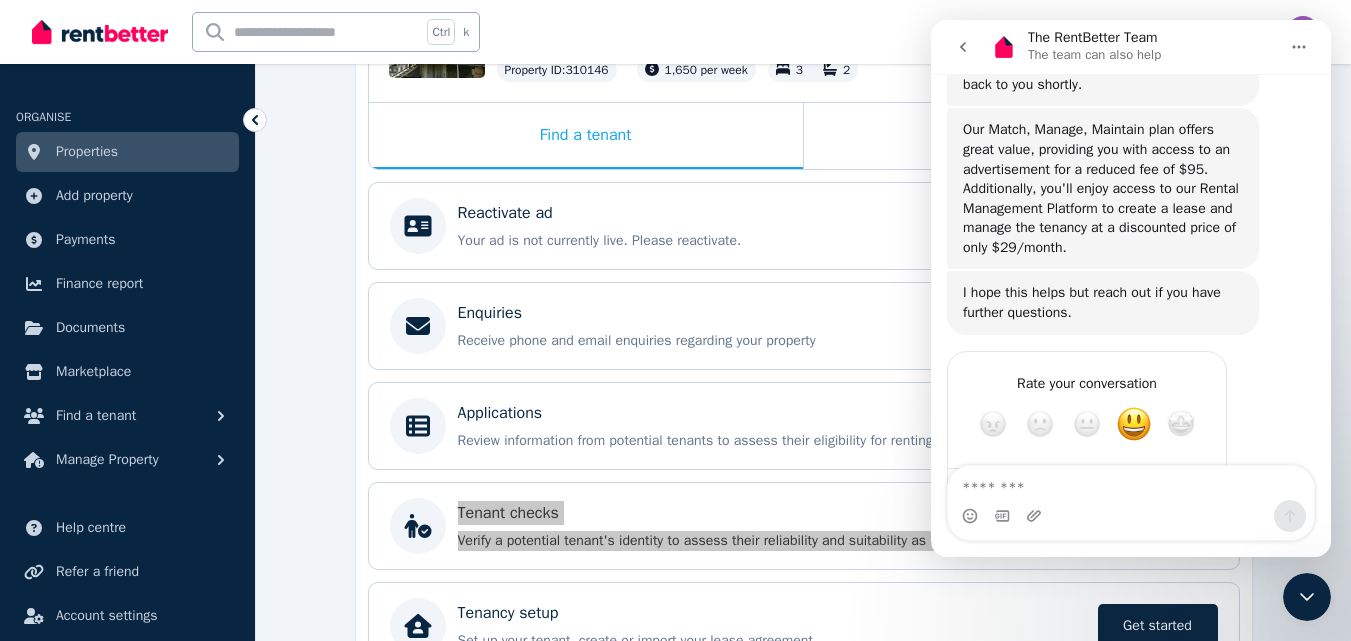 drag, startPoint x: 1324, startPoint y: 427, endPoint x: 2280, endPoint y: 347, distance: 959.34143 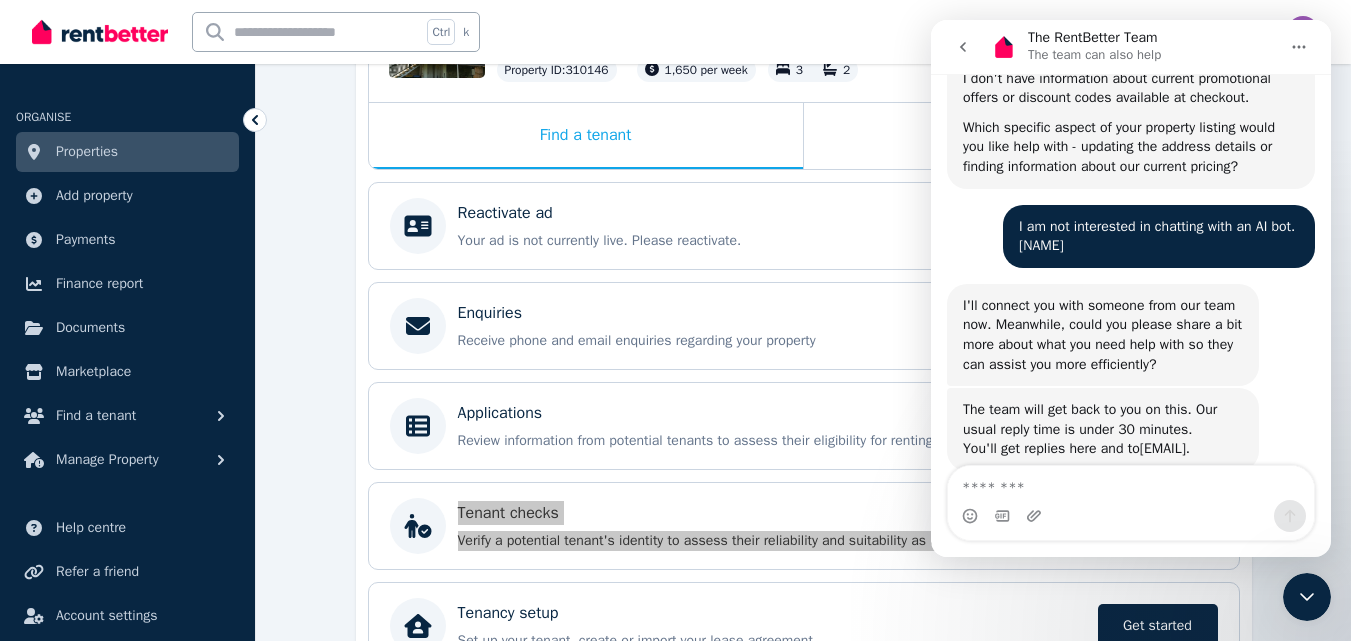 scroll, scrollTop: 609, scrollLeft: 0, axis: vertical 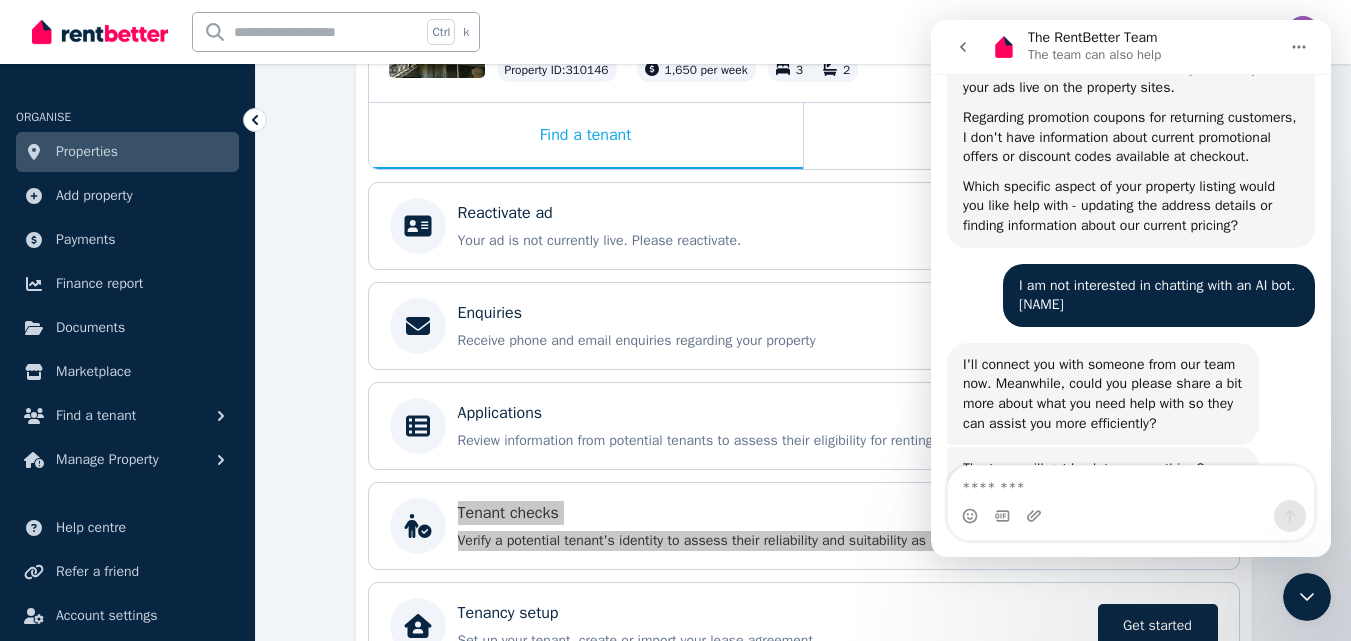 click 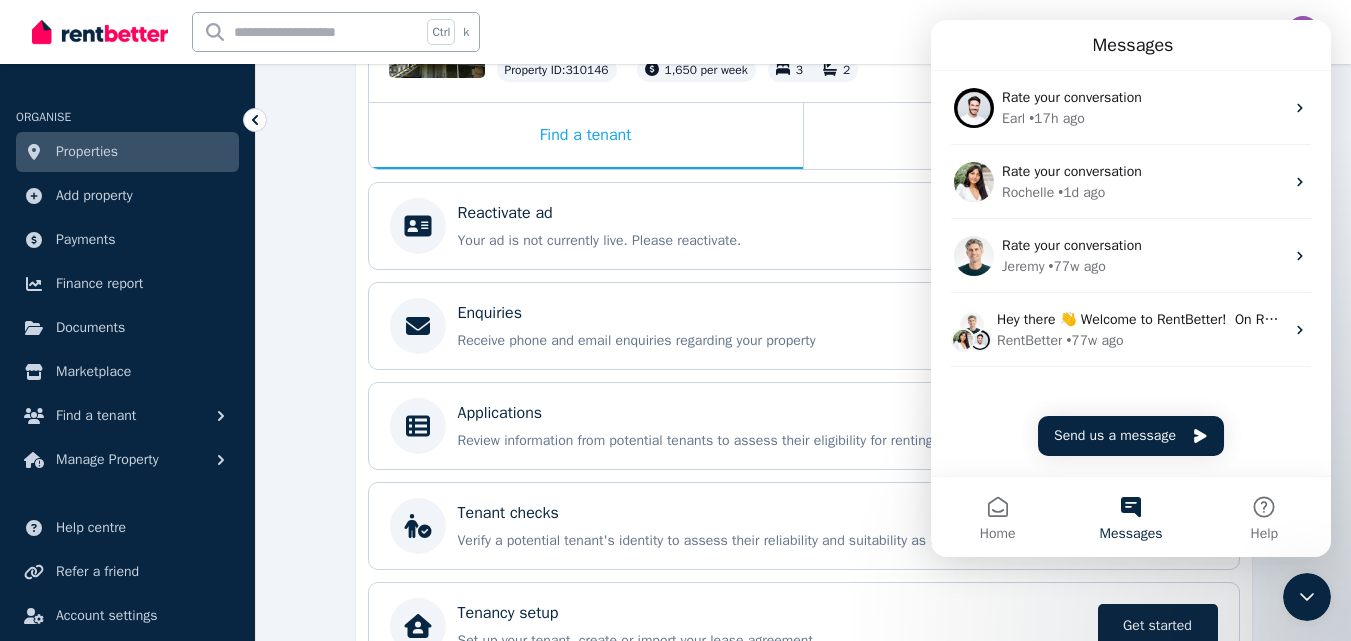click on "Ctrl k Inbox" at bounding box center (641, 32) 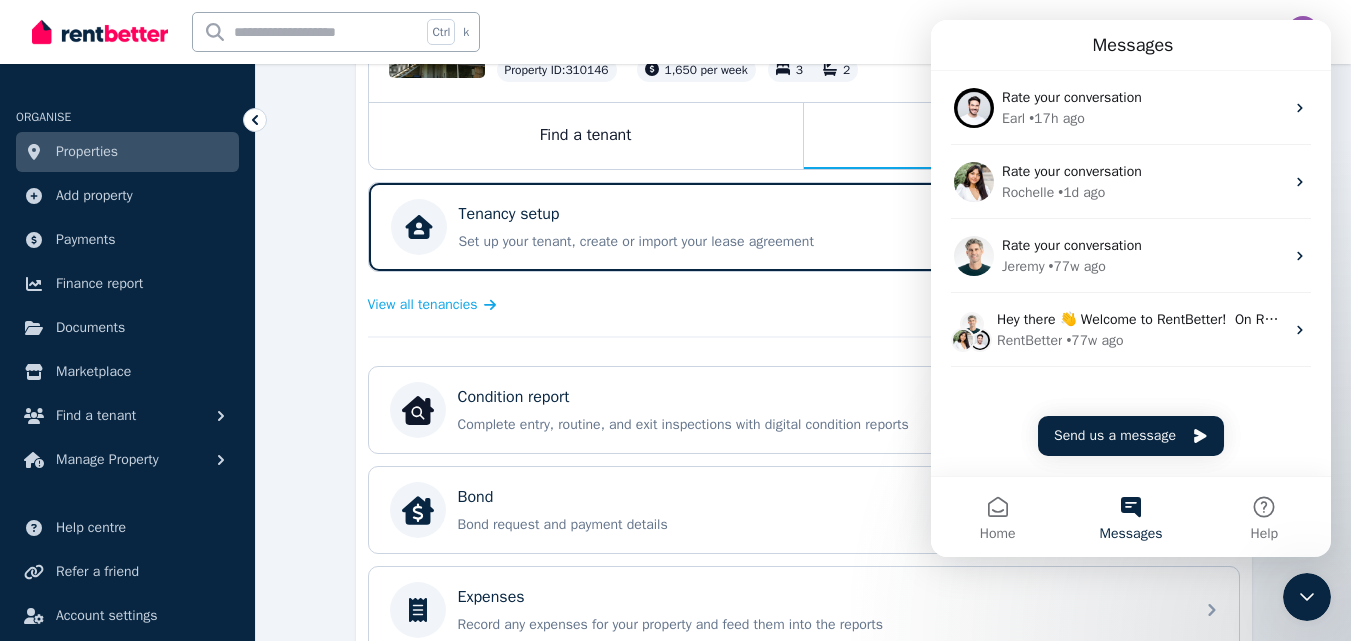 click on "Messages" at bounding box center (1131, 45) 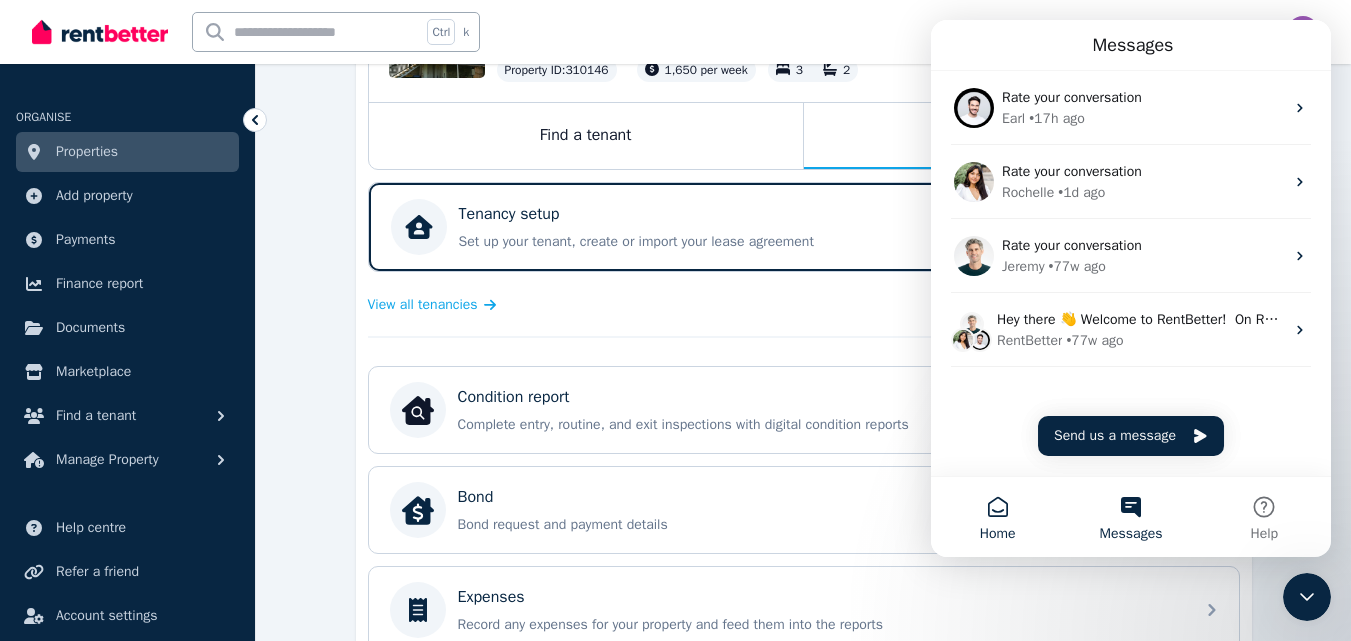 click on "Home" at bounding box center [997, 517] 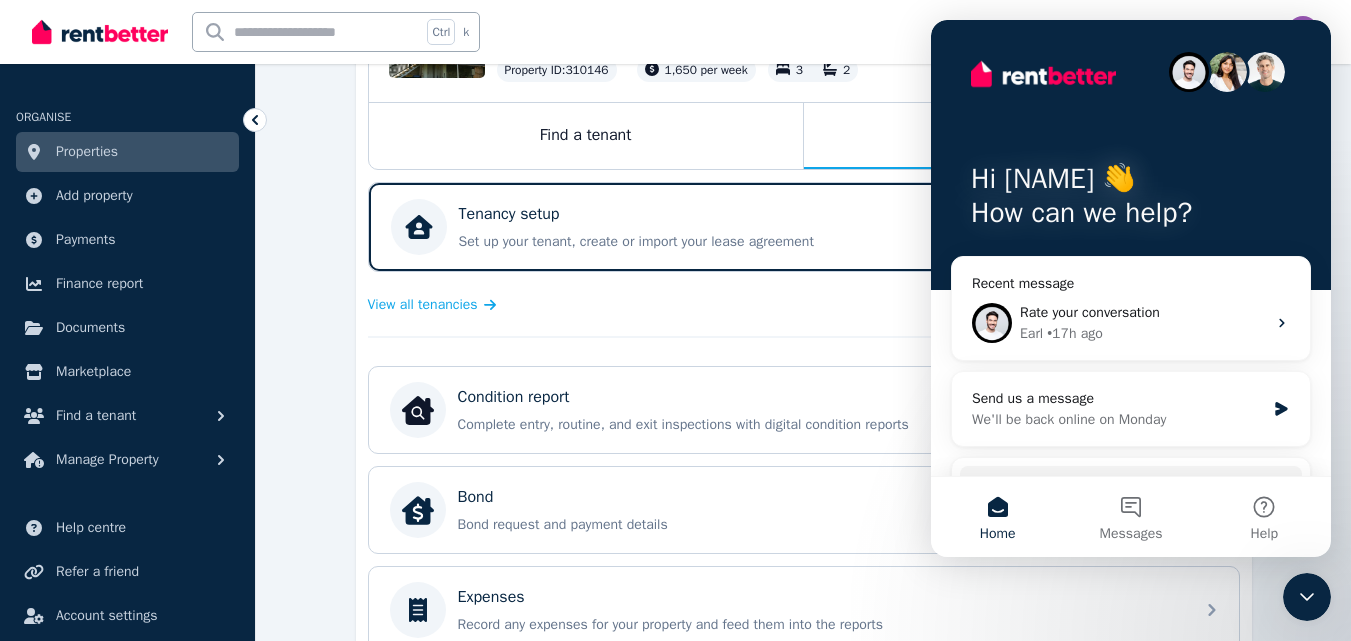 click on "Hi [NAME] 👋 How can we help?" at bounding box center (1131, 155) 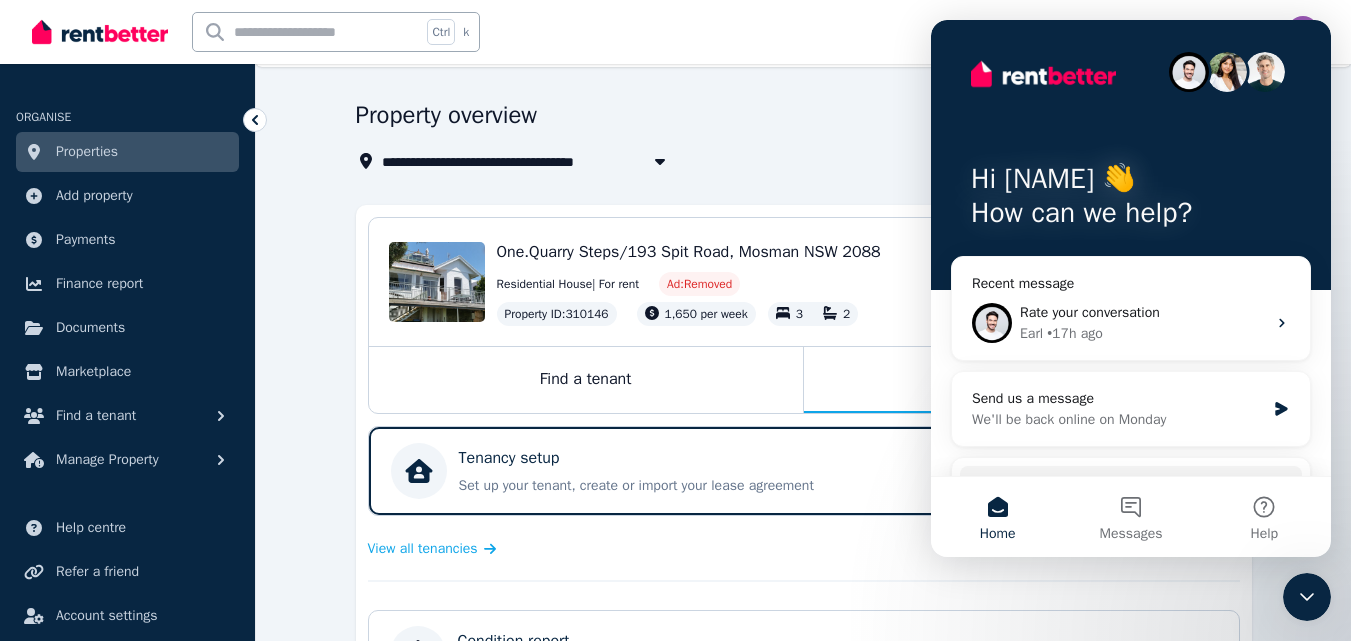 scroll, scrollTop: 51, scrollLeft: 0, axis: vertical 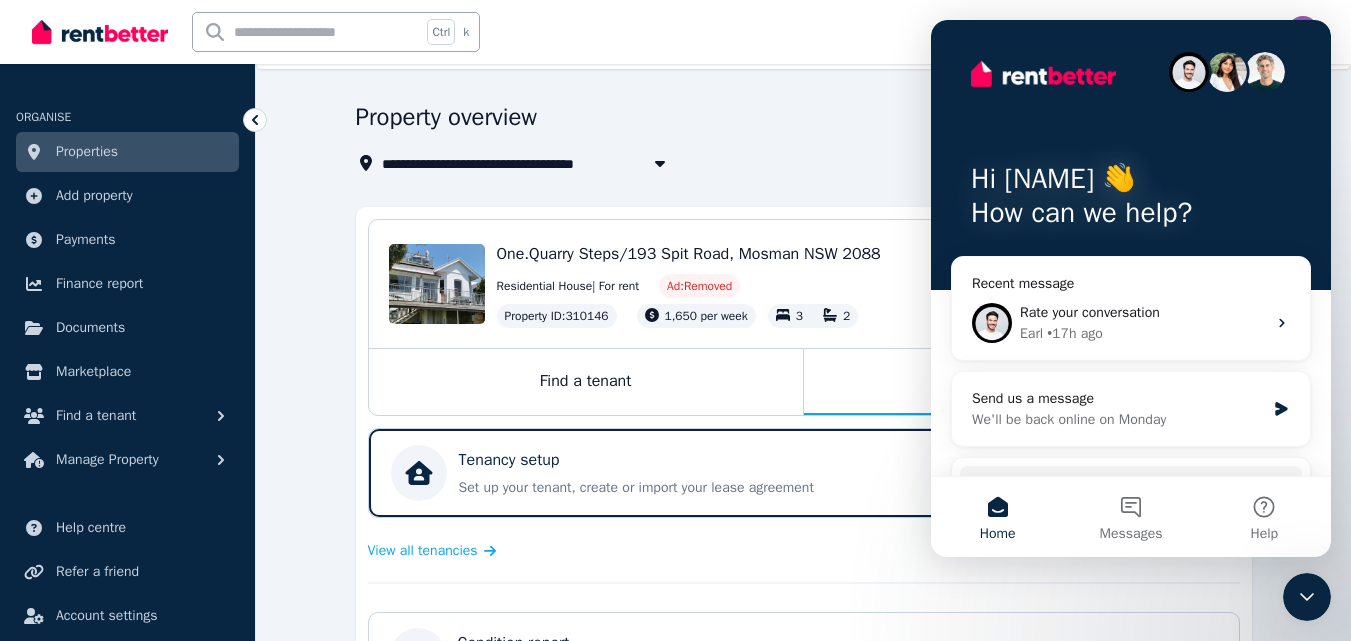 click on "Ctrl k Inbox" at bounding box center (641, 32) 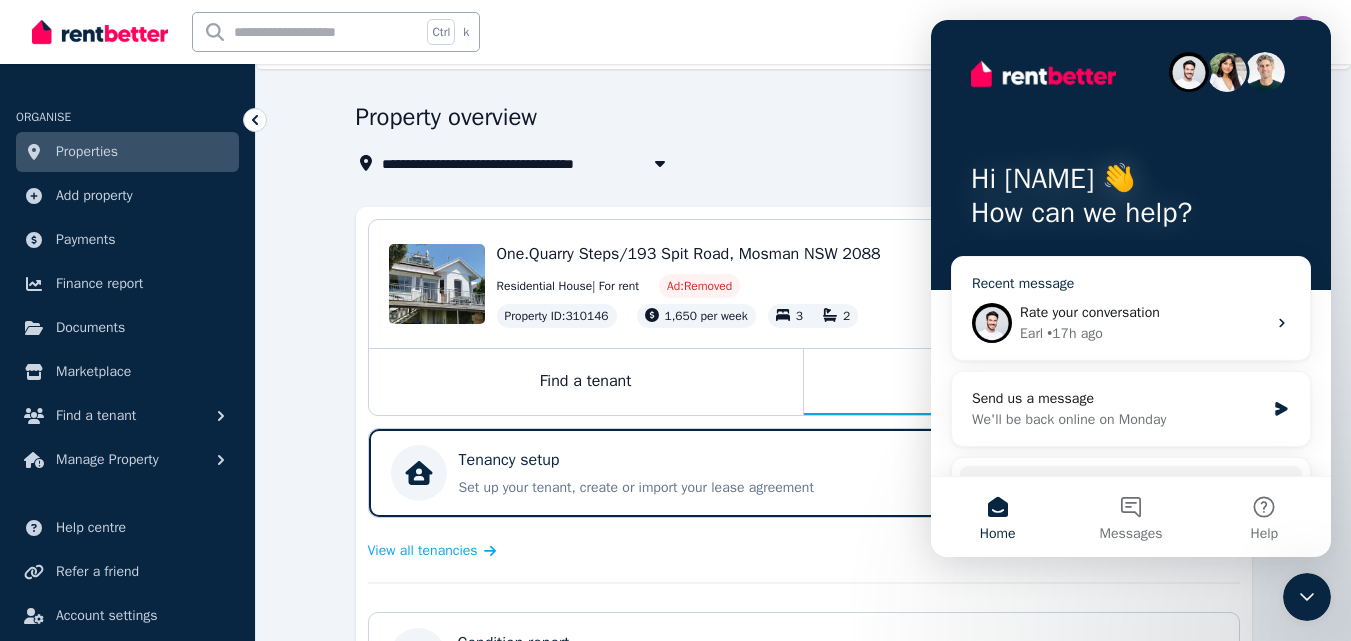 click on "Recent message" at bounding box center (1131, 283) 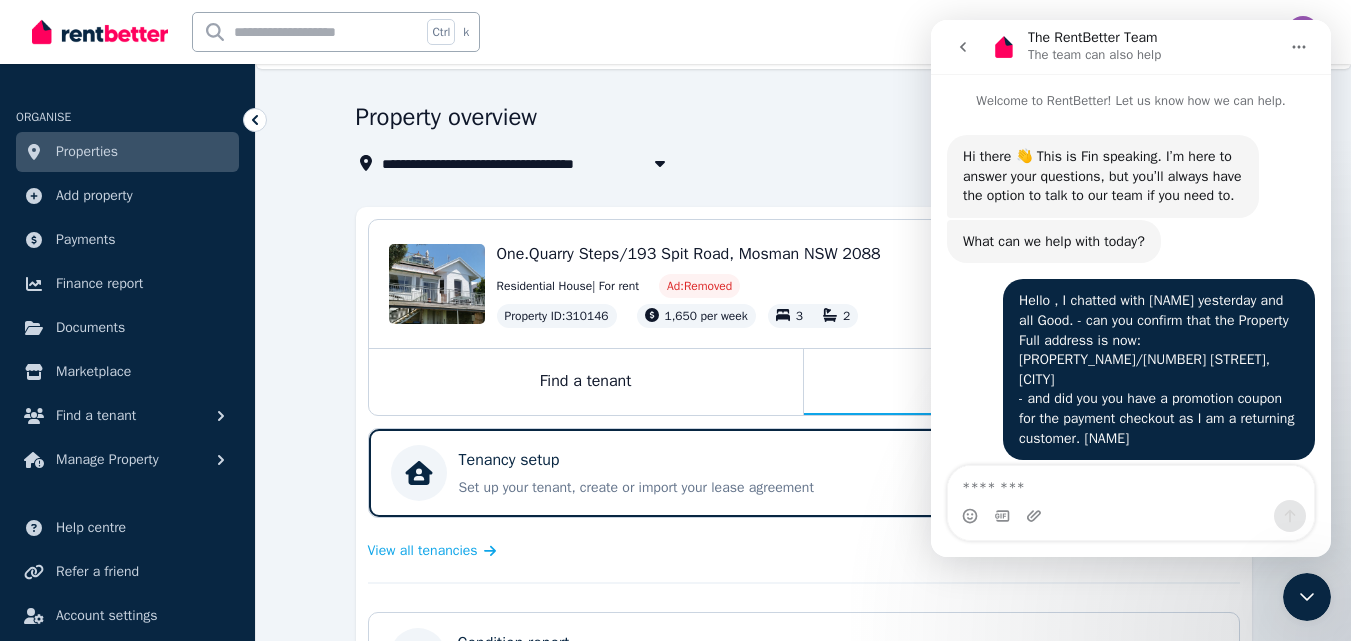 scroll, scrollTop: 1340, scrollLeft: 0, axis: vertical 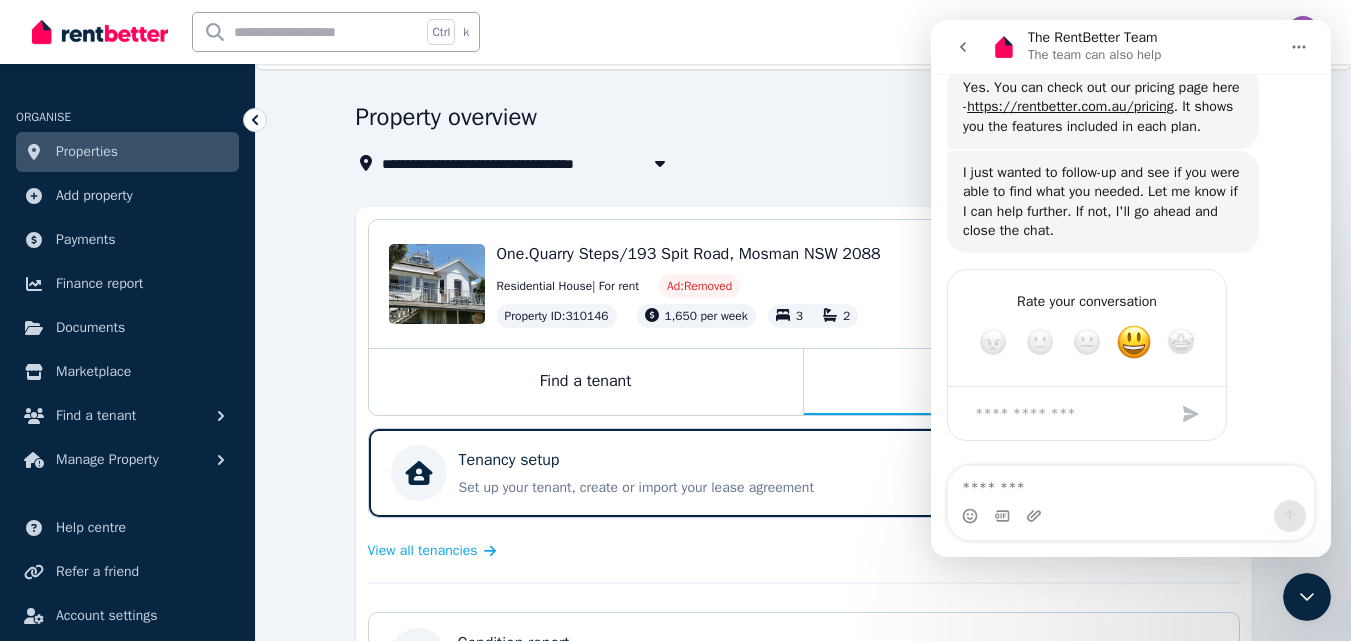 click 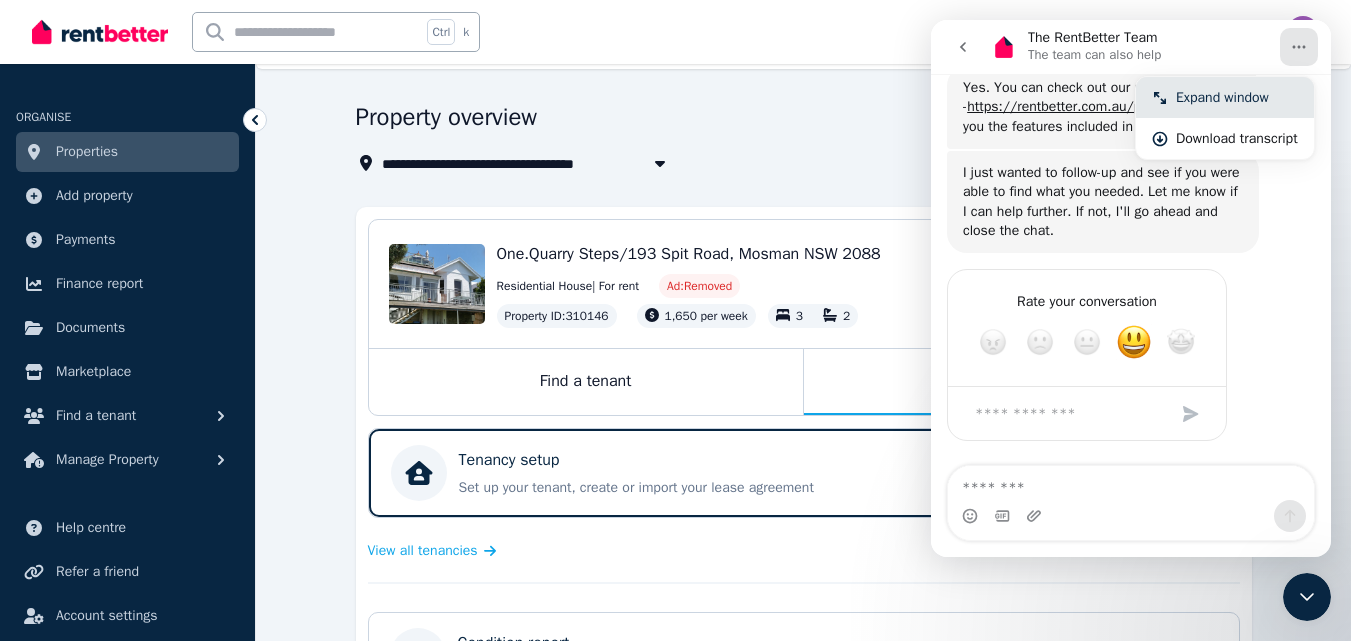 click on "Expand window" at bounding box center [1237, 97] 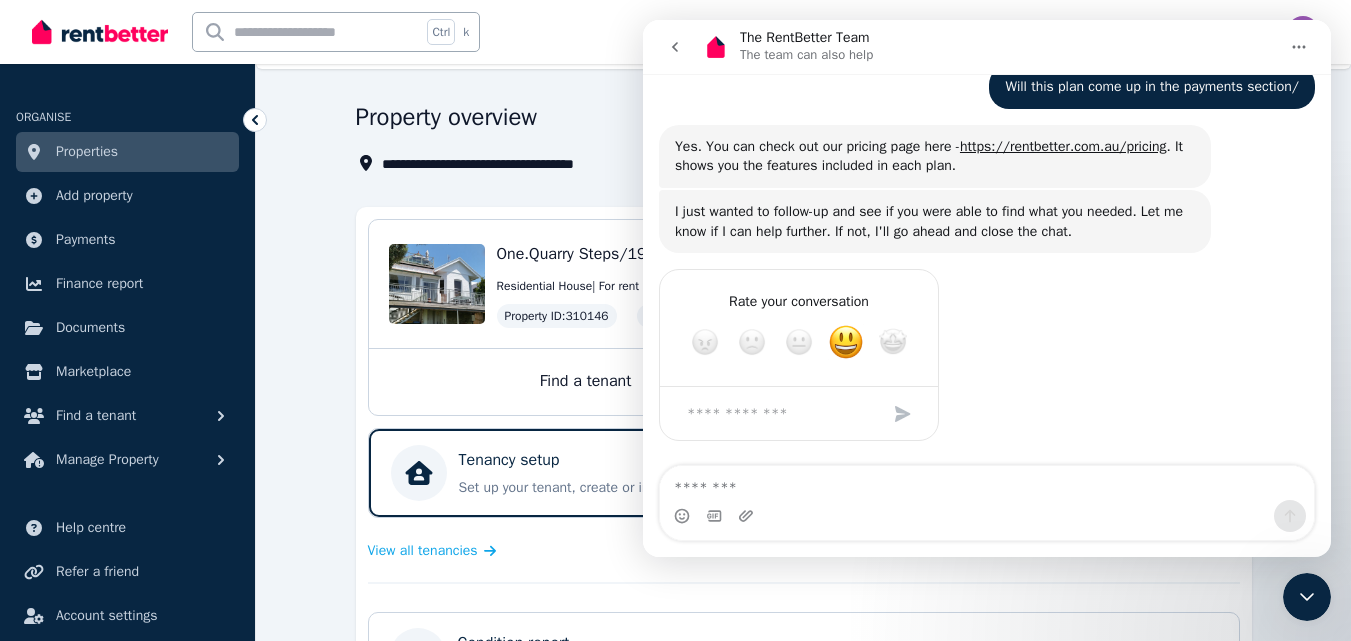 scroll, scrollTop: 1371, scrollLeft: 0, axis: vertical 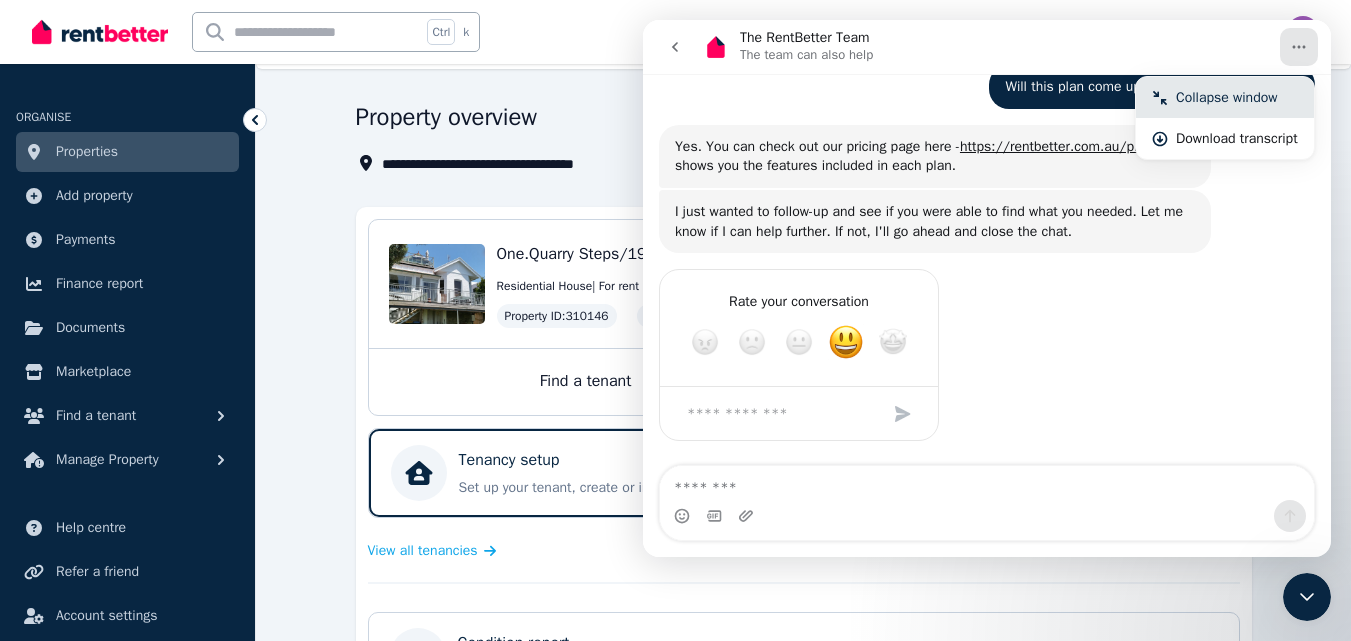 click on "Collapse window" at bounding box center (1237, 97) 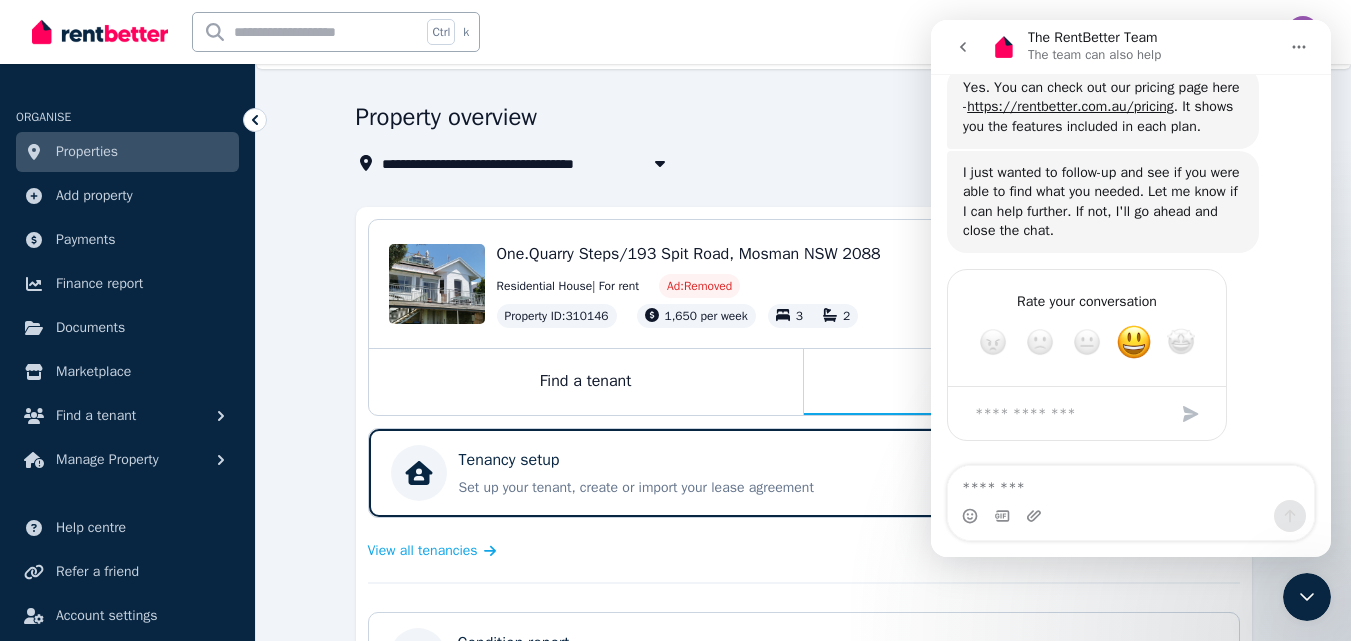 scroll, scrollTop: 1880, scrollLeft: 0, axis: vertical 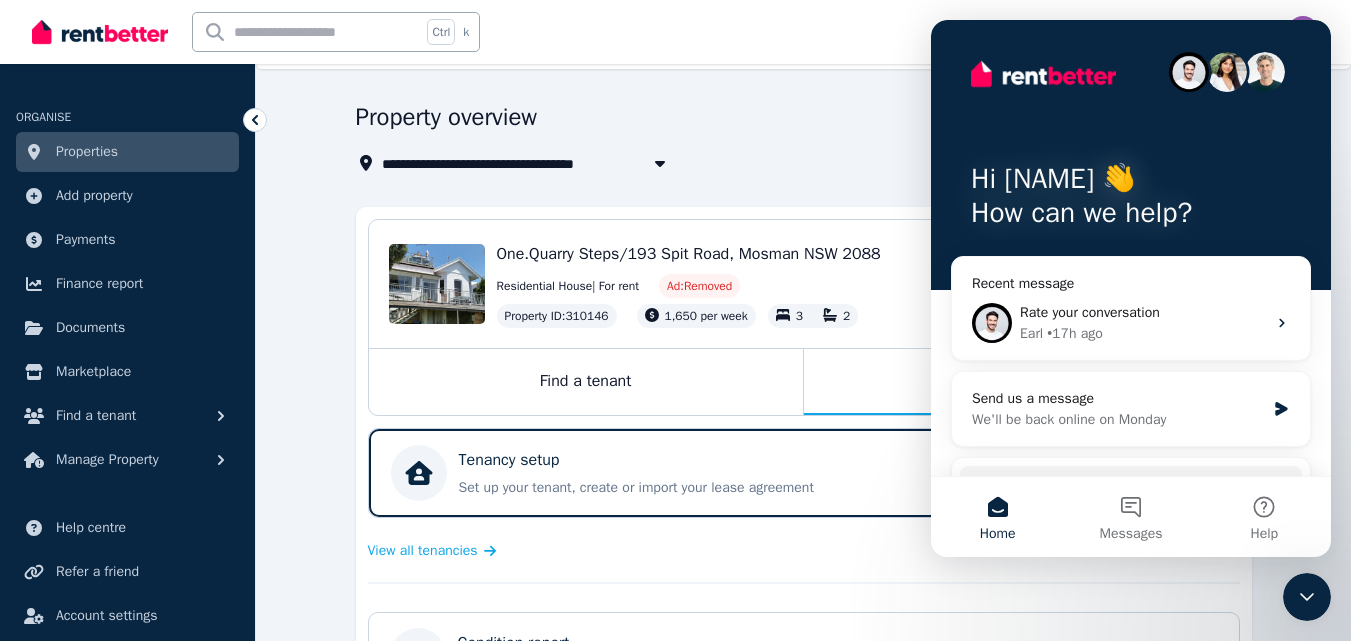 click on "Ctrl k Inbox" at bounding box center (641, 32) 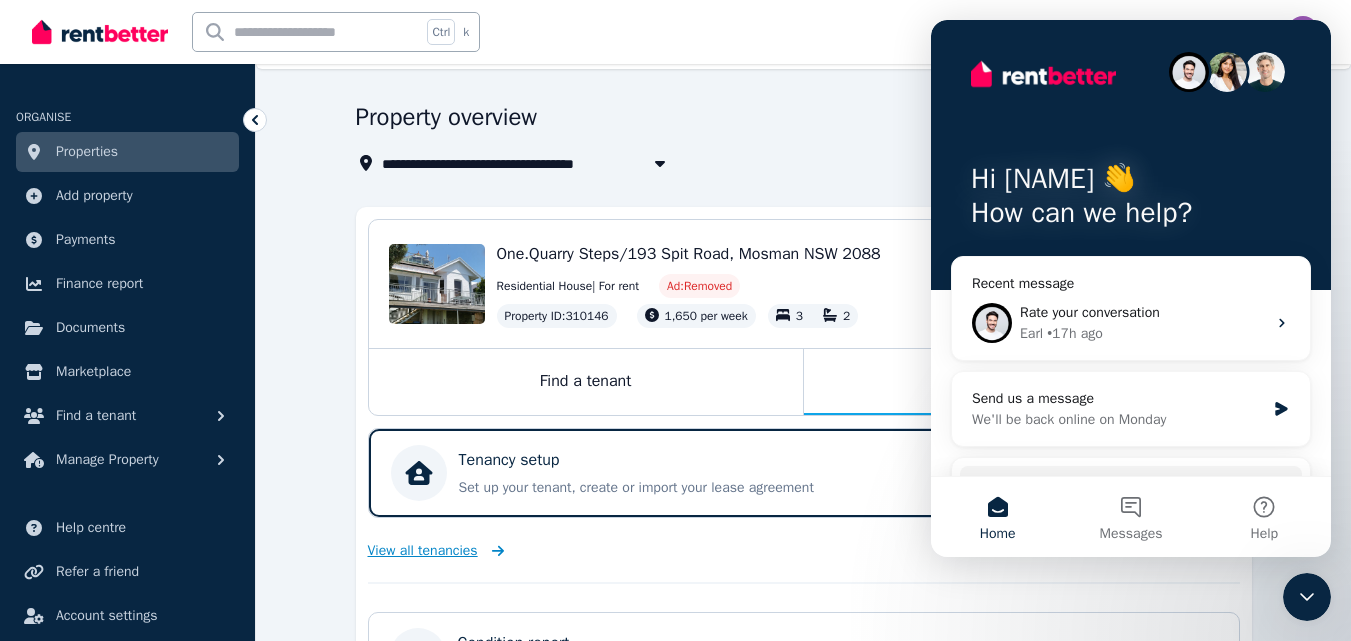 click on "View all tenancies" at bounding box center [423, 551] 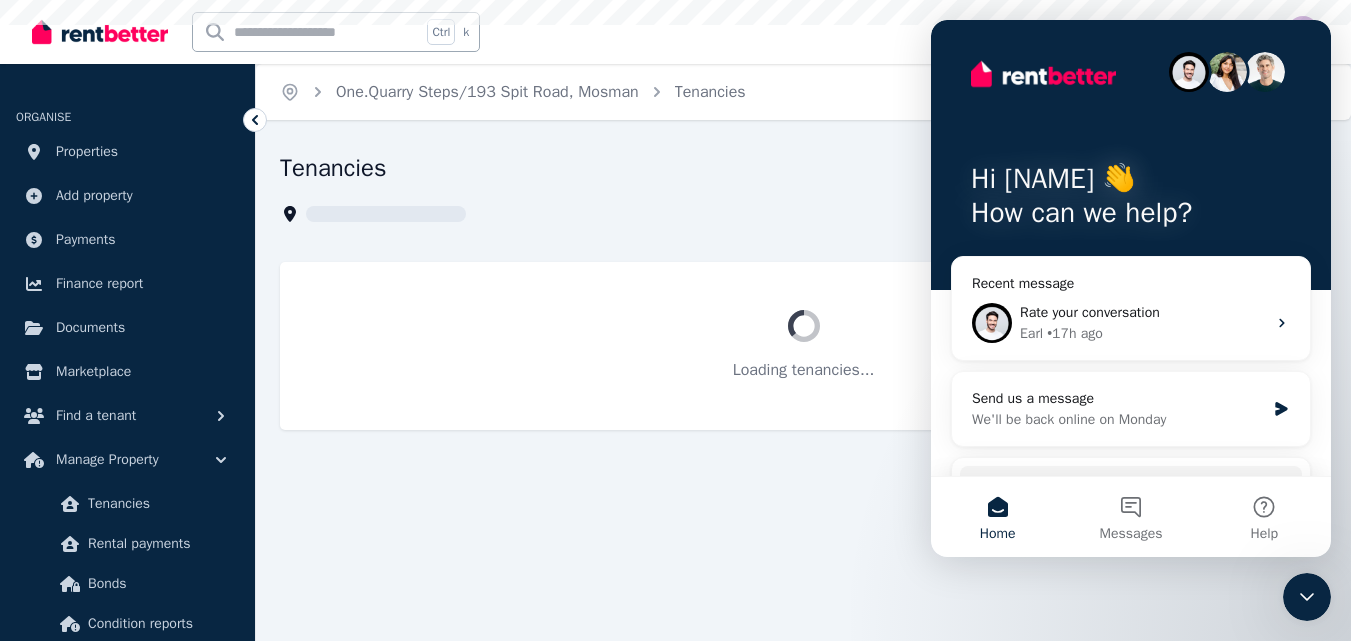 scroll, scrollTop: 0, scrollLeft: 0, axis: both 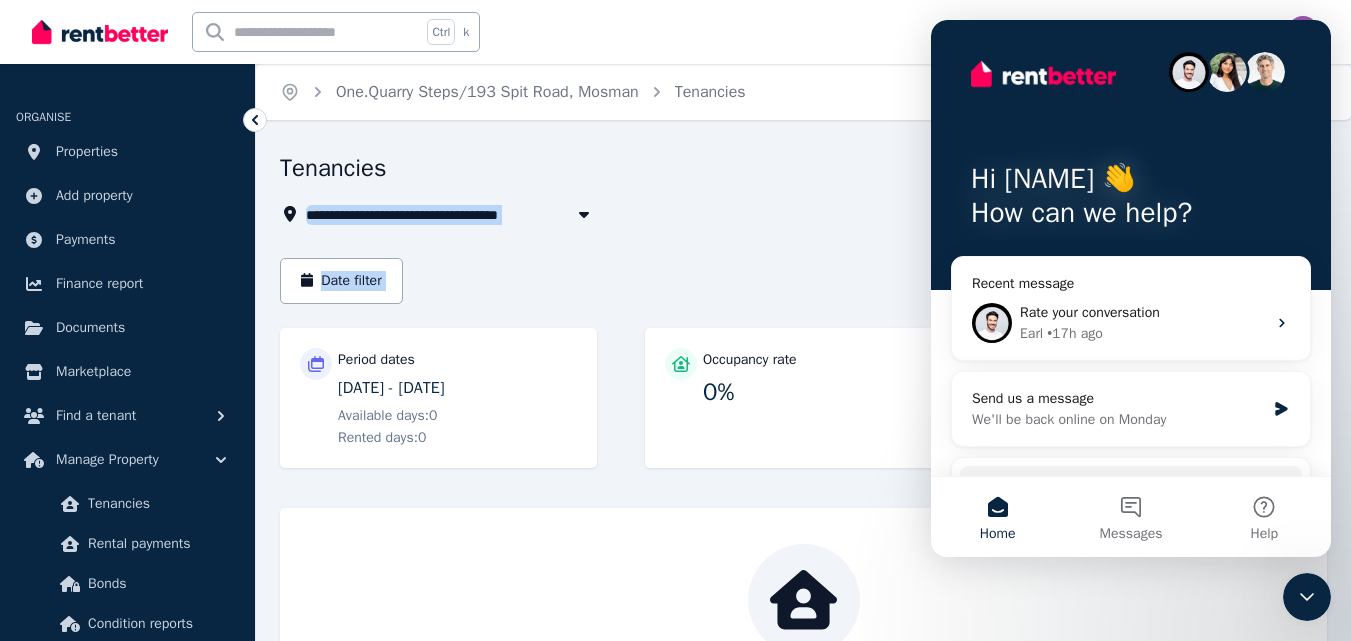 drag, startPoint x: 856, startPoint y: 254, endPoint x: 855, endPoint y: 210, distance: 44.011364 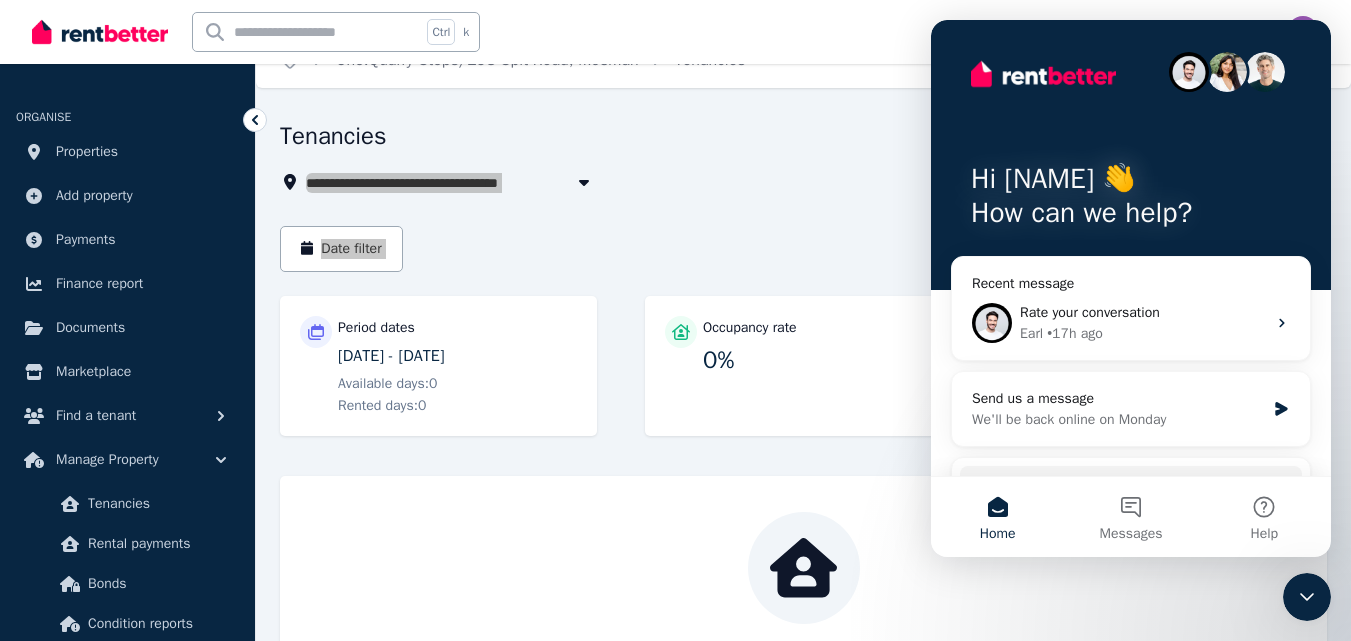 scroll, scrollTop: 0, scrollLeft: 0, axis: both 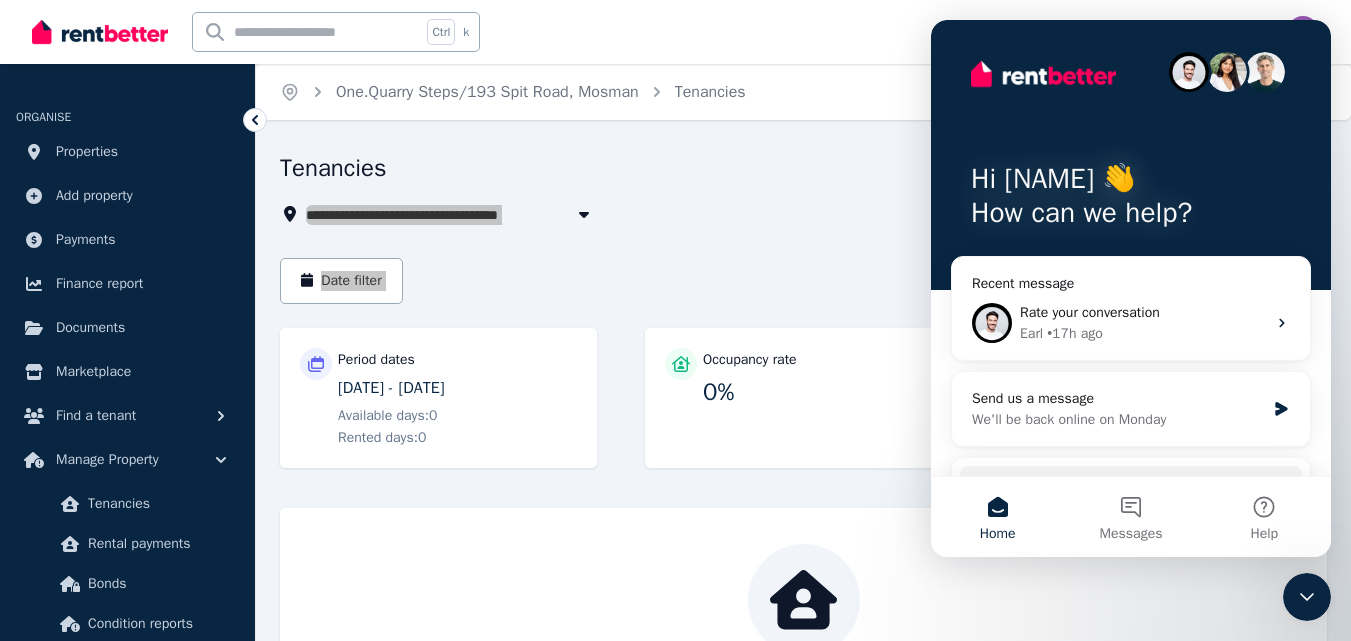 drag, startPoint x: 1362, startPoint y: 152, endPoint x: 368, endPoint y: 36, distance: 1000.7457 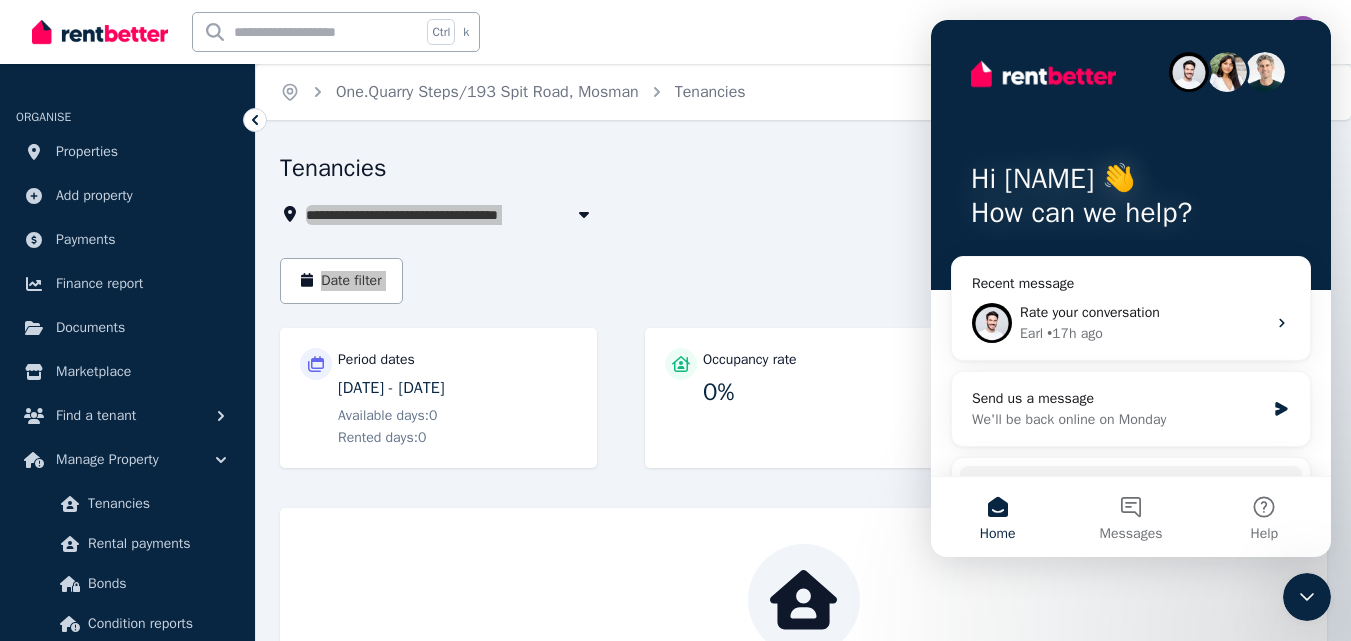 click on "Hi [NAME] 👋 How can we help?" at bounding box center (1131, 155) 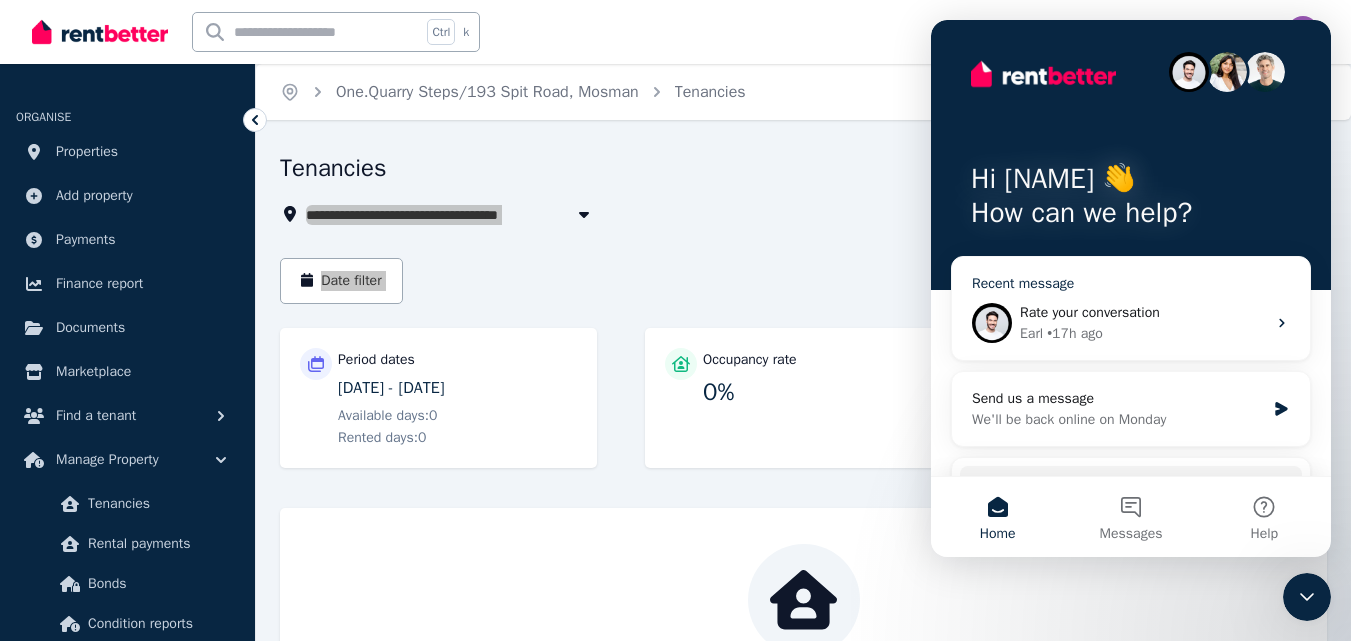 click on "Rate your conversation" at bounding box center (1090, 312) 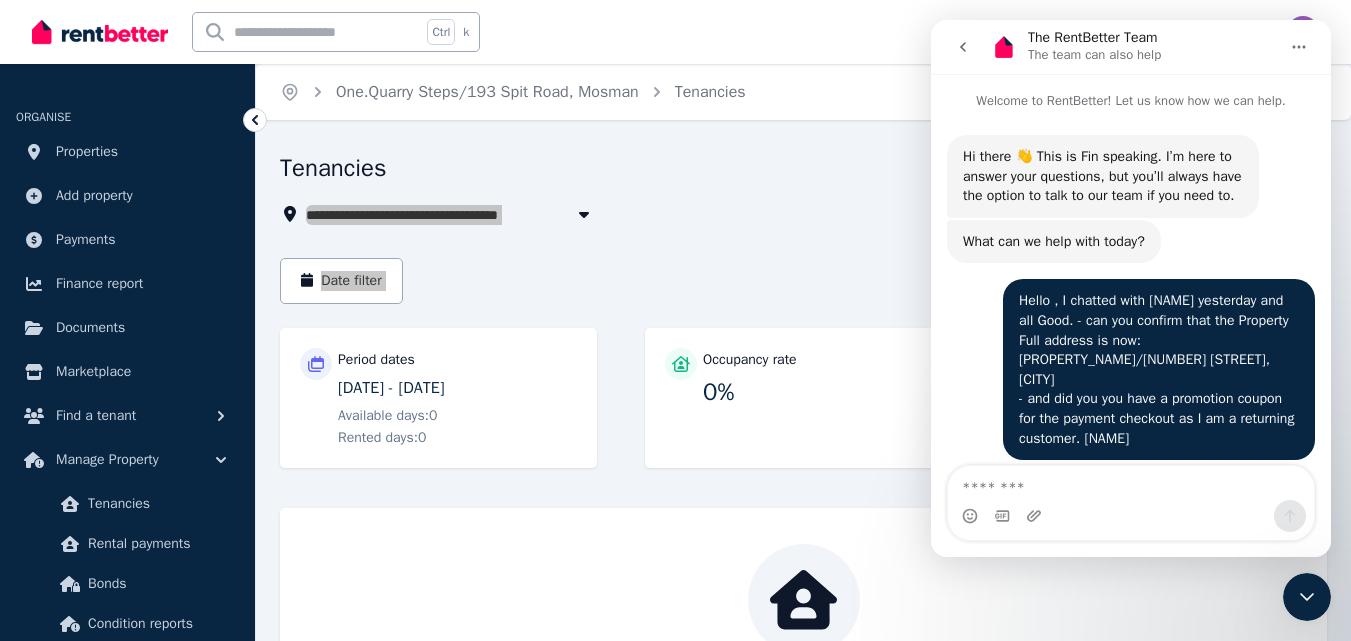 scroll, scrollTop: 1340, scrollLeft: 0, axis: vertical 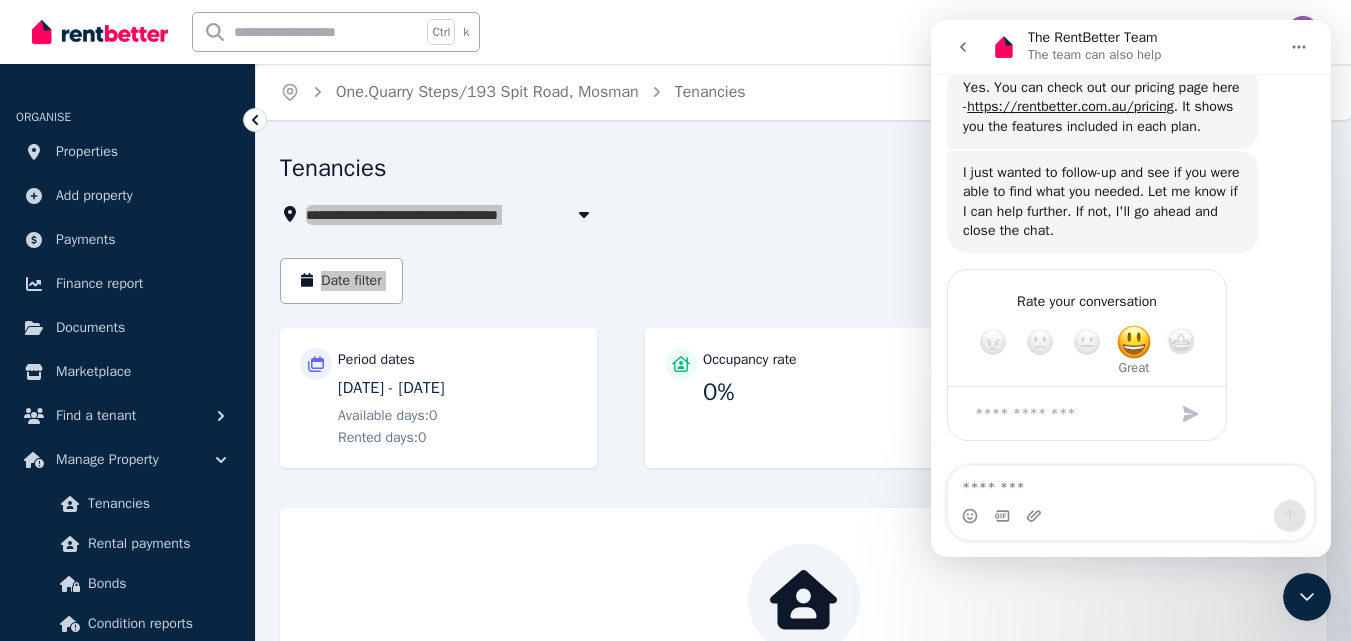 click at bounding box center [1134, 342] 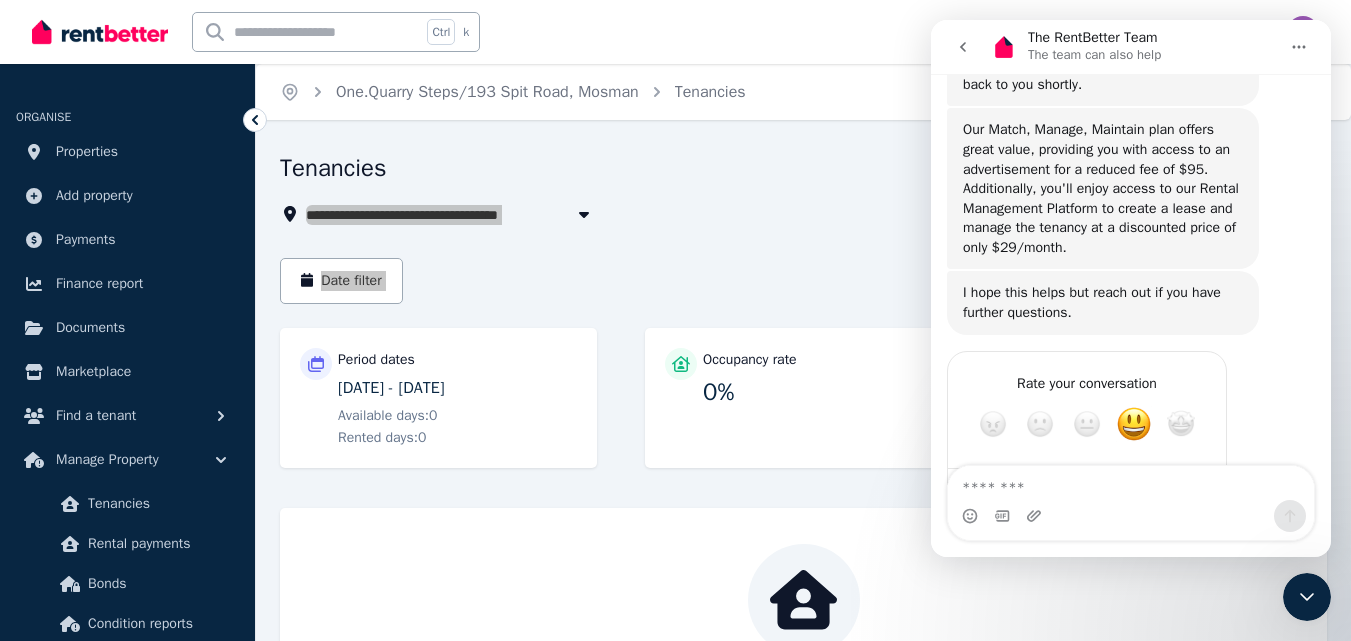 scroll, scrollTop: 1283, scrollLeft: 0, axis: vertical 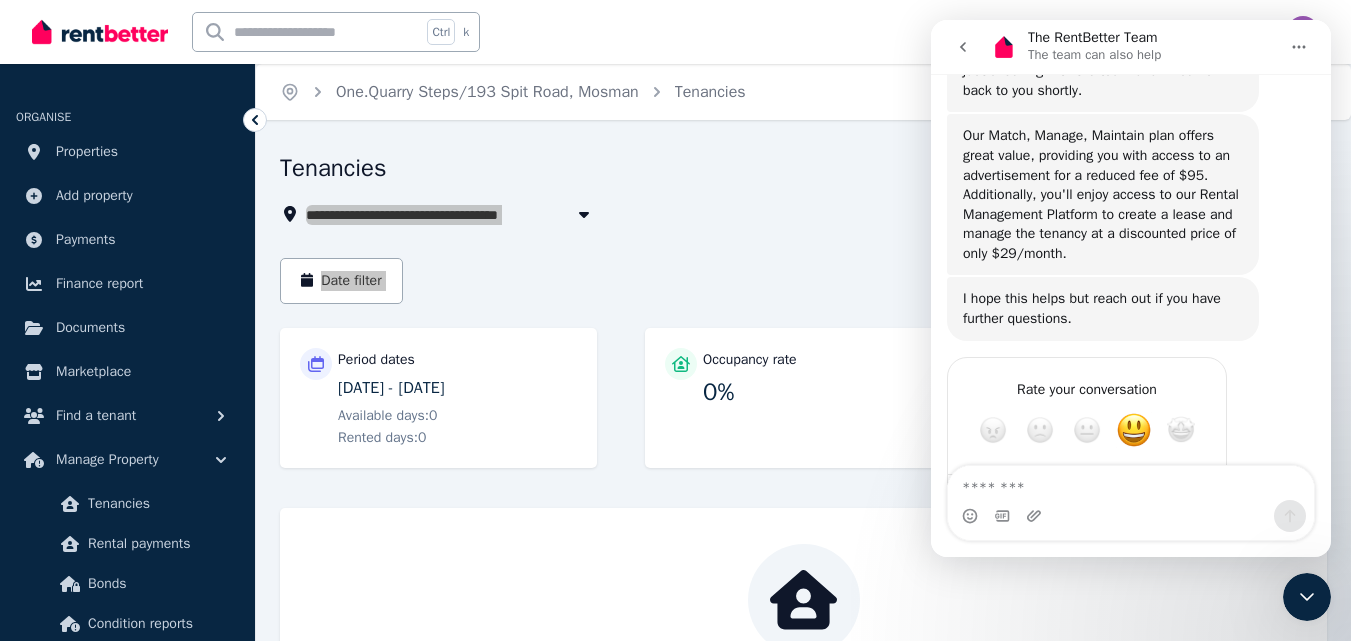 drag, startPoint x: 1330, startPoint y: 418, endPoint x: 2274, endPoint y: 337, distance: 947.46875 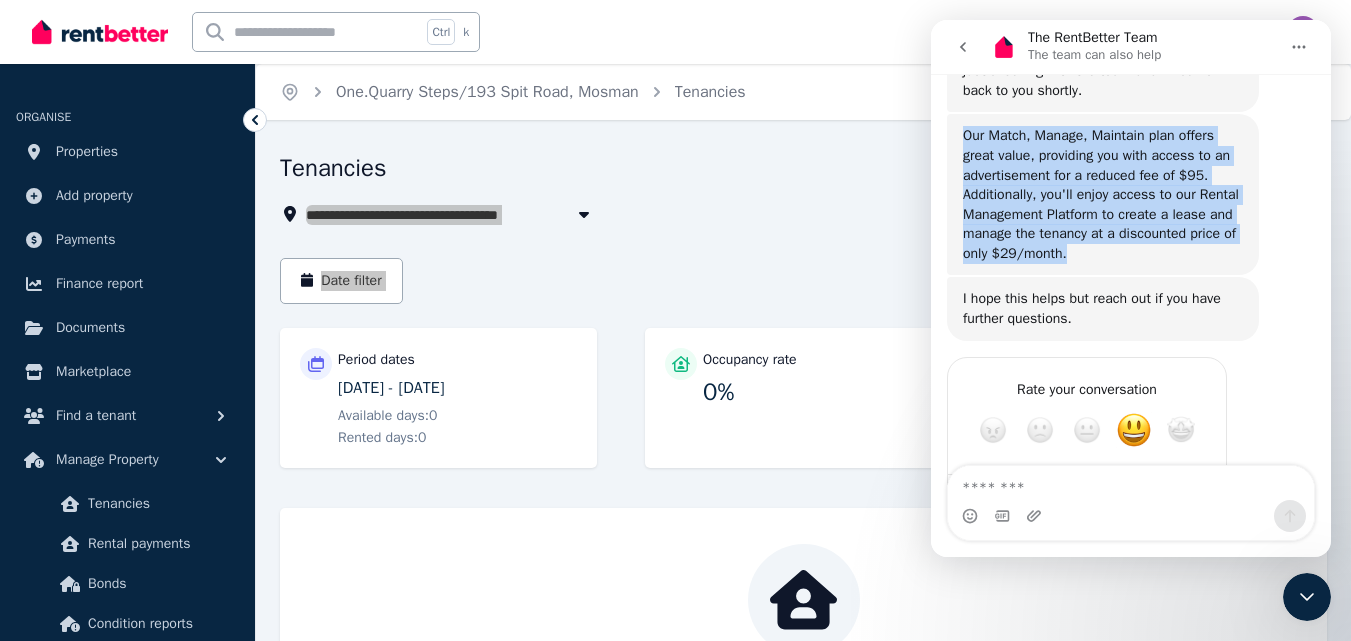 drag, startPoint x: 1074, startPoint y: 272, endPoint x: 957, endPoint y: 157, distance: 164.05487 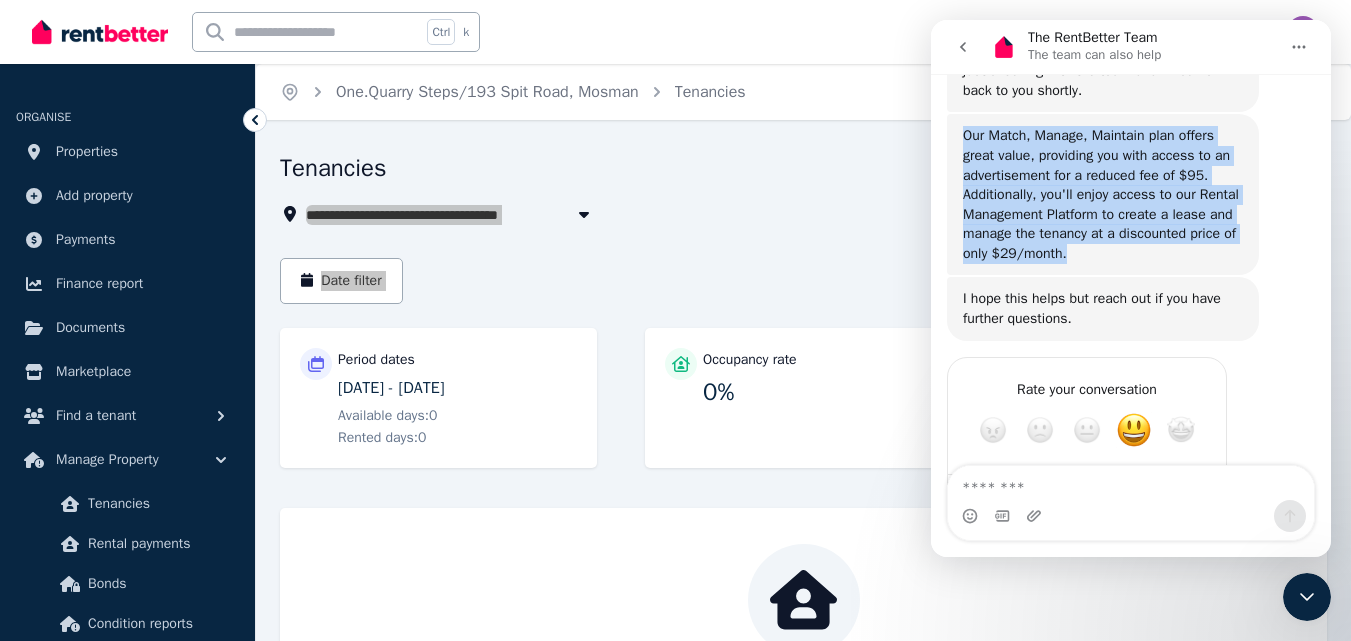 click on "Our Match, Manage, Maintain plan offers great value, providing you with access to an advertisement for a reduced fee of $95. Additionally, you'll enjoy access to our Rental Management Platform to create a lease and manage the tenancy at a discounted price of only $29/month. [NAME]    •   [TIME] ago" at bounding box center [1103, 194] 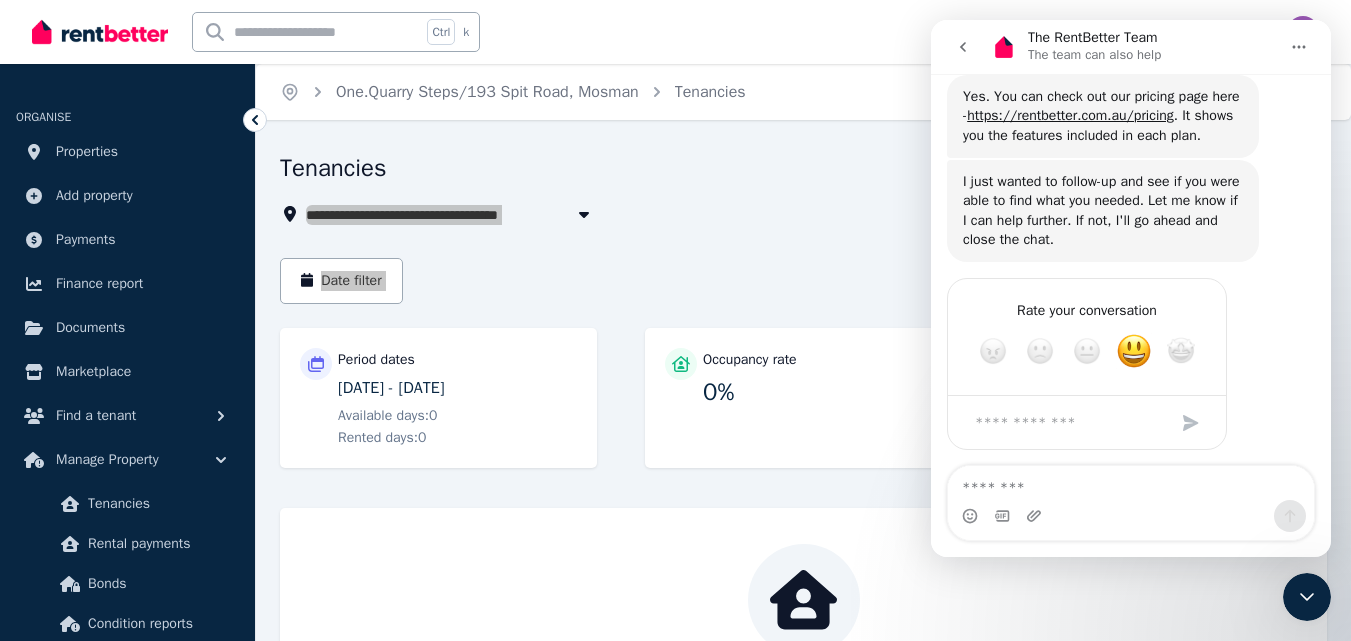 scroll, scrollTop: 1900, scrollLeft: 0, axis: vertical 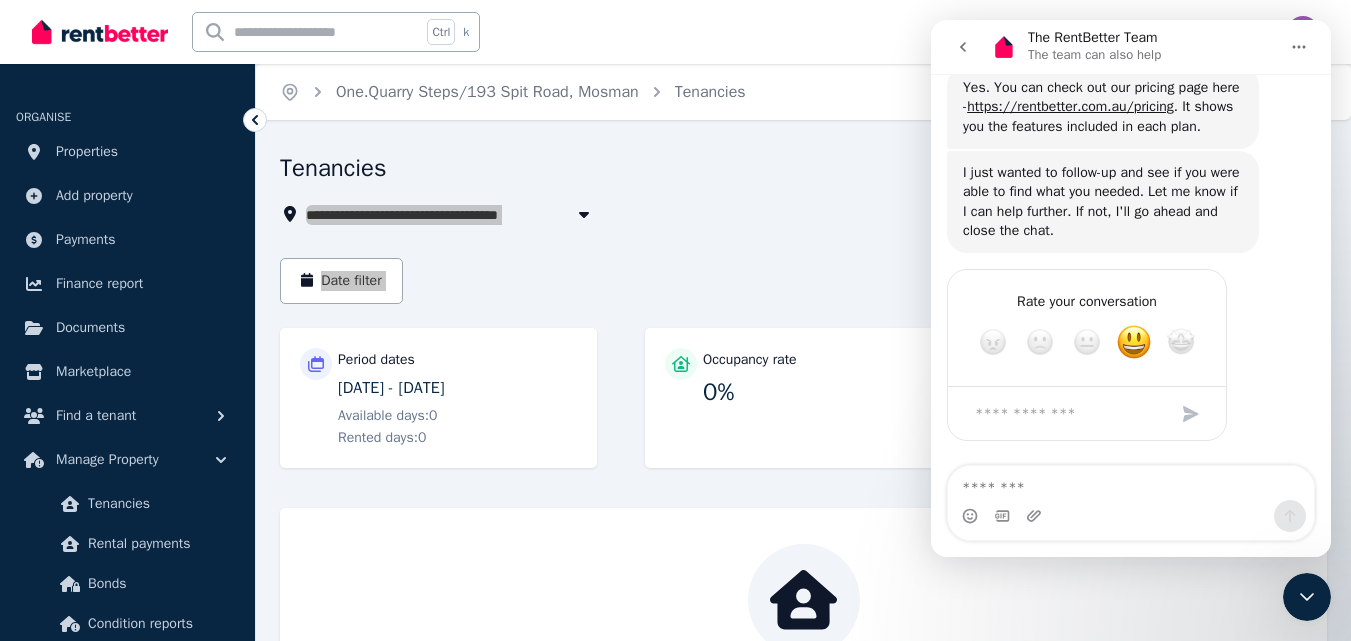 copy on "Our Match, Manage, Maintain plan offers great value, providing you with access to an advertisement for a reduced fee of $95. Additionally, you'll enjoy access to our Rental Management Platform to create a lease and manage the tenancy at a discounted price of only $29/month." 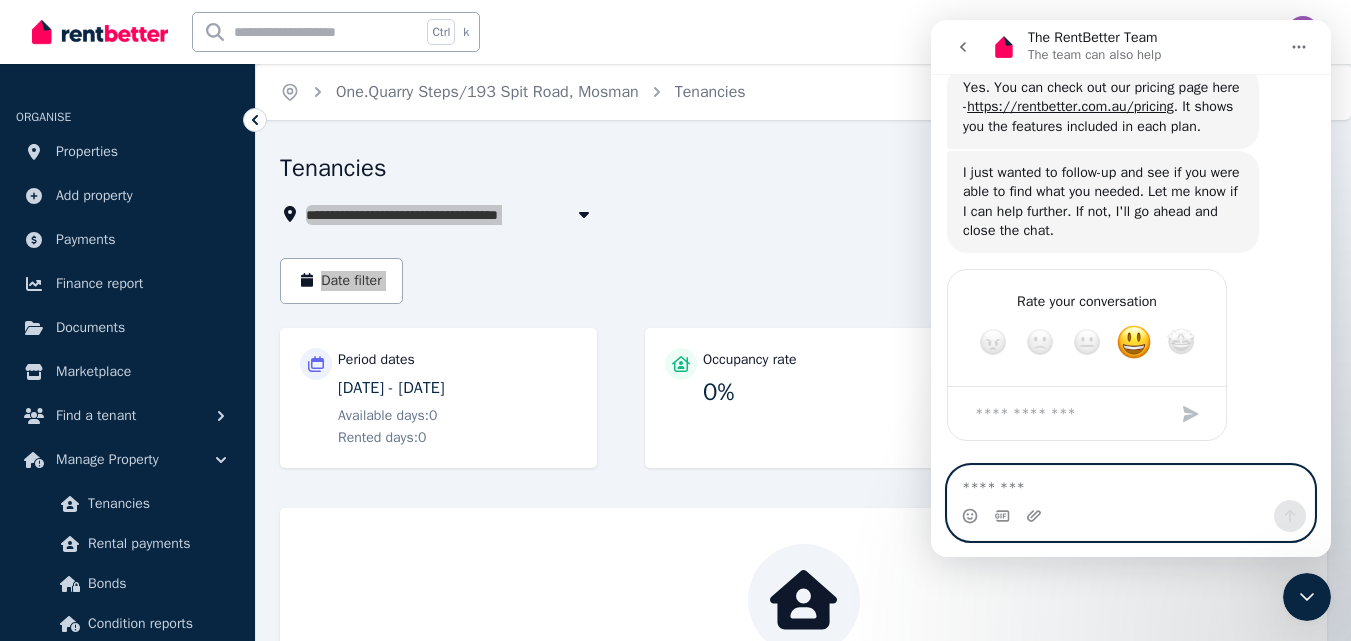 click at bounding box center [1131, 483] 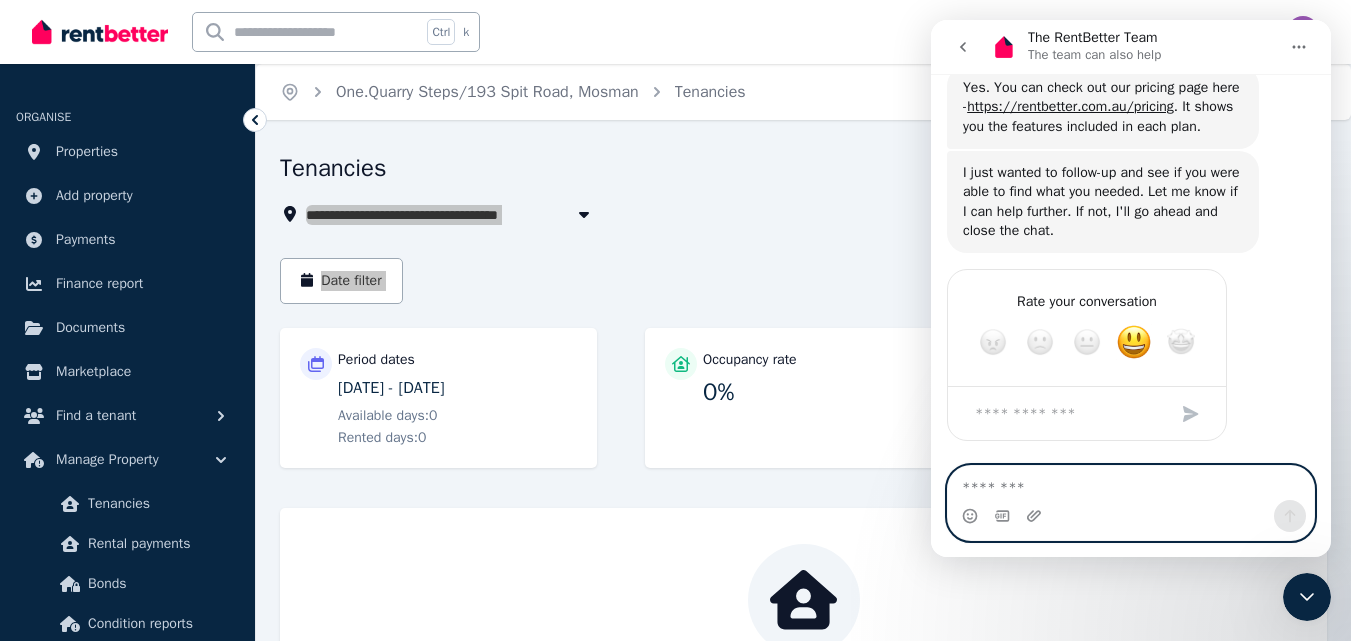 paste on "**********" 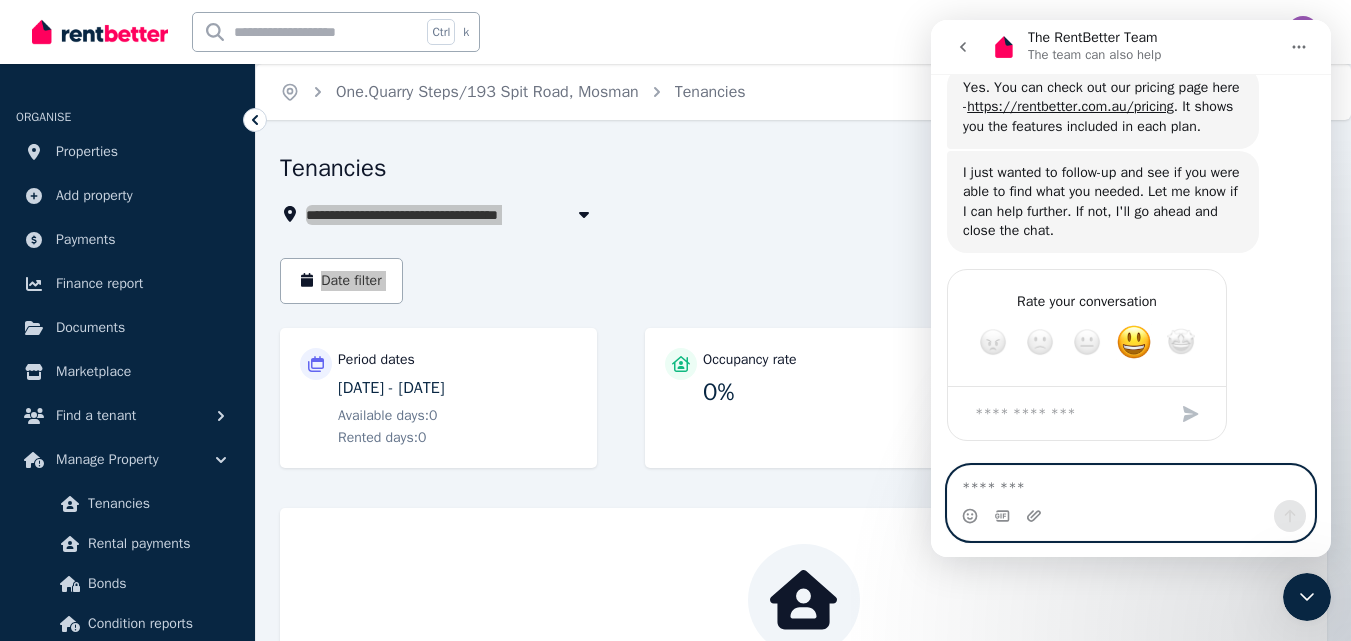 type on "**********" 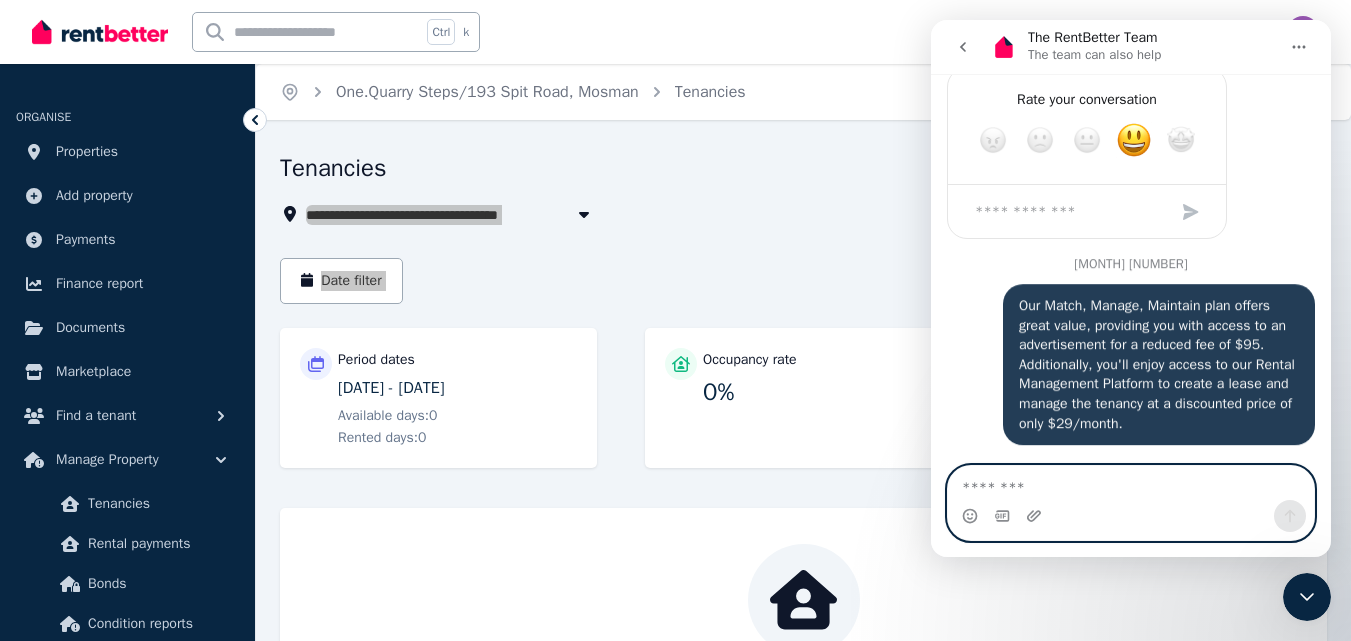 scroll, scrollTop: 2131, scrollLeft: 0, axis: vertical 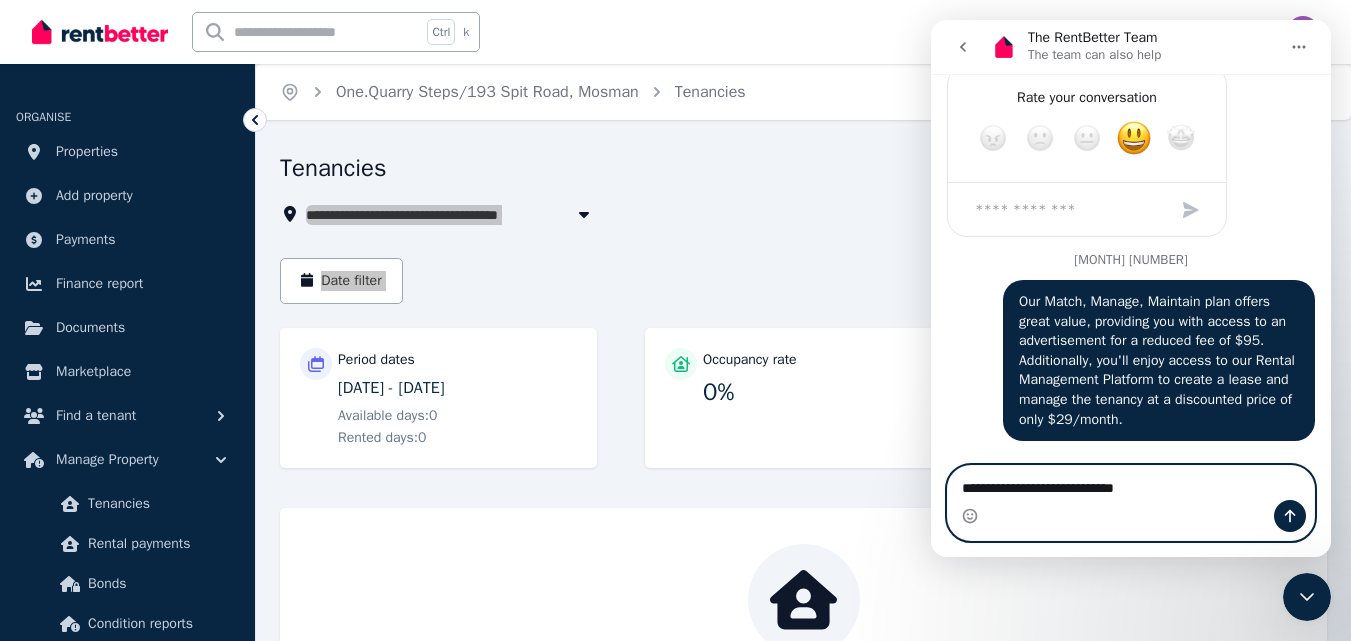 click on "**********" at bounding box center [1131, 483] 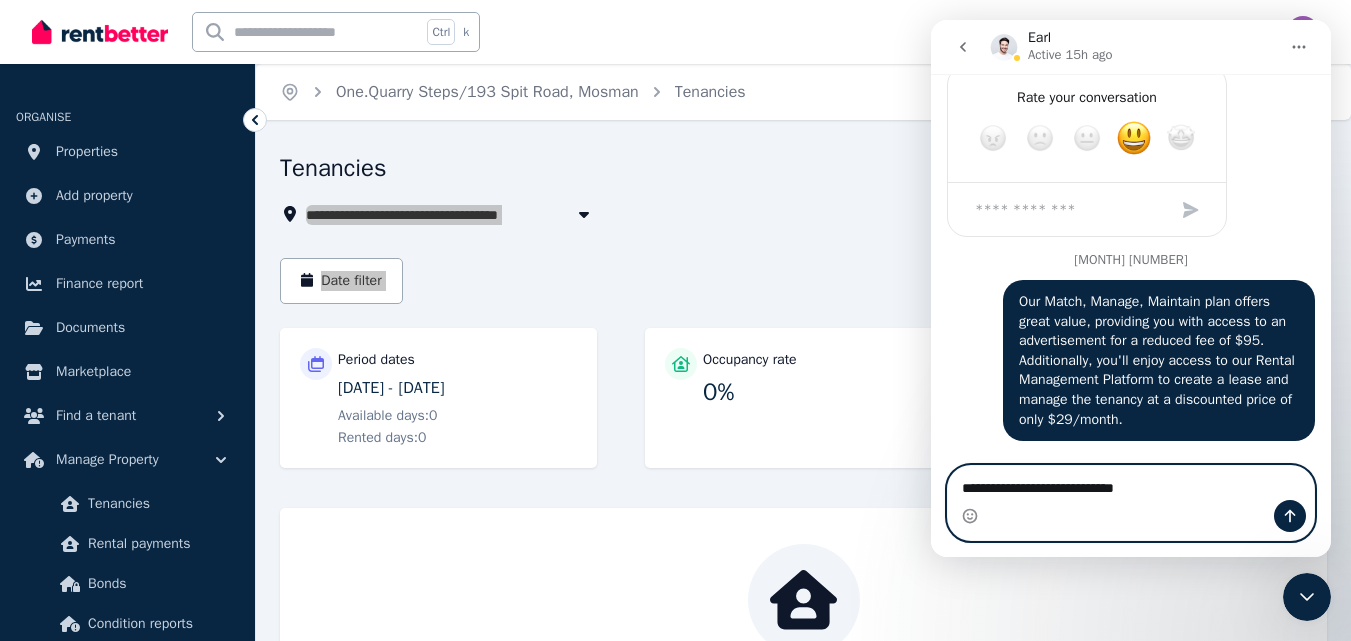 type on "**********" 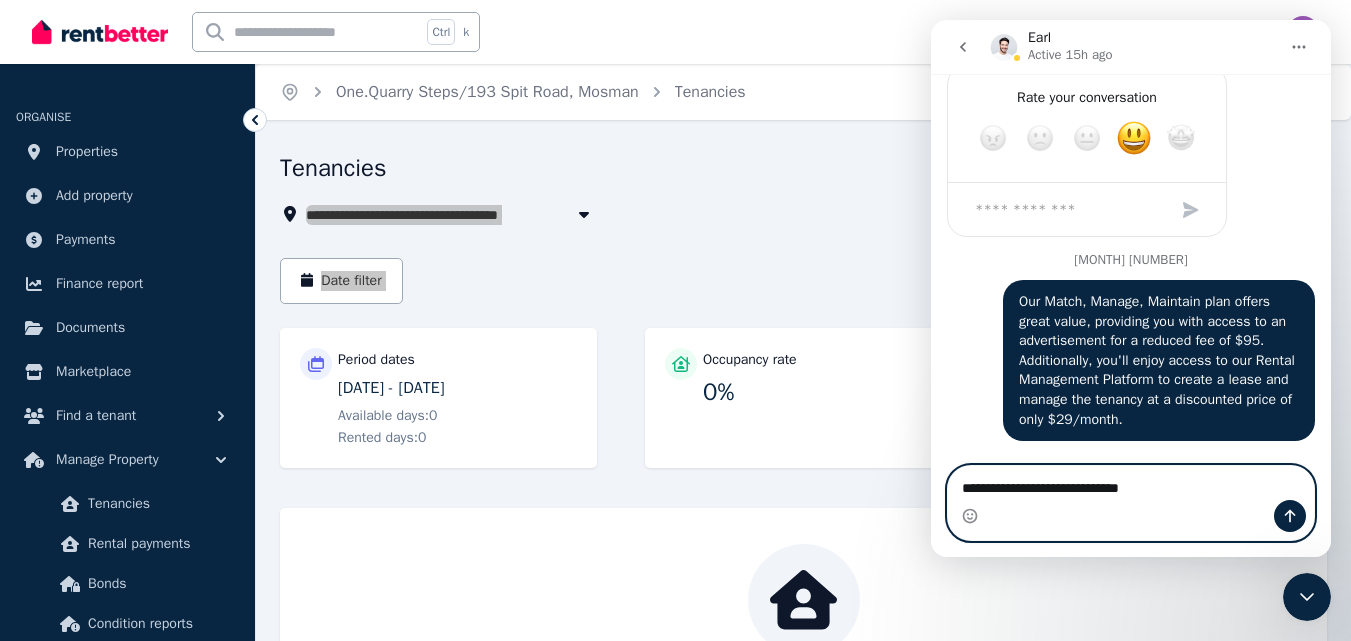 click on "**********" at bounding box center (1131, 483) 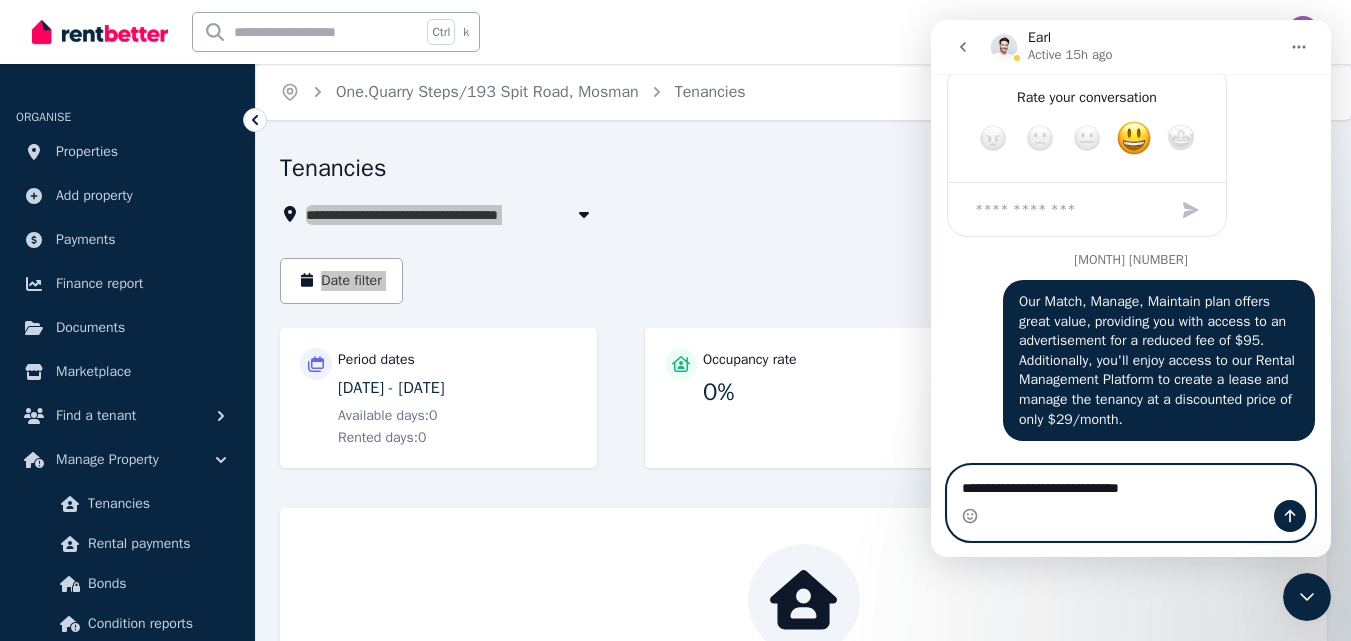 type 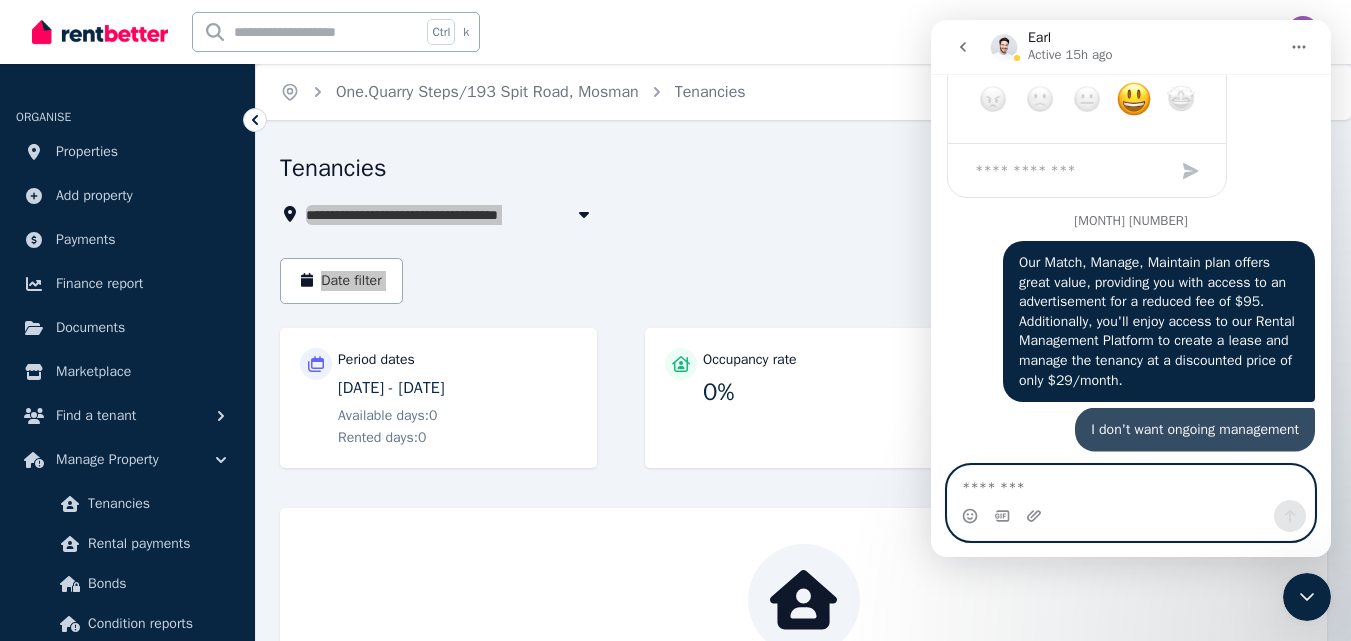 scroll, scrollTop: 2177, scrollLeft: 0, axis: vertical 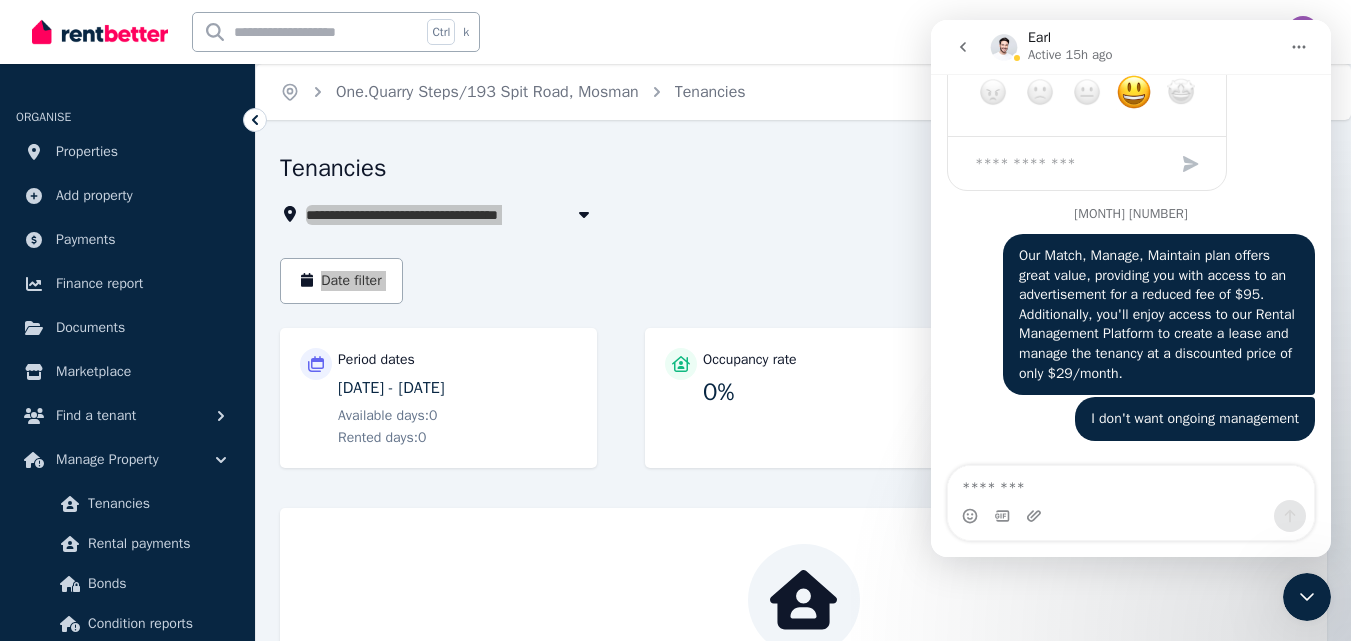 click on "I don't want ongoing management [NAME]    •   Just now" at bounding box center (1131, 431) 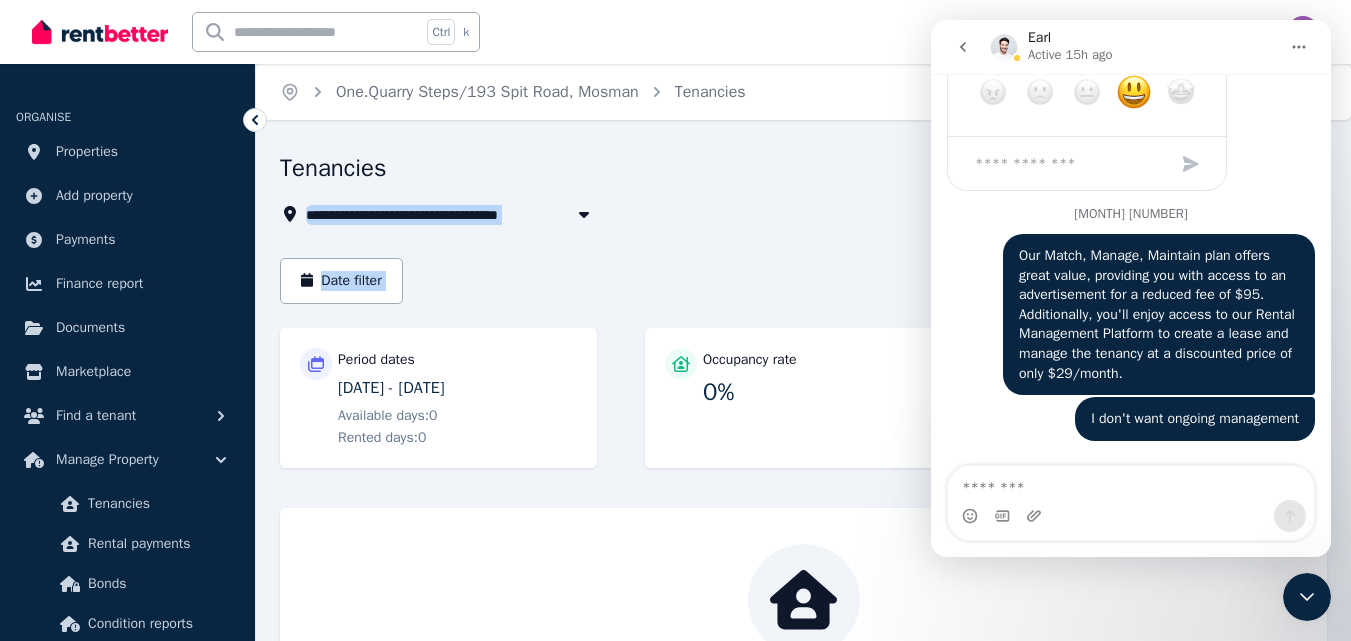 click on "Date filter Sort by Sort by" at bounding box center (803, 281) 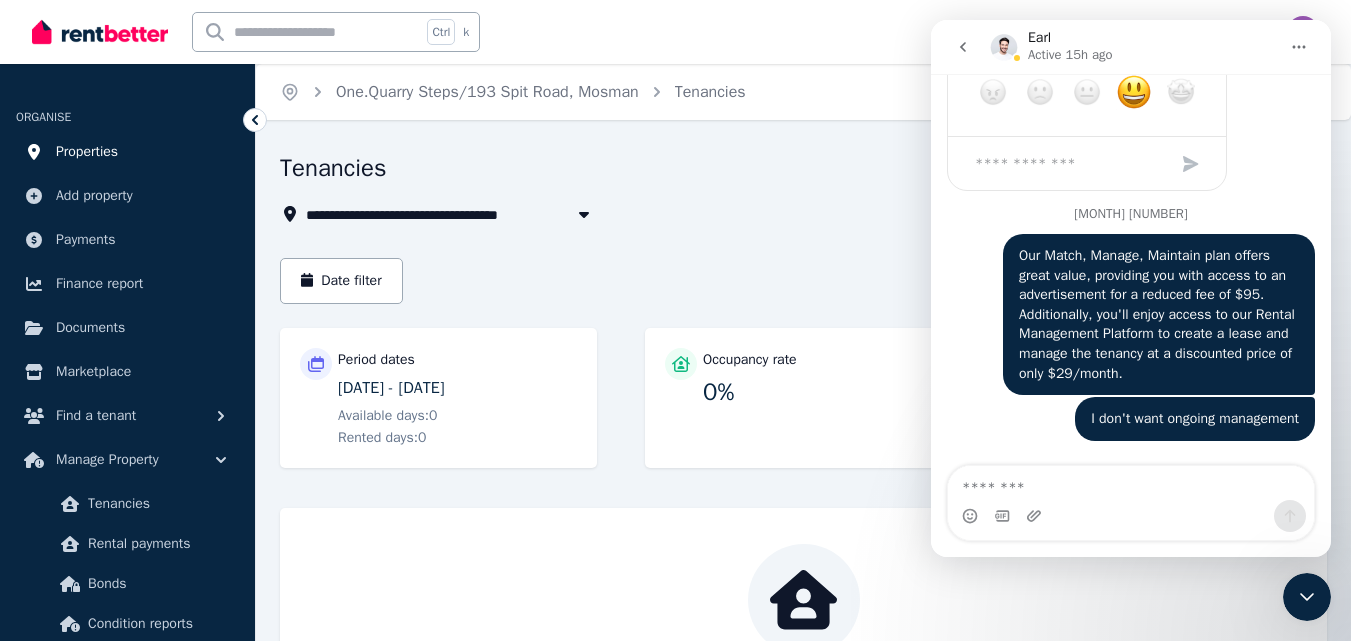 click on "Properties" at bounding box center [87, 152] 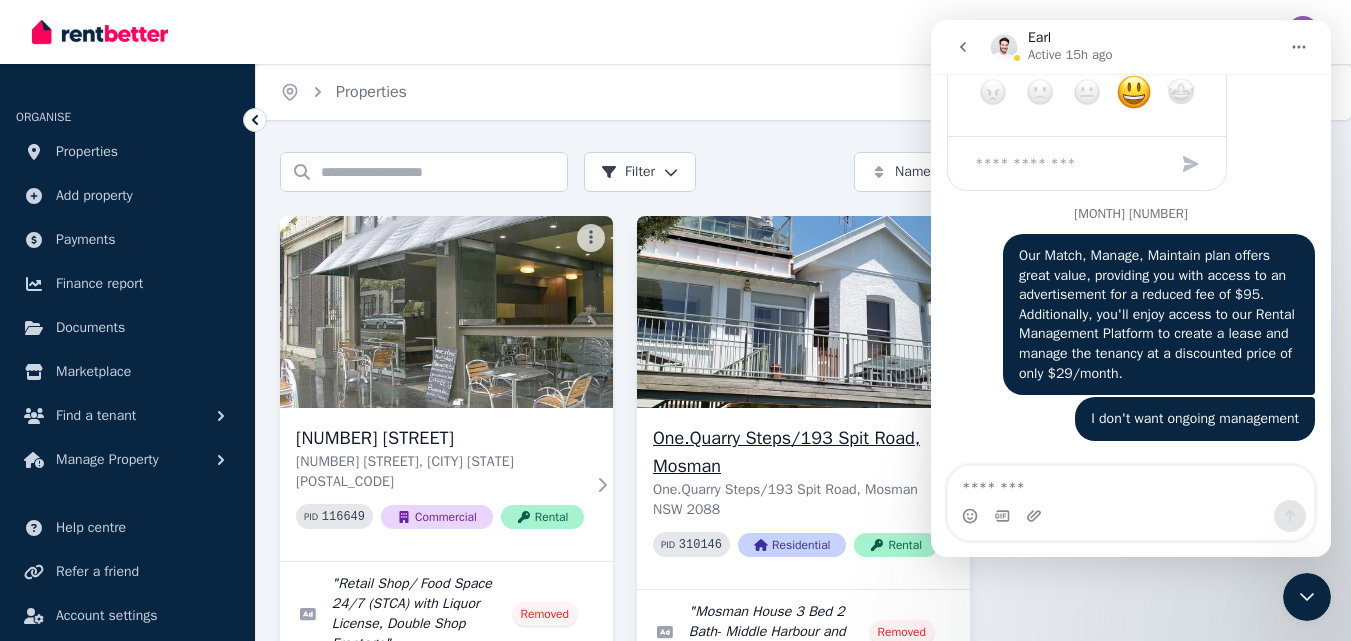 click at bounding box center (804, 312) 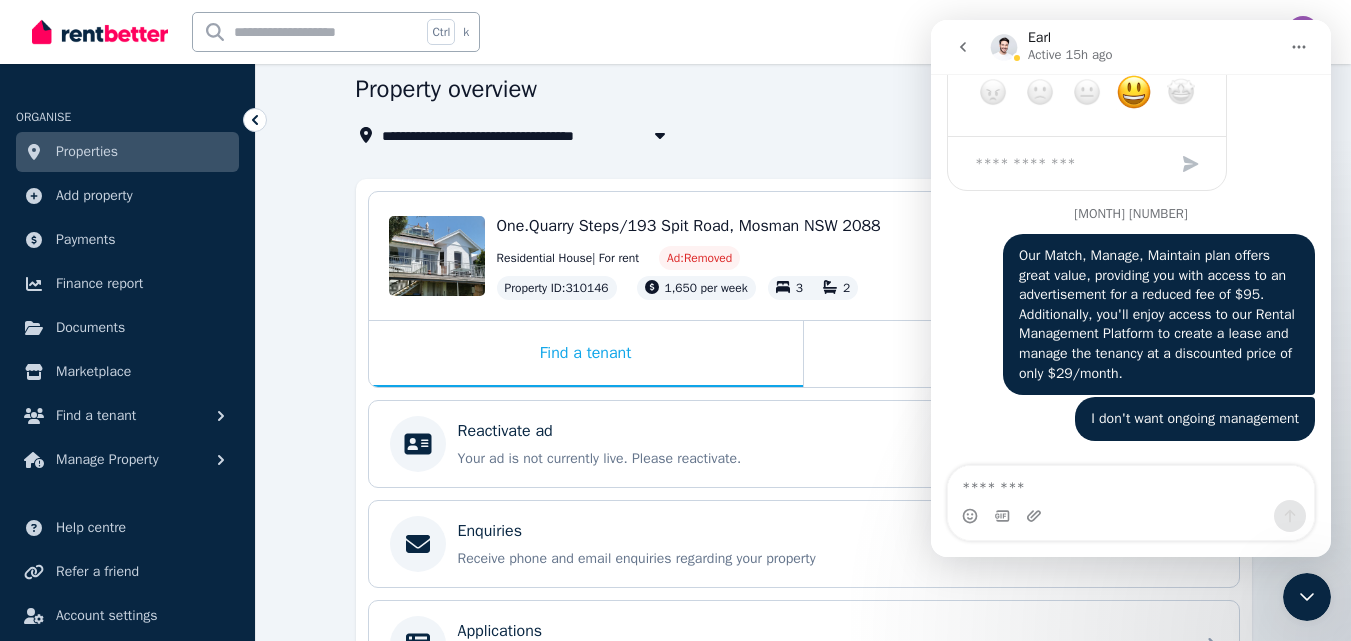 scroll, scrollTop: 77, scrollLeft: 0, axis: vertical 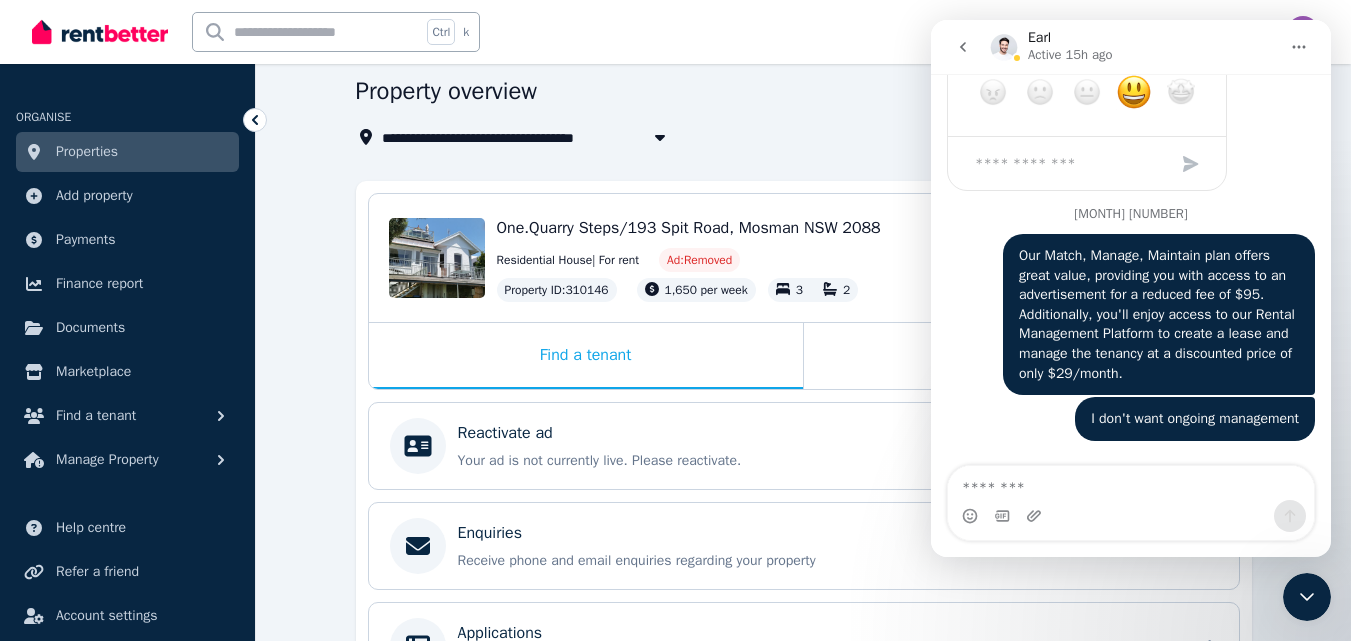 drag, startPoint x: 1359, startPoint y: 241, endPoint x: 186, endPoint y: 304, distance: 1174.6906 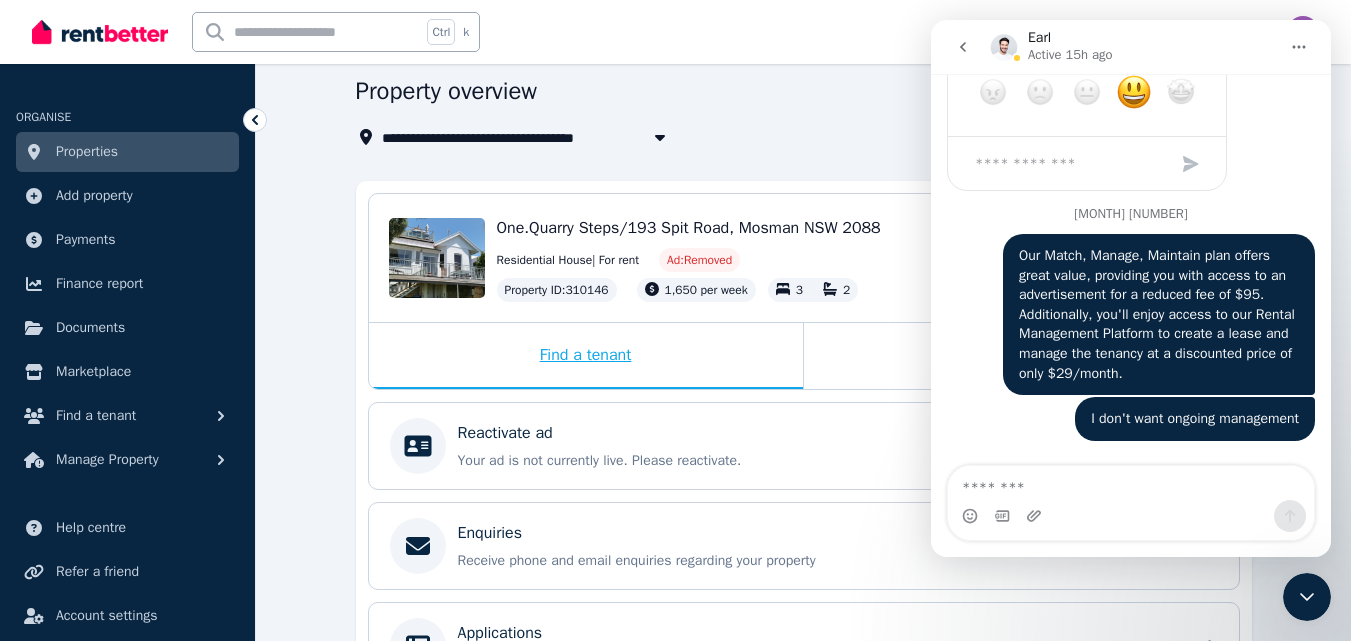 click on "Find a tenant" at bounding box center (586, 356) 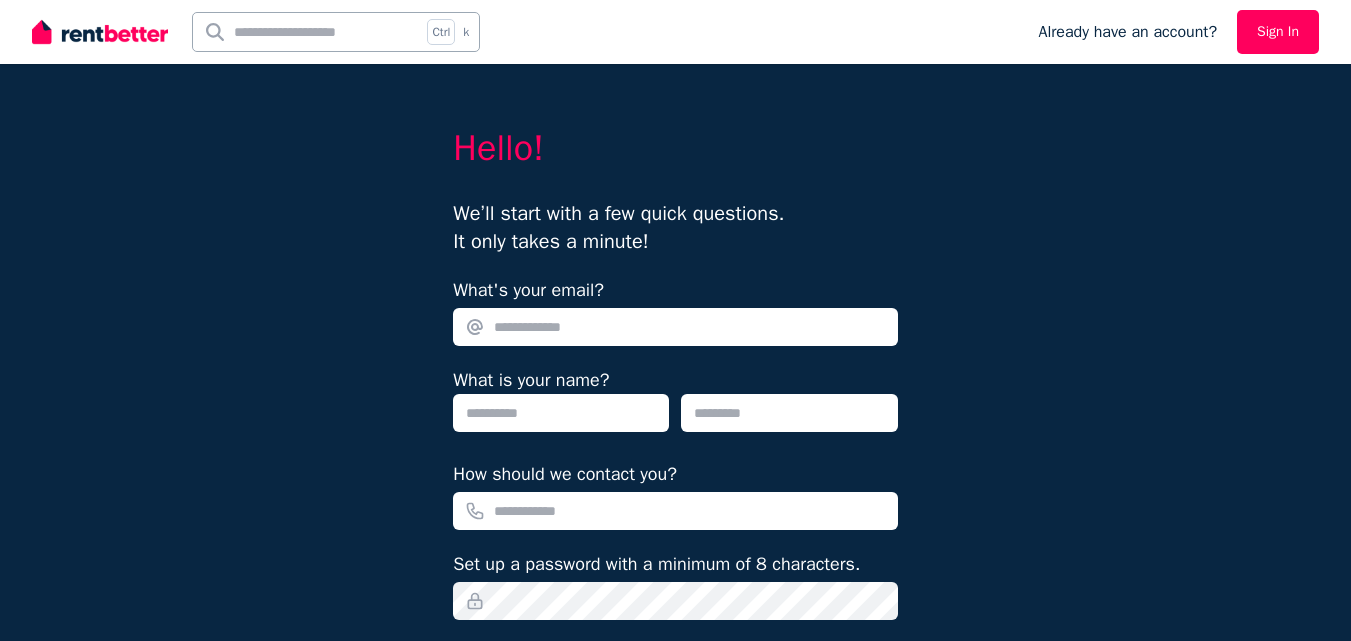 scroll, scrollTop: 0, scrollLeft: 0, axis: both 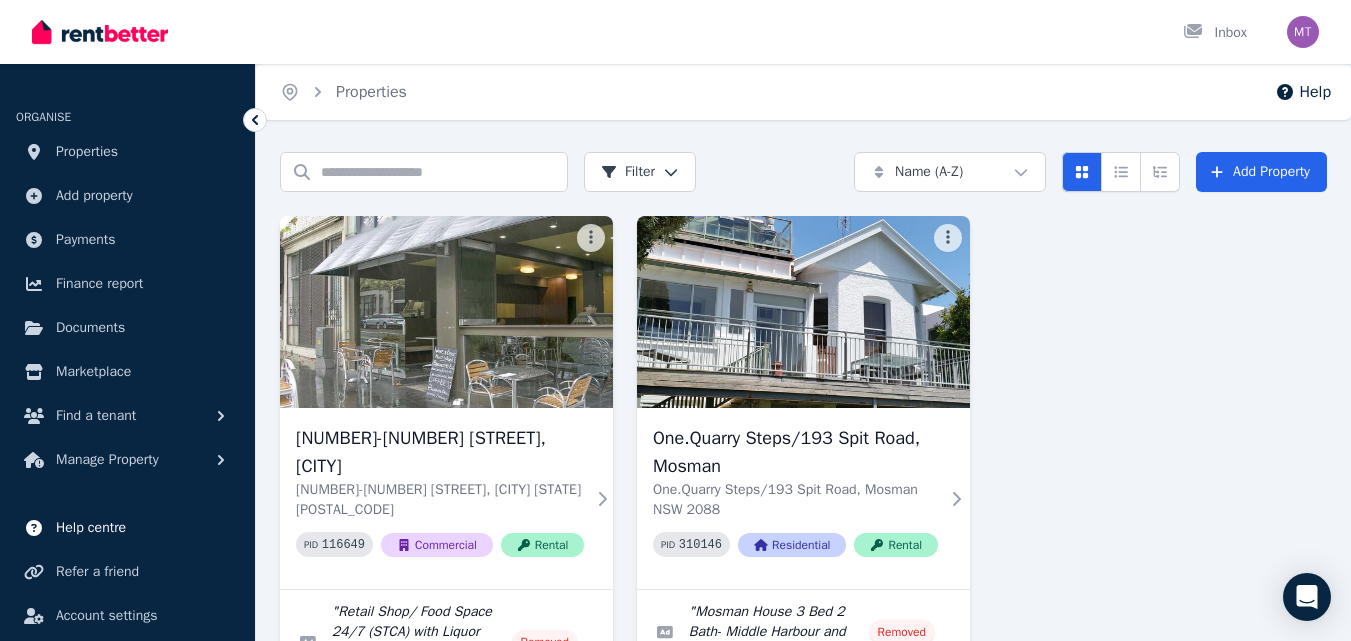 click on "Help centre" at bounding box center (91, 528) 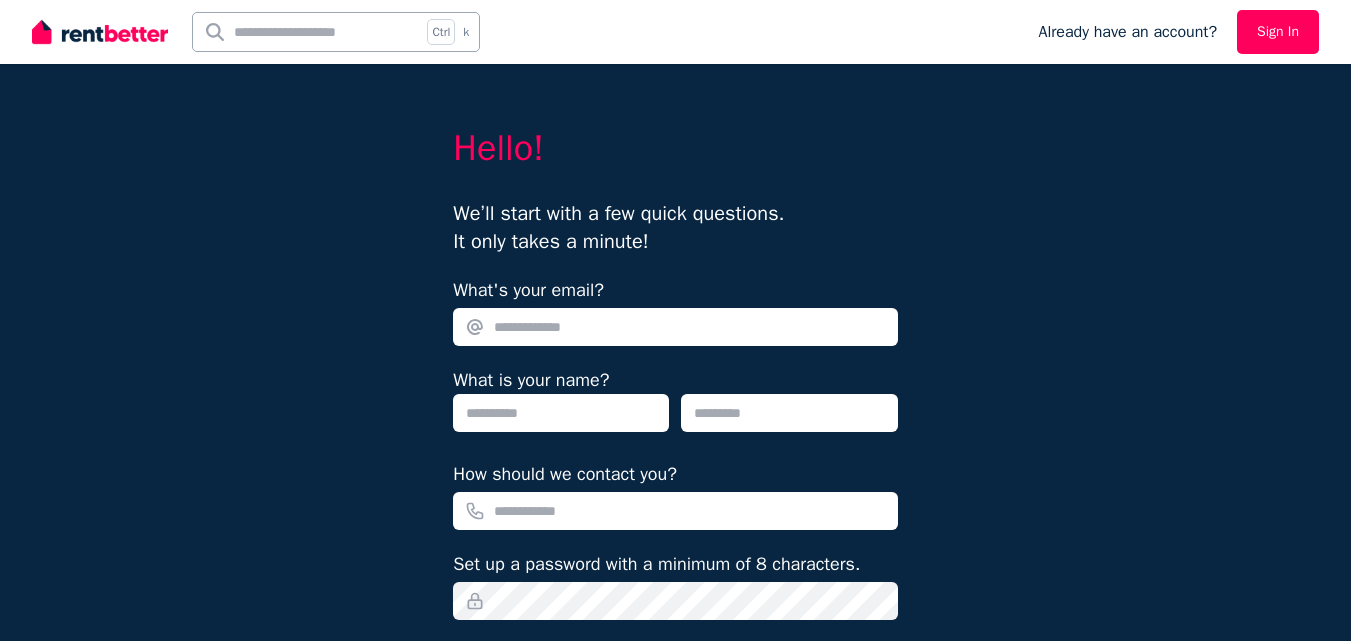 scroll, scrollTop: 0, scrollLeft: 0, axis: both 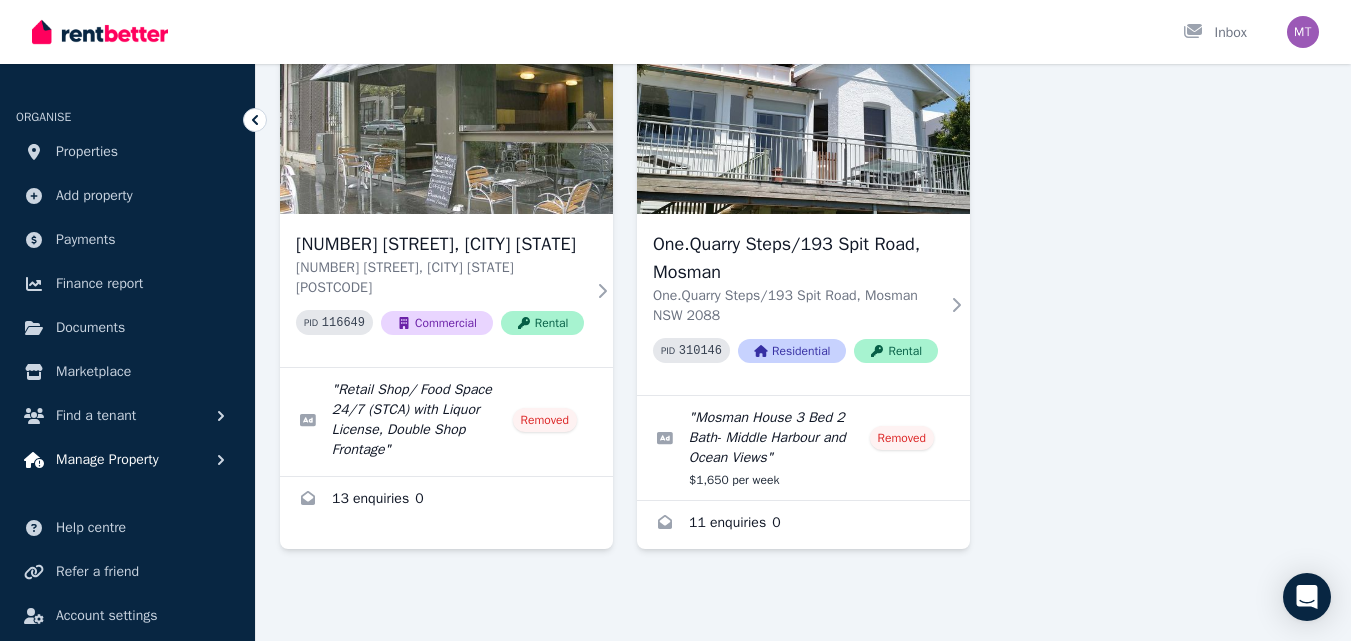 click on "Manage Property" at bounding box center (107, 460) 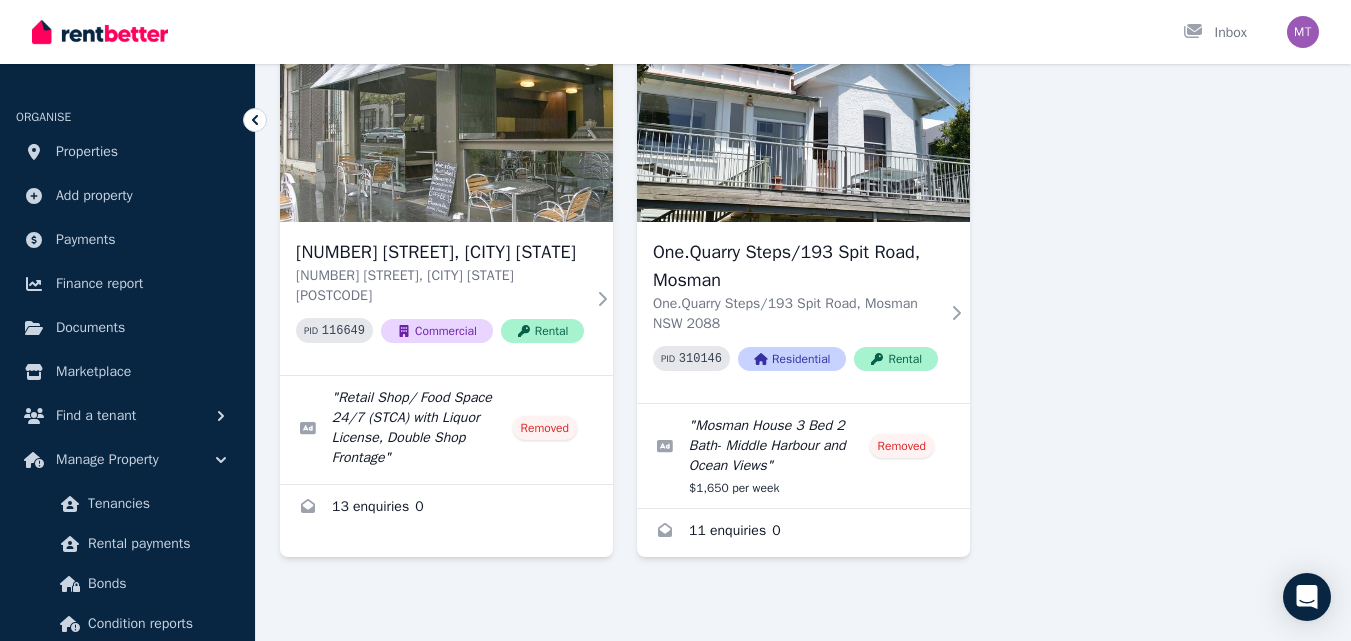 scroll, scrollTop: 194, scrollLeft: 0, axis: vertical 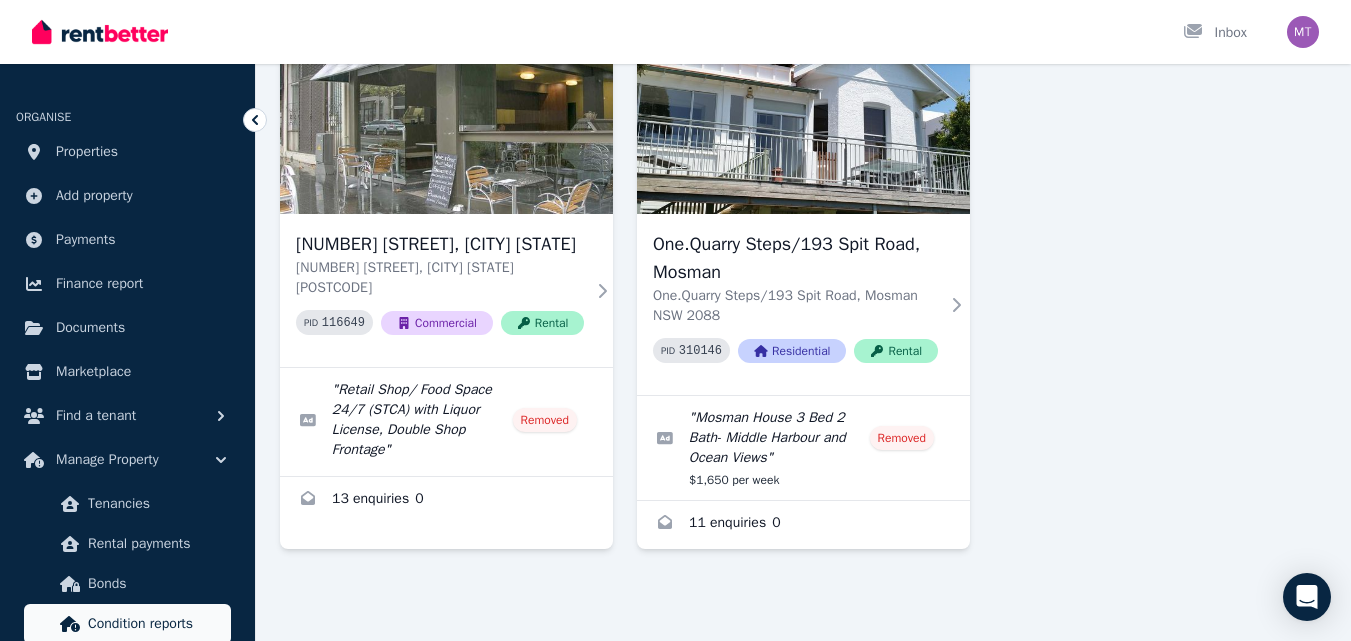 click on "Condition reports" at bounding box center [155, 624] 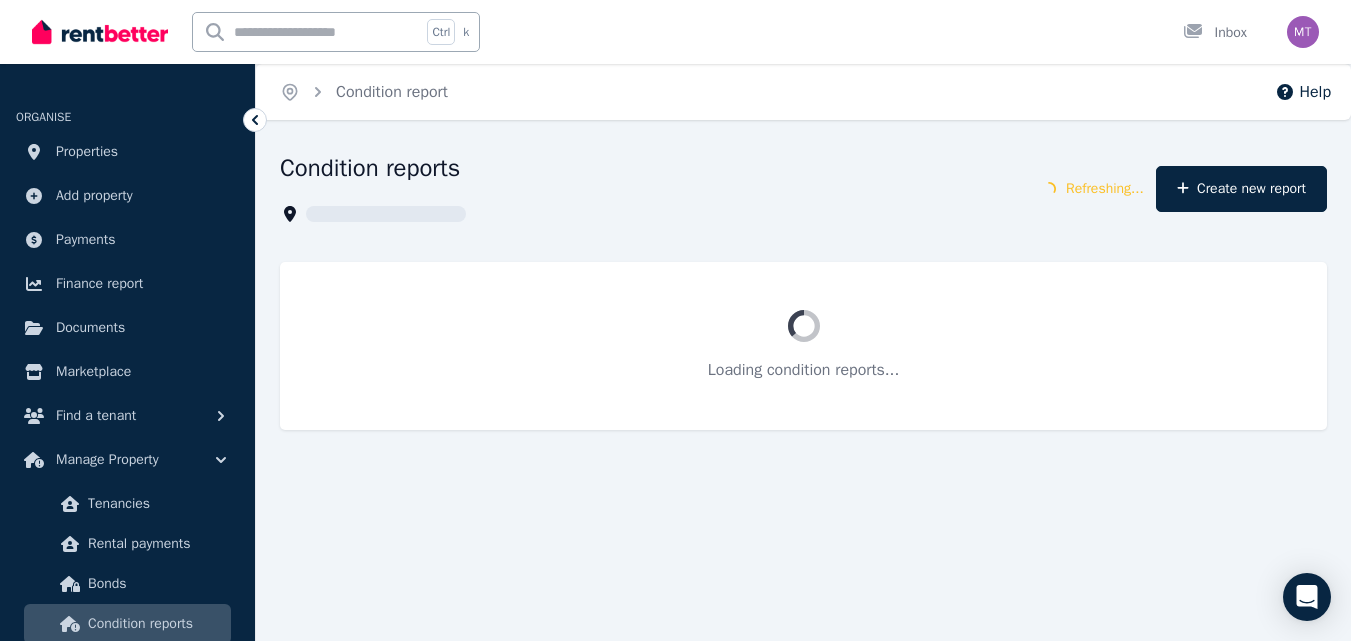 scroll, scrollTop: 0, scrollLeft: 0, axis: both 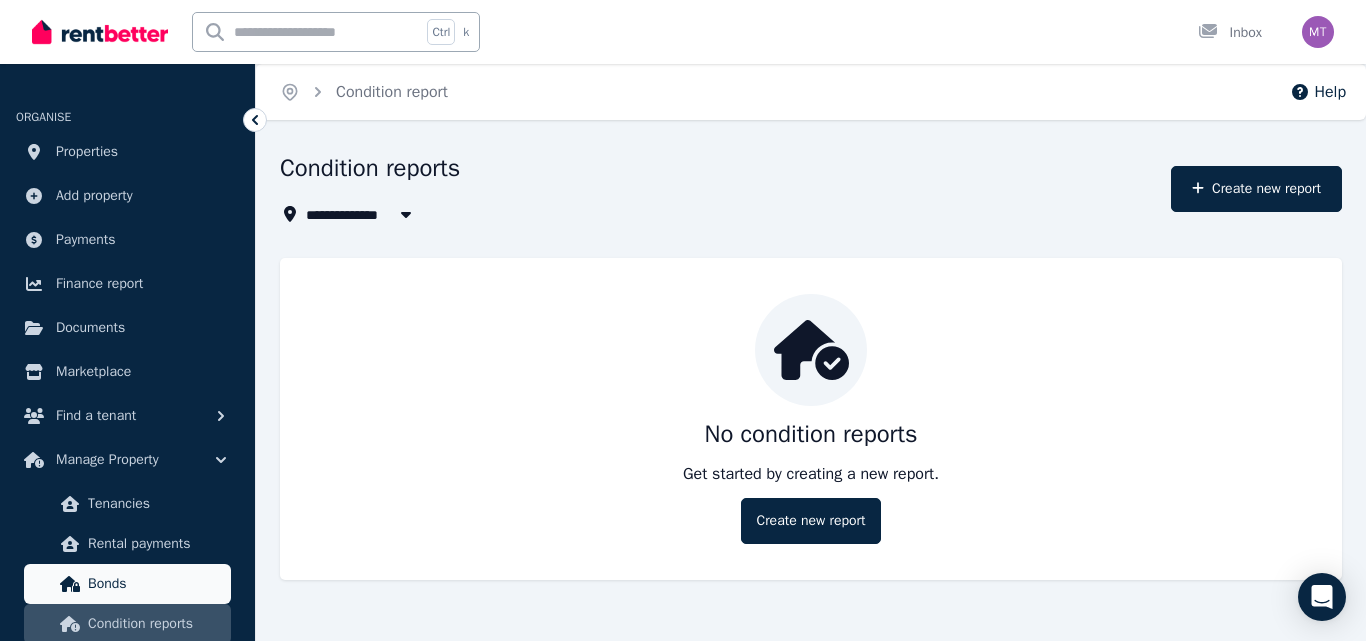 click on "Bonds" at bounding box center [155, 584] 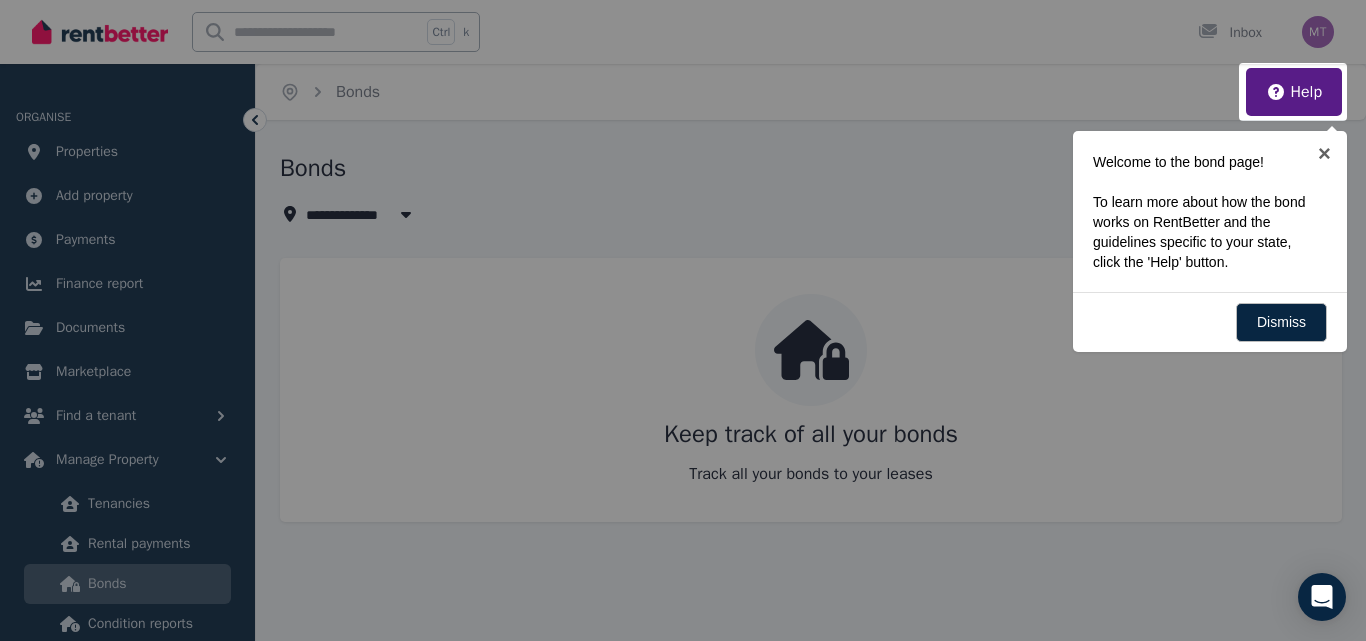 click at bounding box center (683, 320) 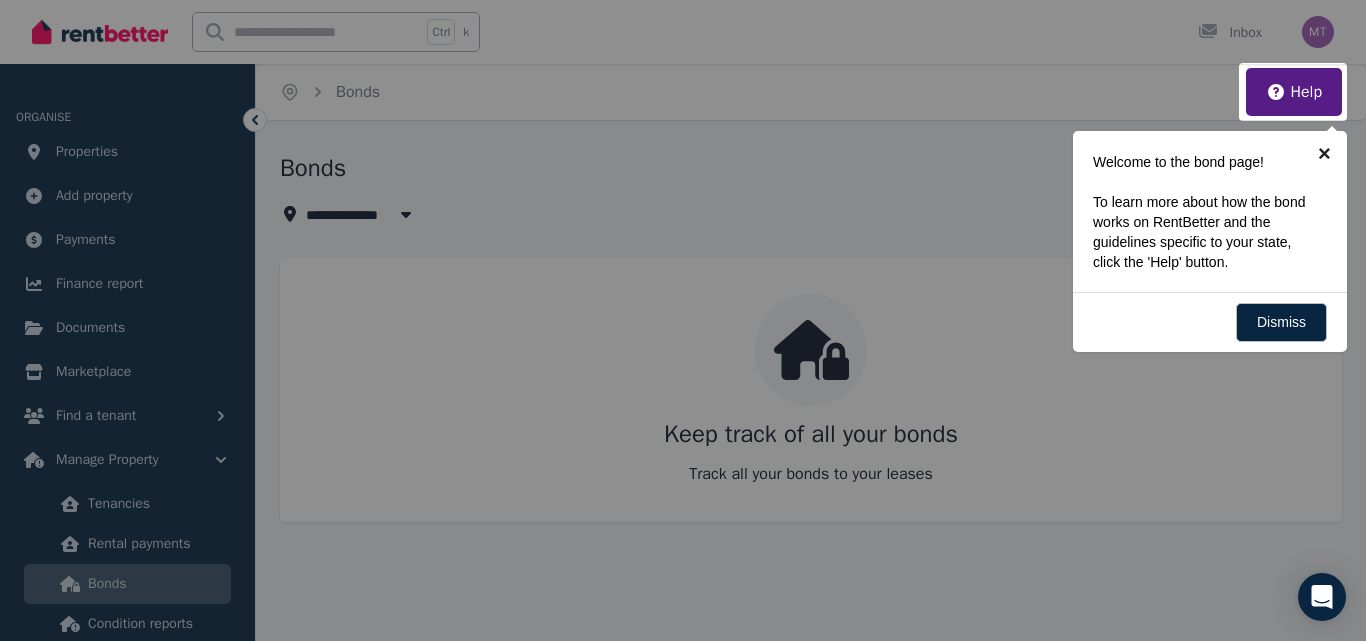 click on "×" at bounding box center (1324, 153) 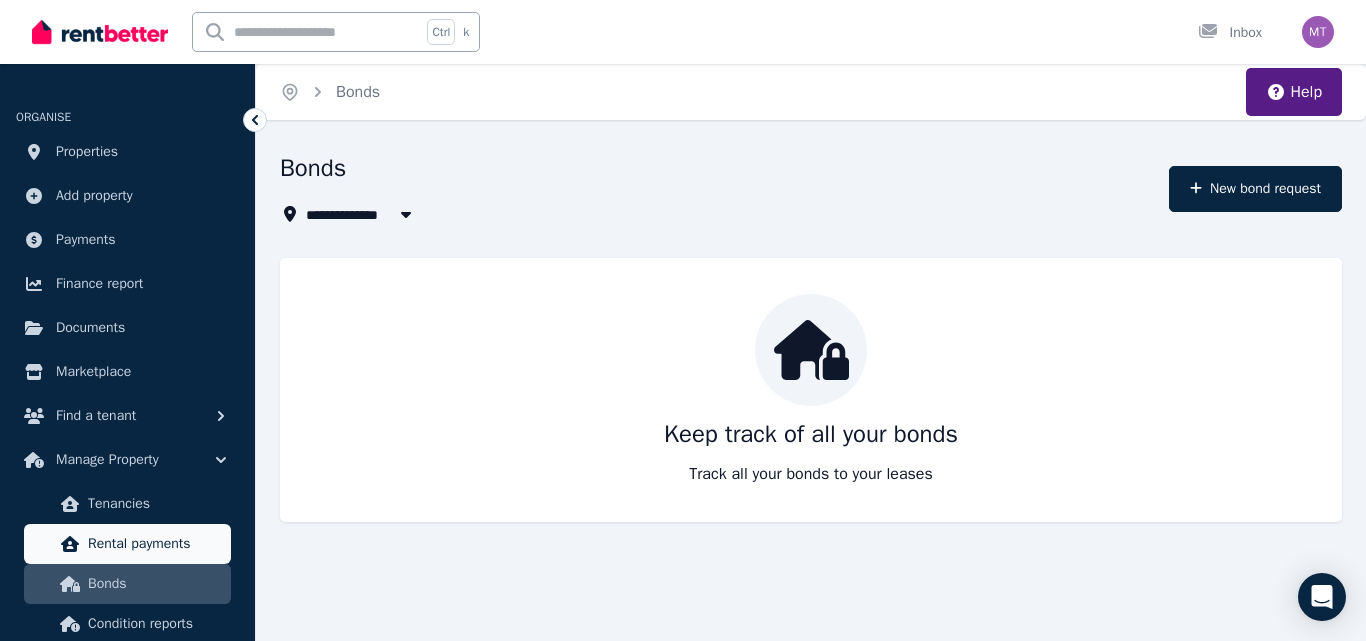 click on "Rental payments" at bounding box center [155, 544] 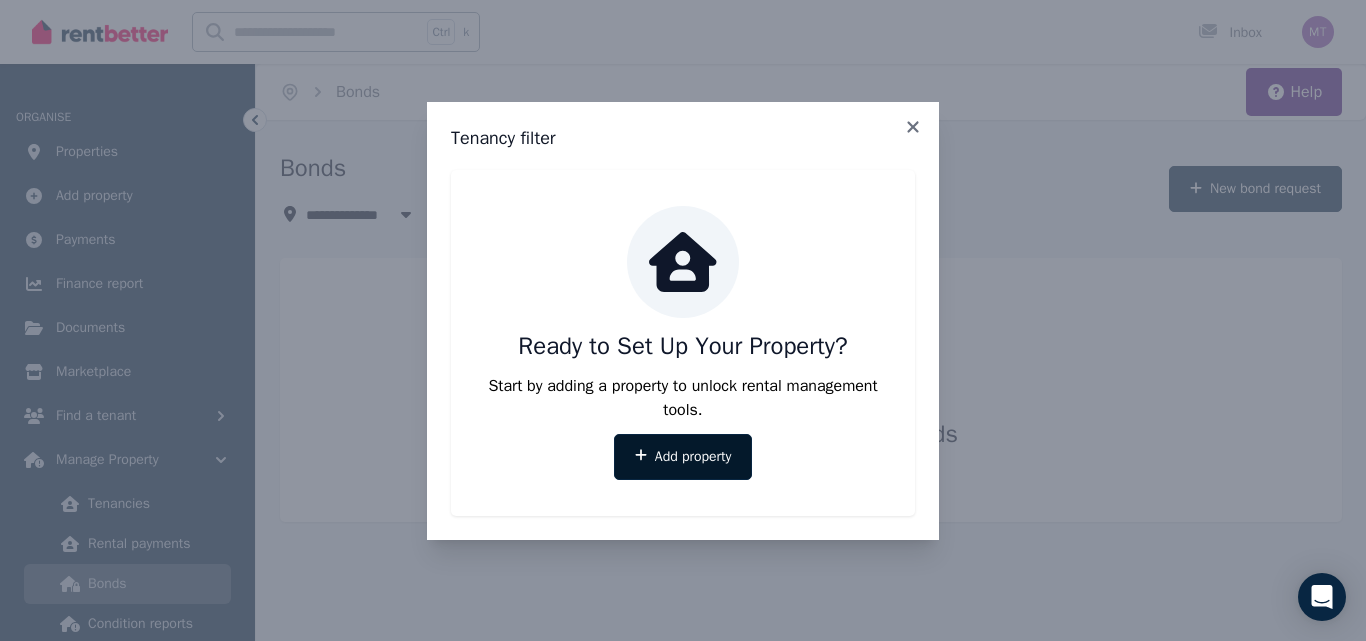 click on "Add property" at bounding box center (683, 457) 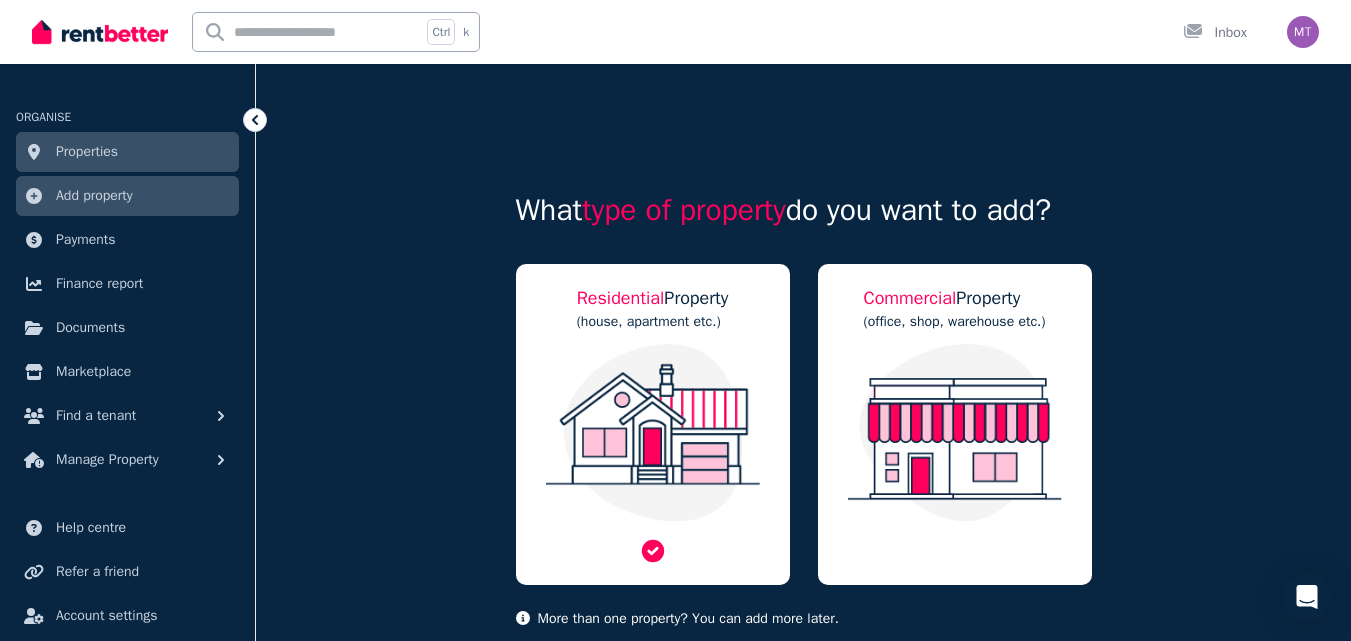 click at bounding box center [653, 433] 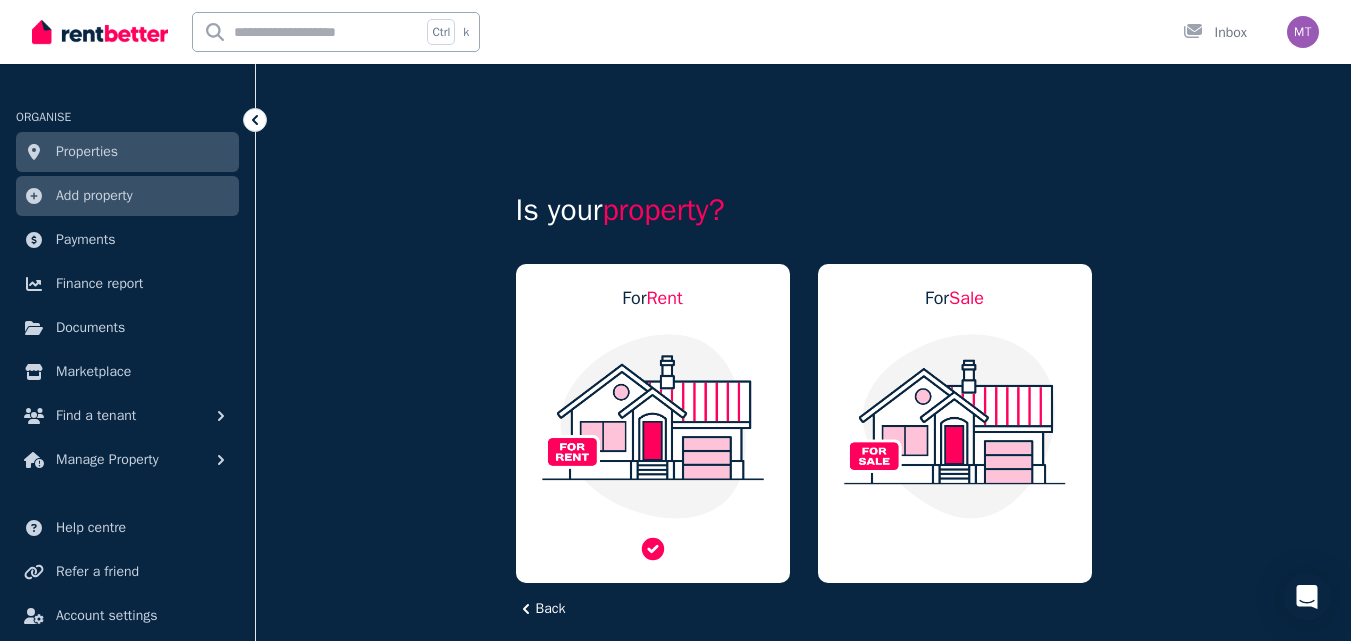 click at bounding box center (653, 426) 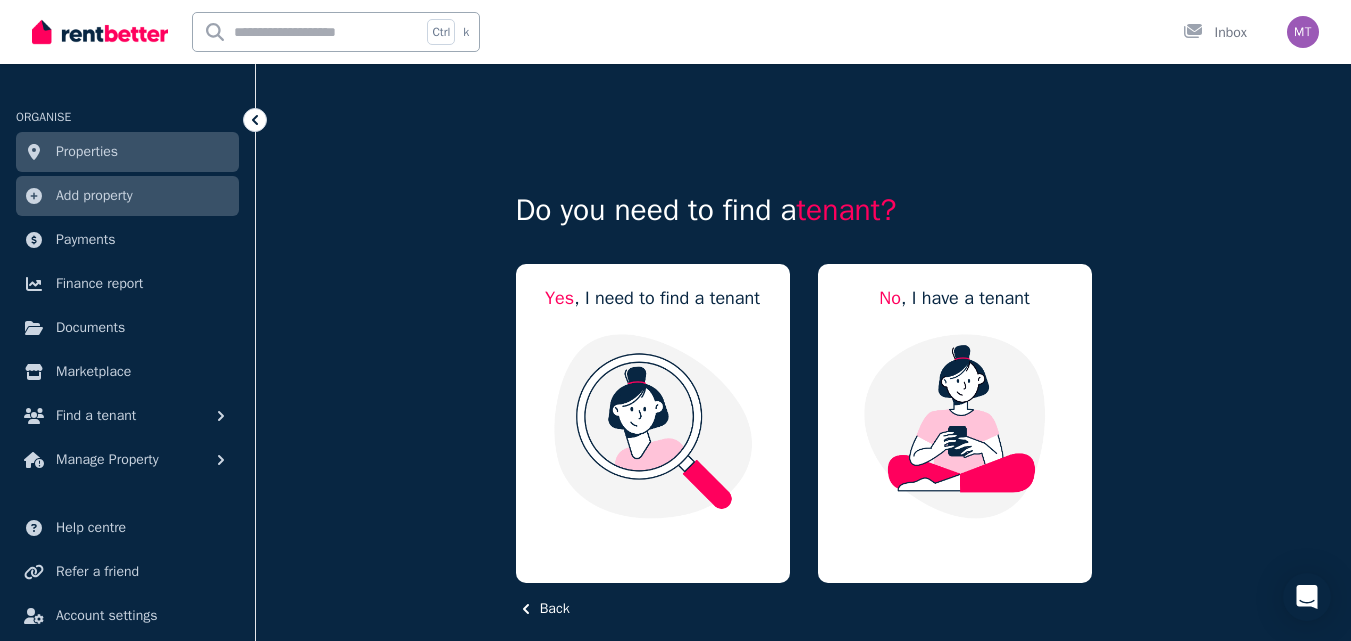 click at bounding box center [653, 426] 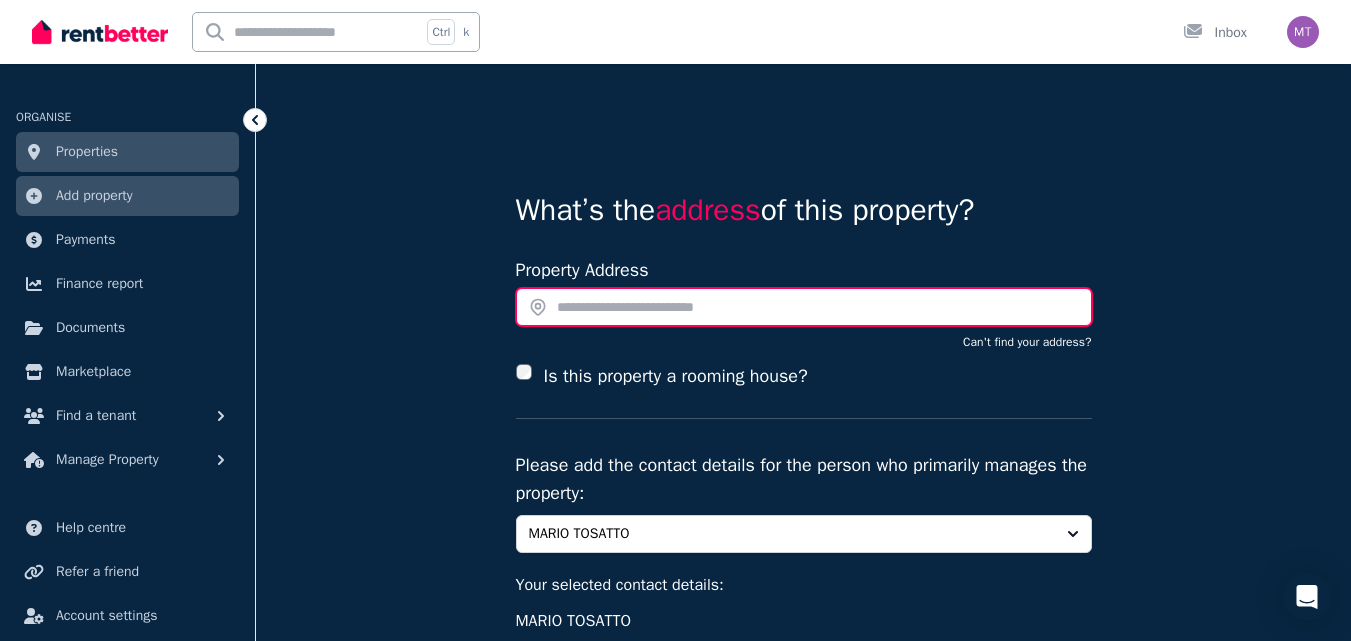 click at bounding box center (804, 307) 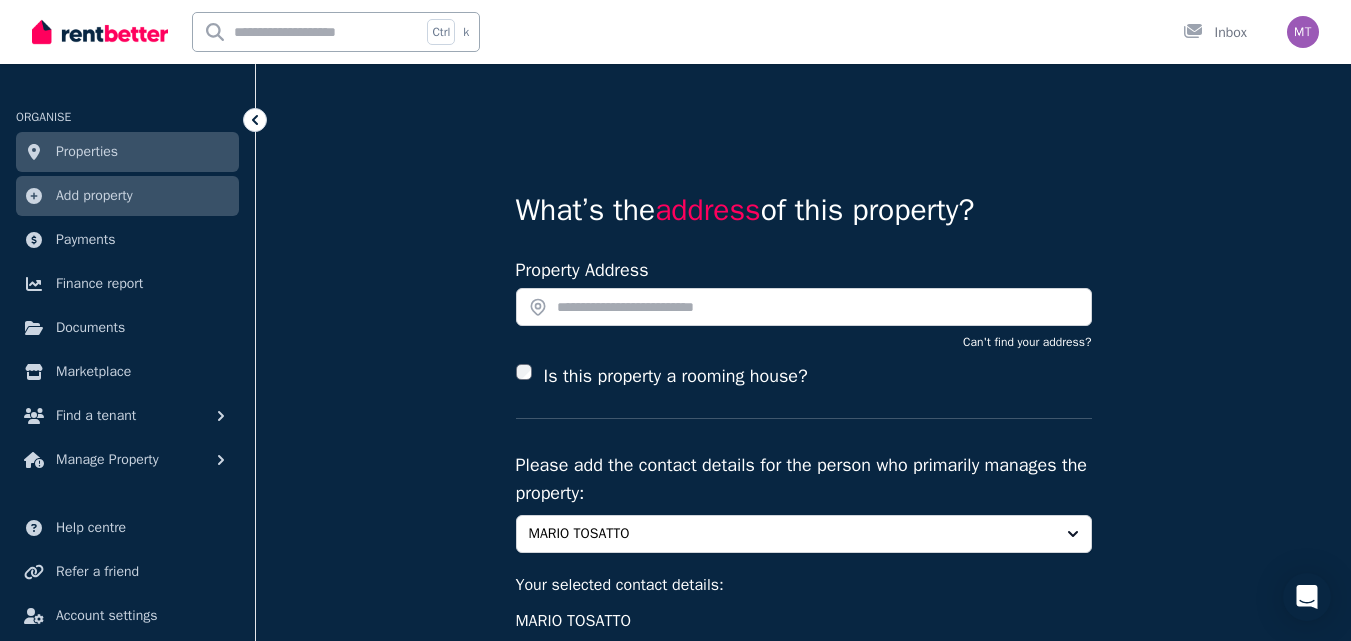 drag, startPoint x: 1353, startPoint y: 295, endPoint x: 1365, endPoint y: 343, distance: 49.47727 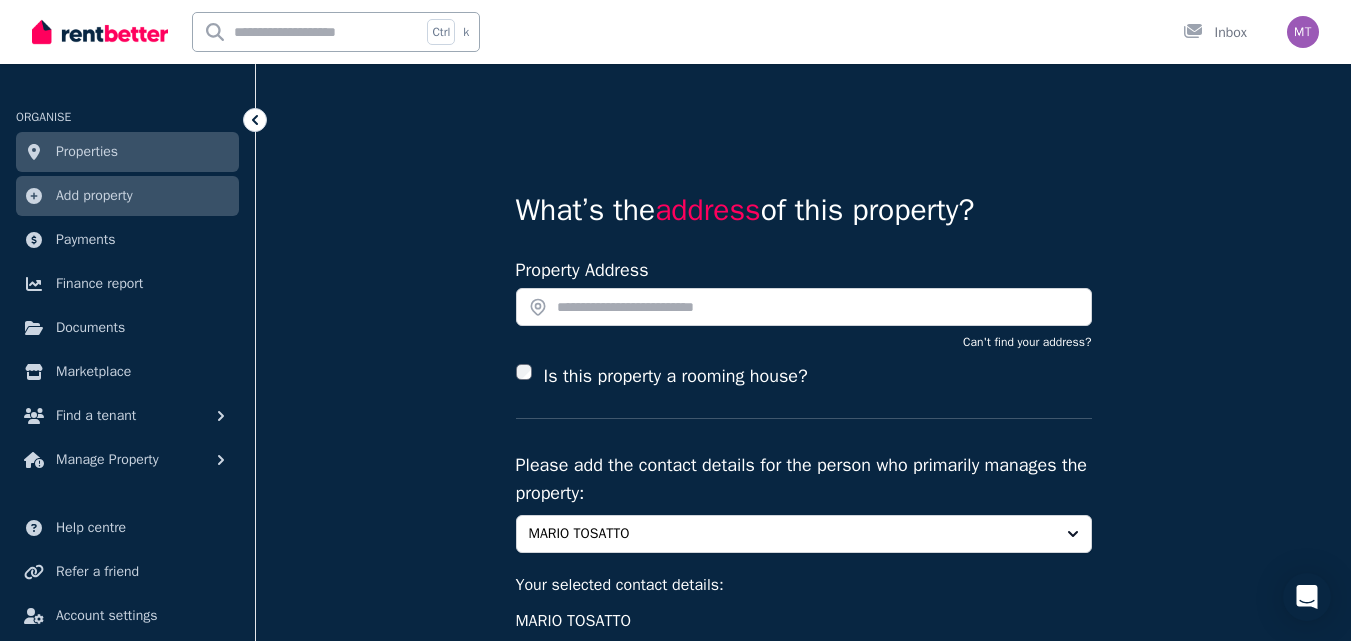 click on "Open main menu Ctrl k Inbox Open user menu ORGANISE Properties Add property Payments Finance report Documents Marketplace Find a tenant Manage Property Help centre Refer a friend Account settings Your profile MARIO TOSATTO What’s the  address  of this property? Search your address Property Address Can't find your address? Is this property a rooming house? Please add the contact details for the person who   primarily manages the property: Select rental providers to add MARIO TOSATTO Your selected contact details: MARIO TOSATTO mariotosatto@yahoo.com.au 0411 195 166 Edit Add Property Start over /portal/properties/add?
BESbswy" at bounding box center [675, 320] 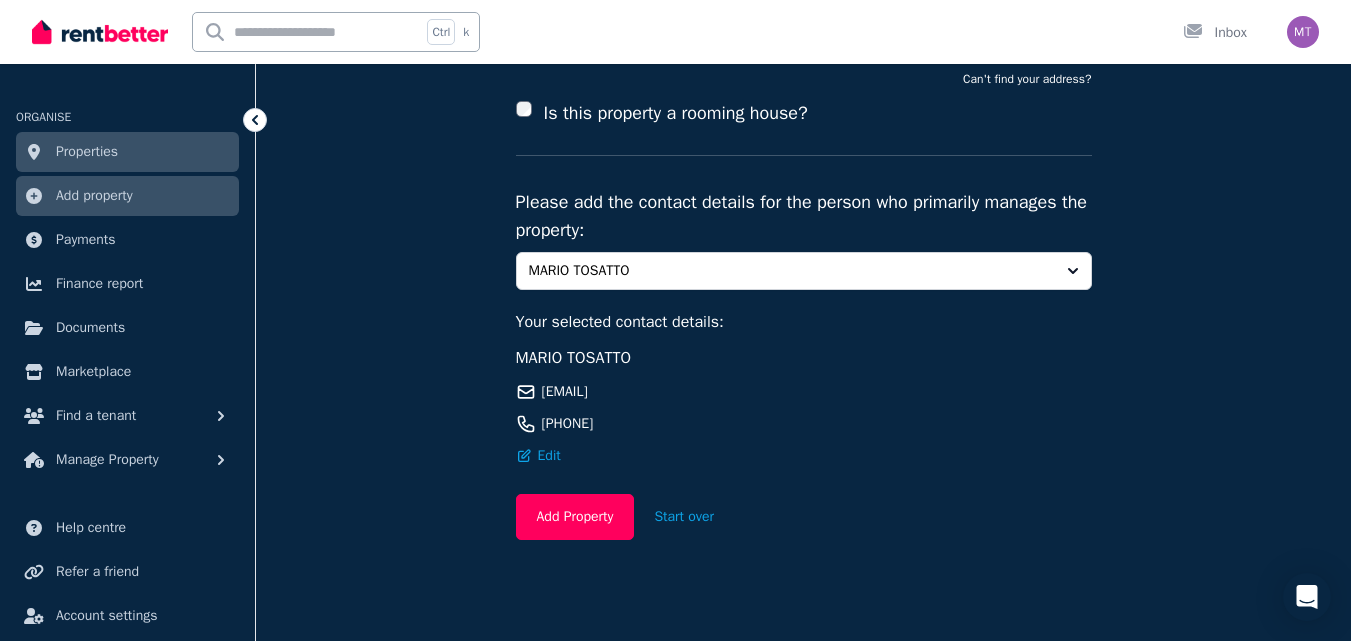 scroll, scrollTop: 274, scrollLeft: 0, axis: vertical 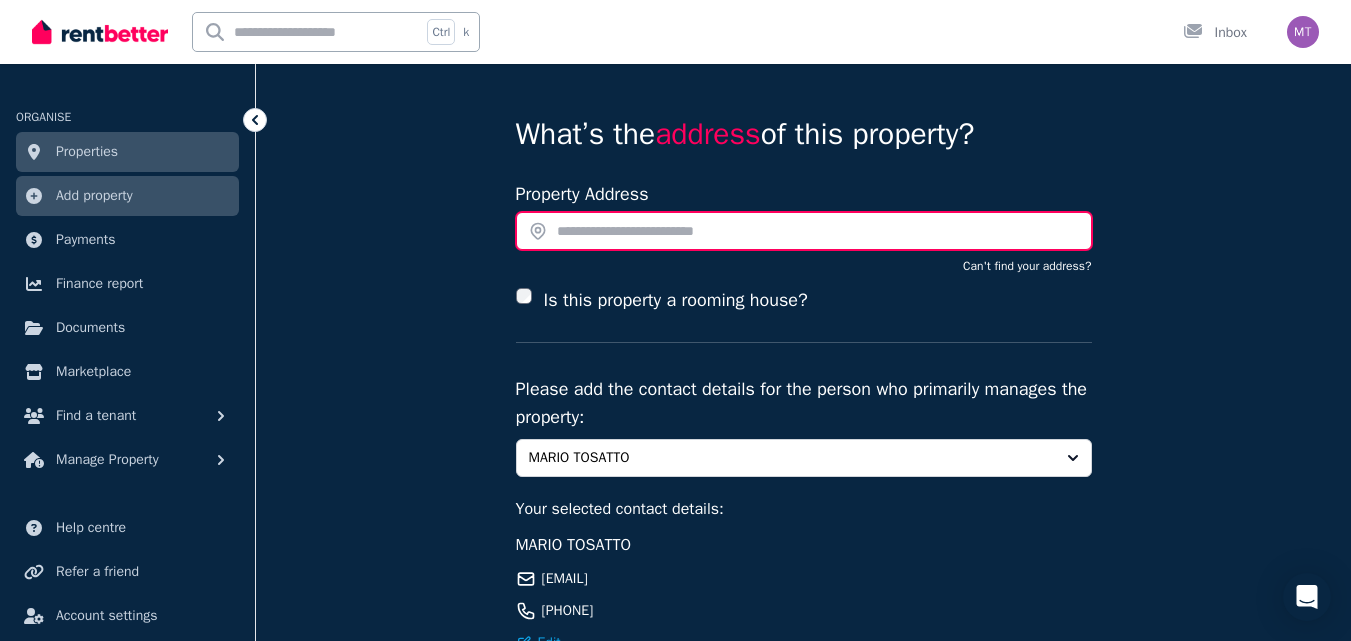 click at bounding box center [804, 231] 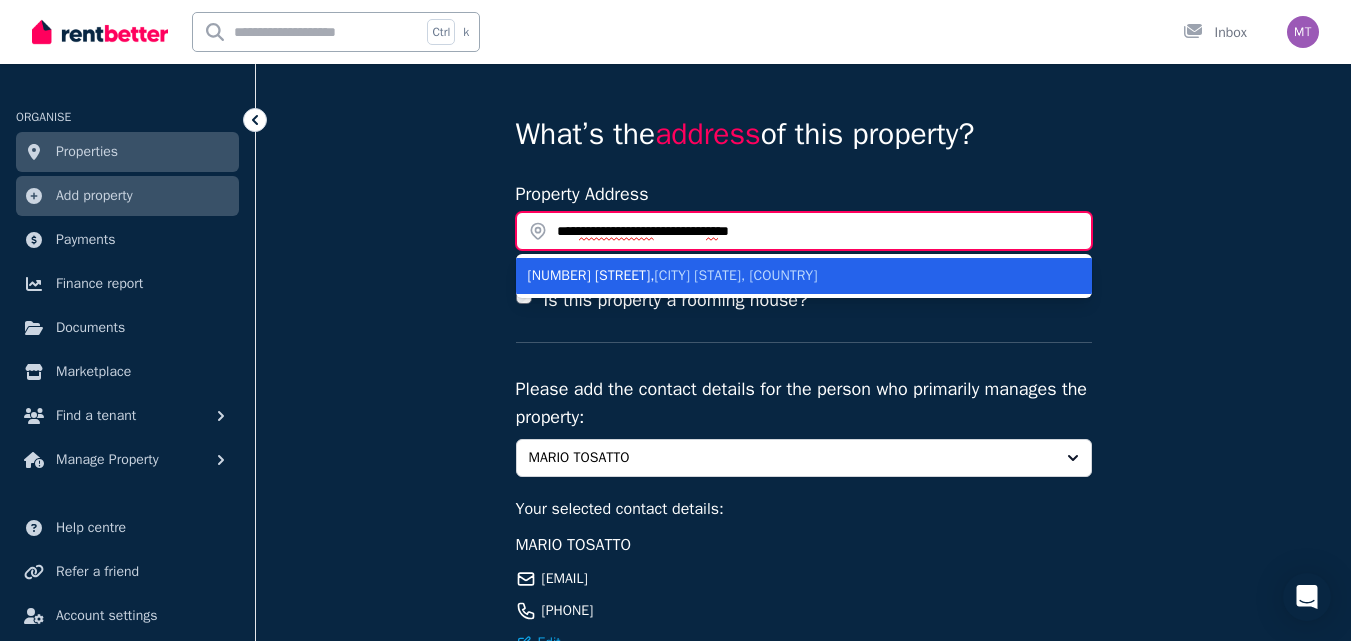 click on "**********" at bounding box center (804, 231) 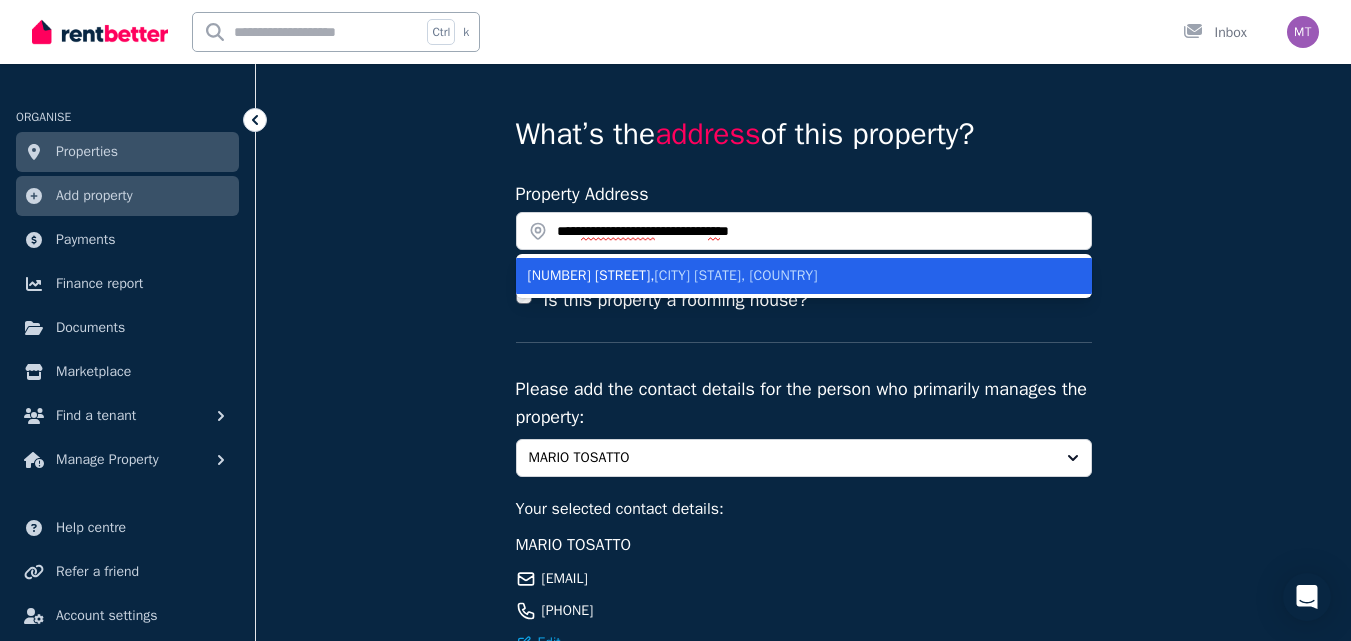 click on "Mosman NSW, Australia" at bounding box center (736, 275) 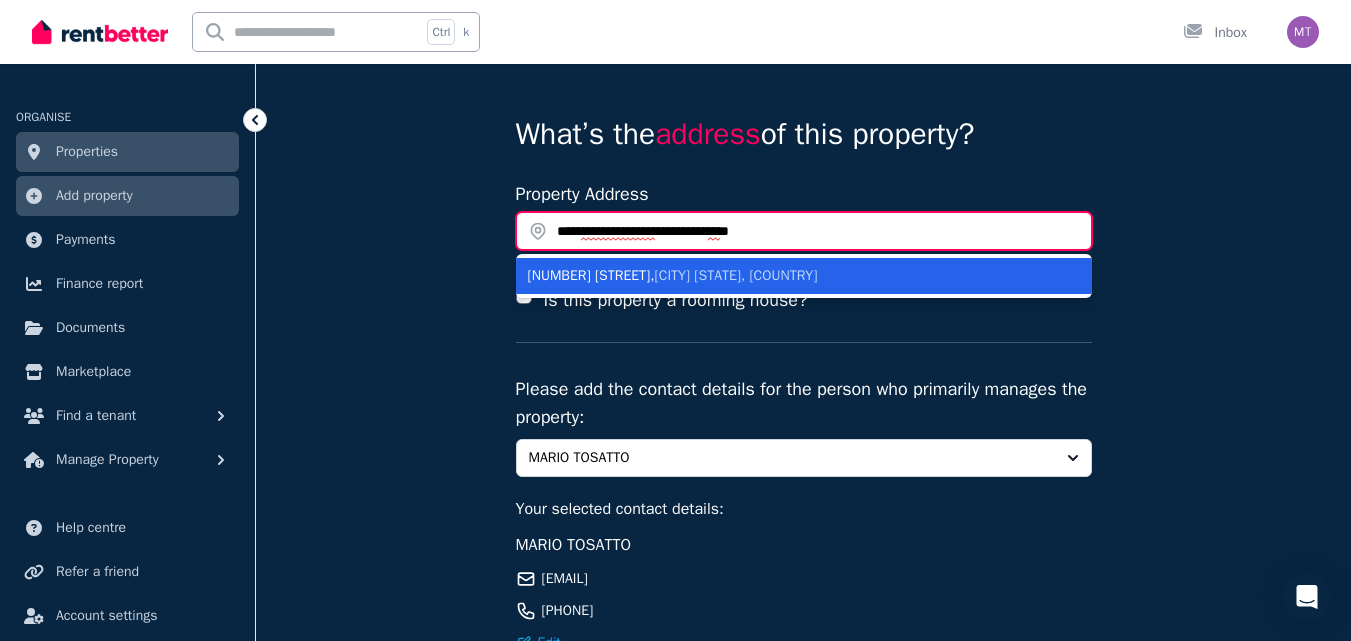 type on "**********" 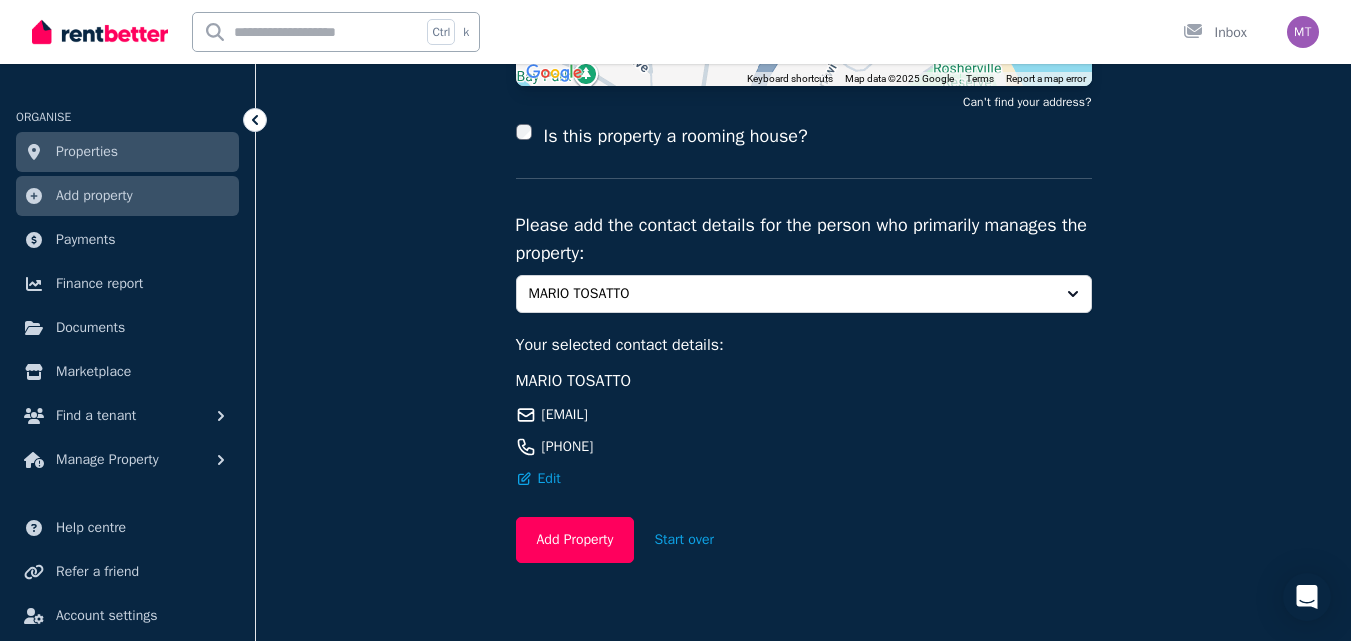 scroll, scrollTop: 446, scrollLeft: 0, axis: vertical 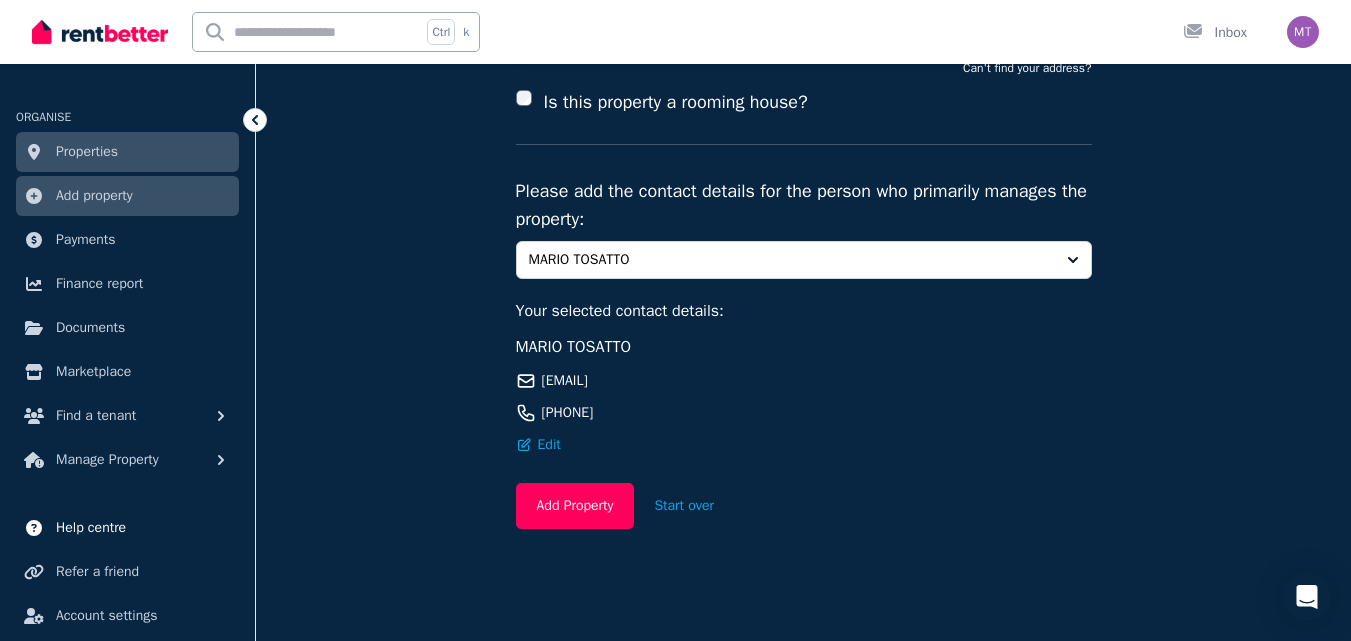 click on "Help centre" at bounding box center (91, 528) 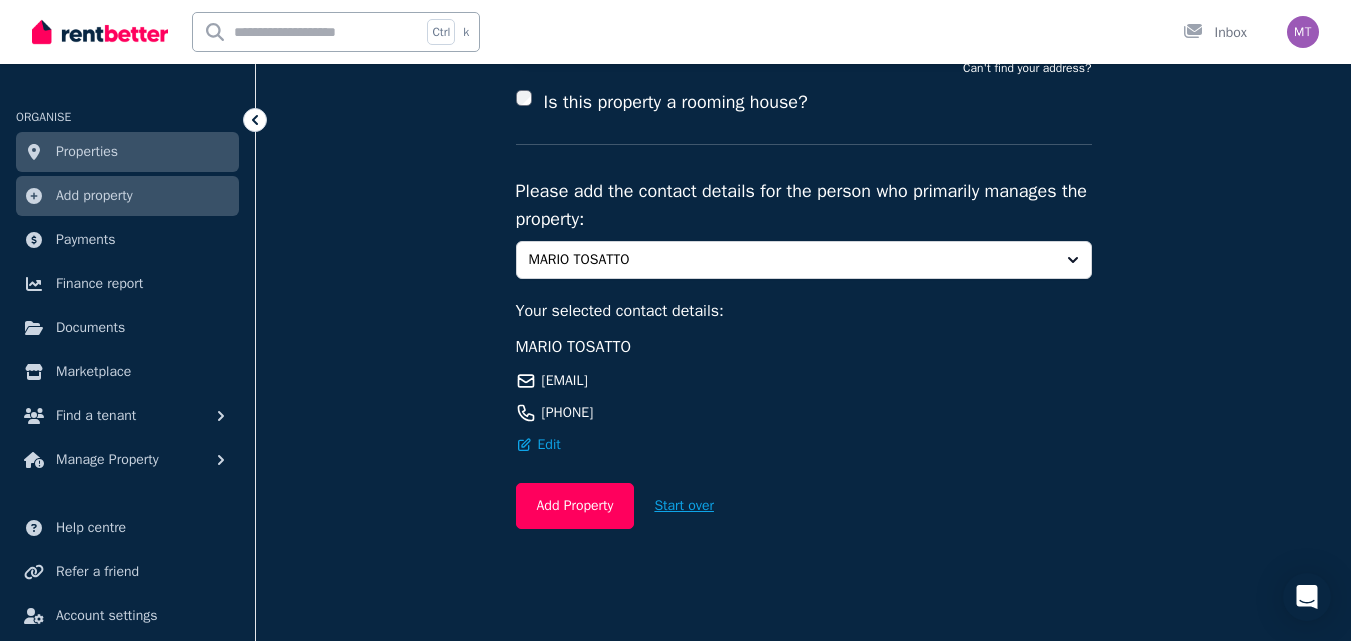 click on "Start over" at bounding box center [684, 506] 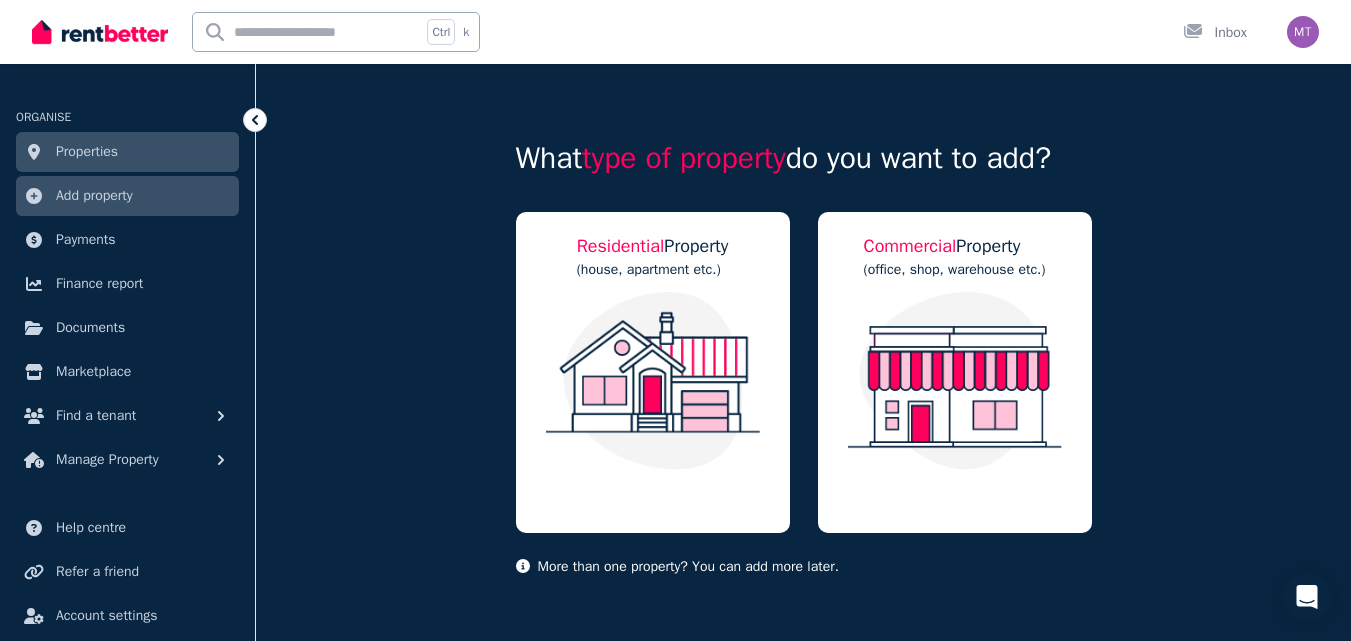 scroll, scrollTop: 87, scrollLeft: 0, axis: vertical 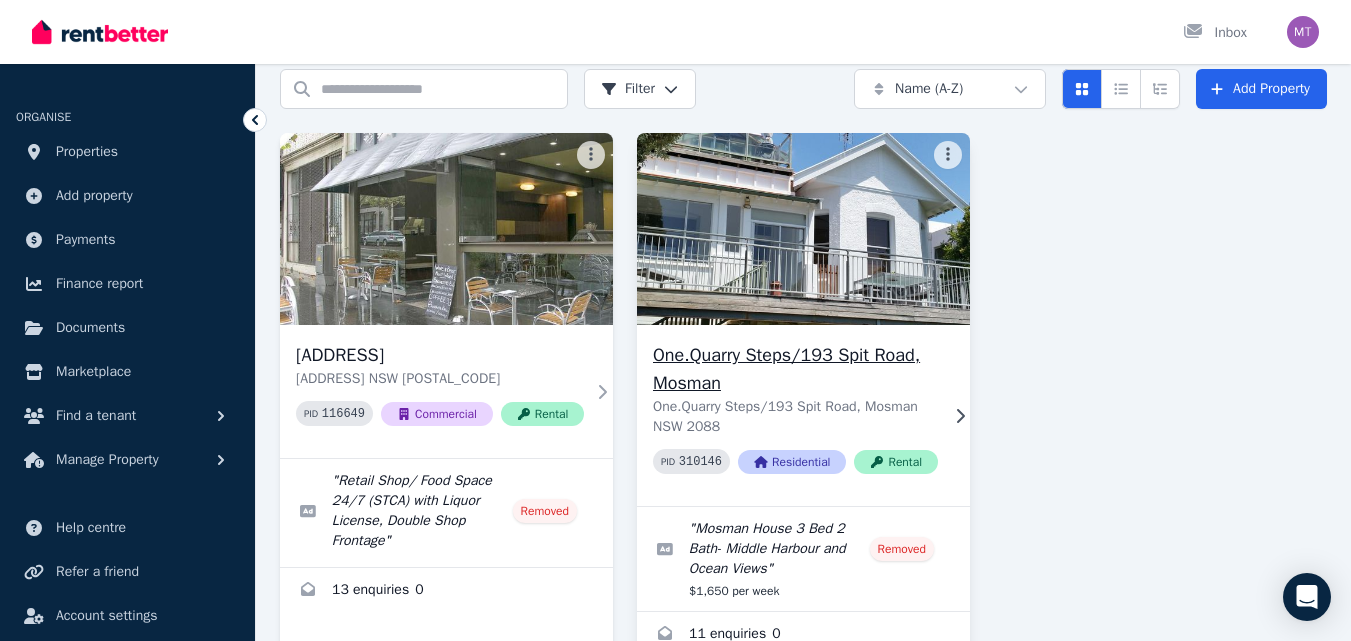 click at bounding box center [804, 229] 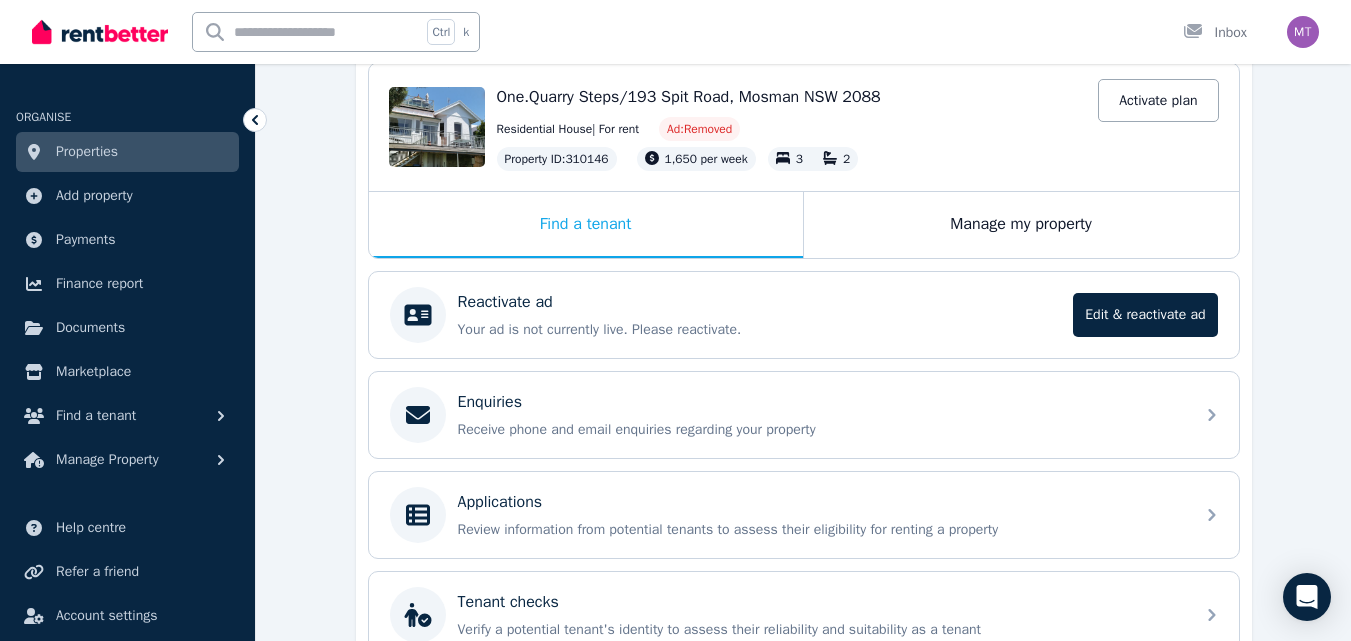 scroll, scrollTop: 206, scrollLeft: 0, axis: vertical 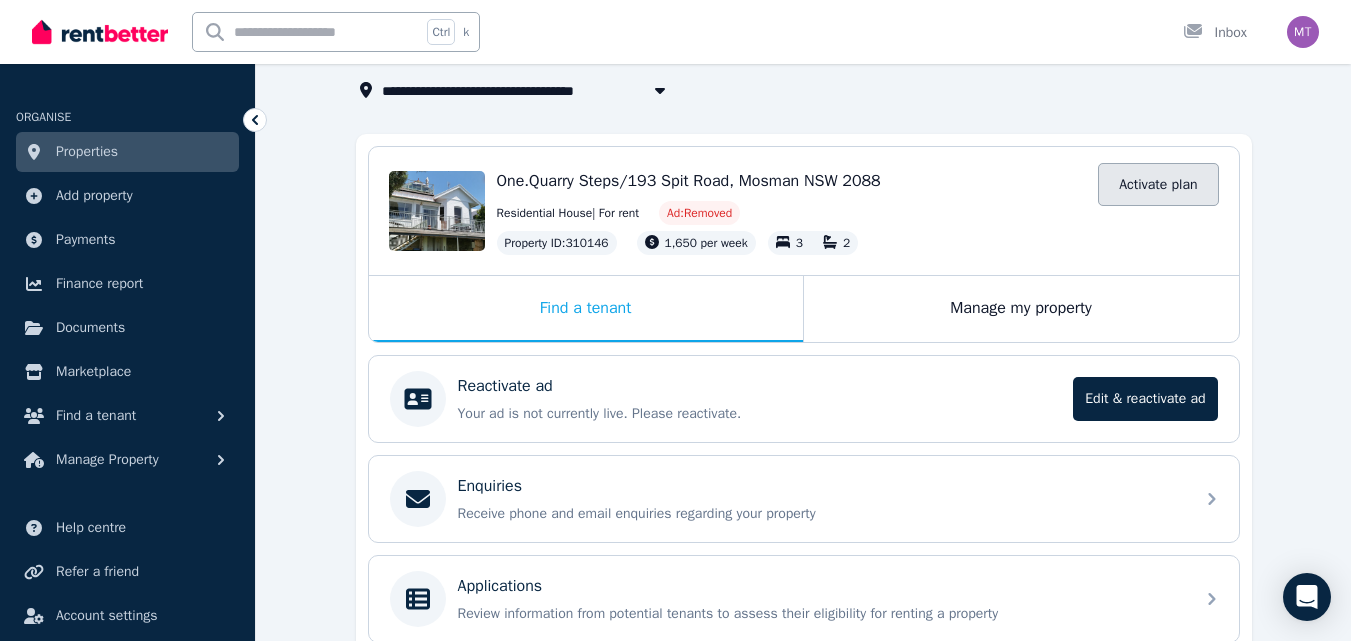 click on "Activate plan" at bounding box center [1158, 184] 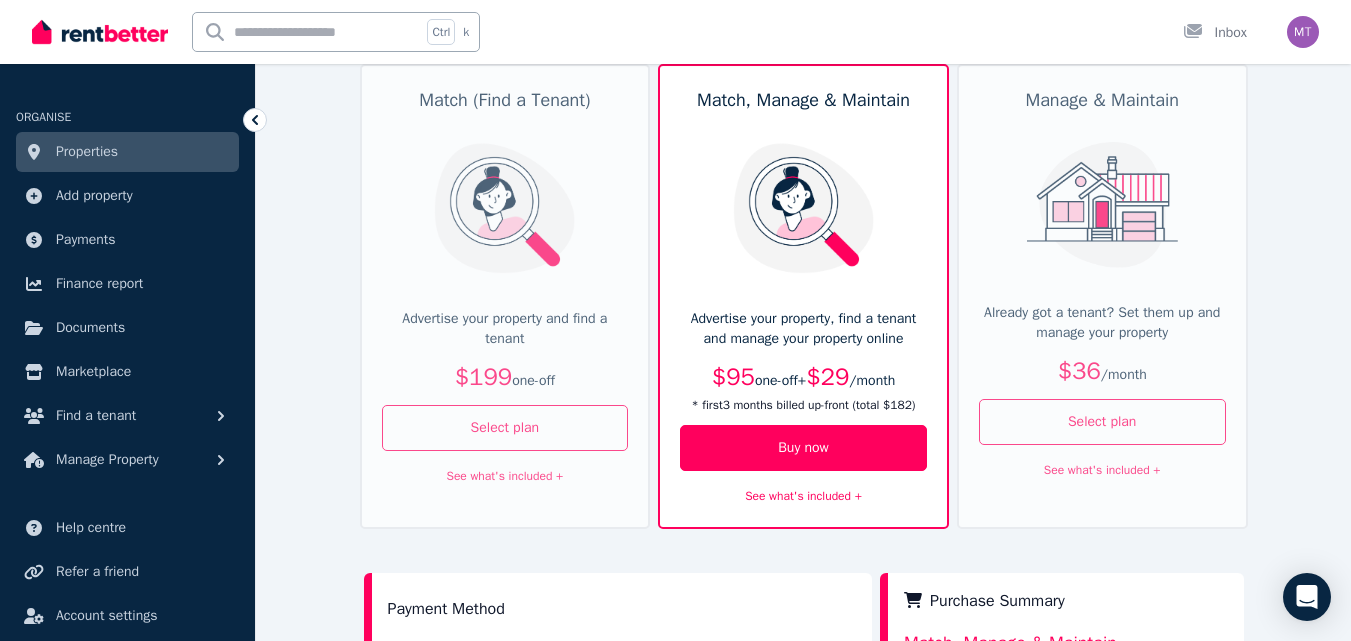 scroll, scrollTop: 186, scrollLeft: 0, axis: vertical 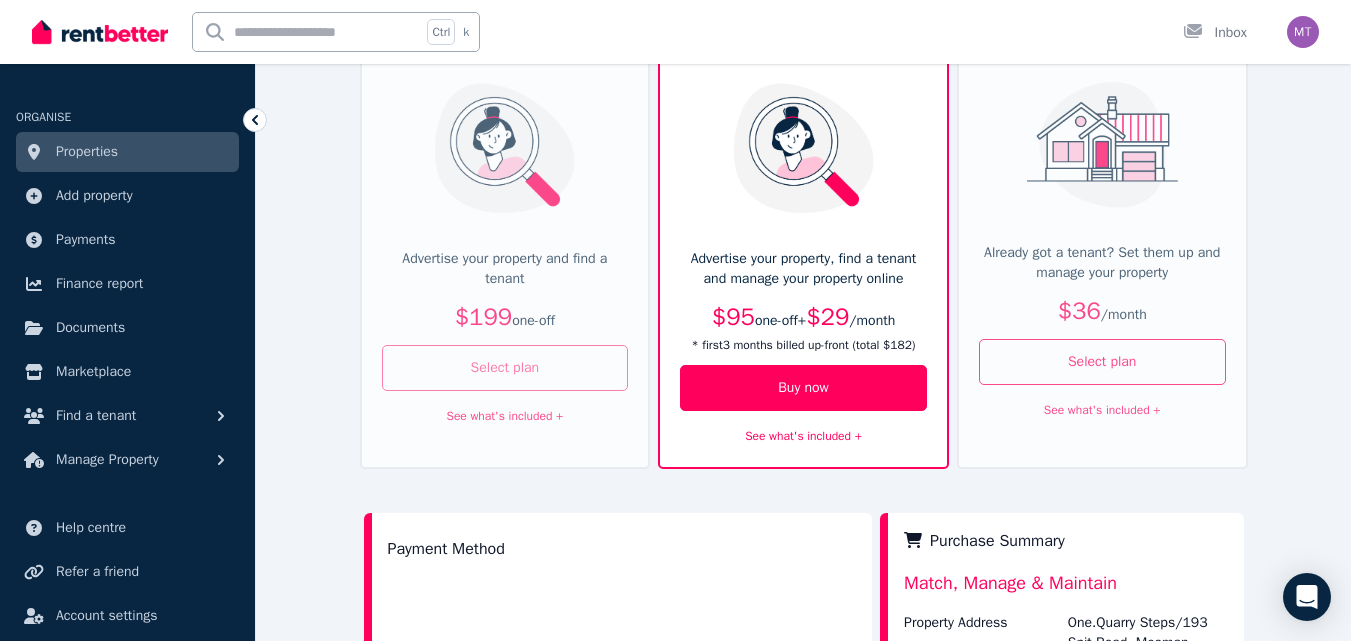 click on "Select plan" at bounding box center (505, 368) 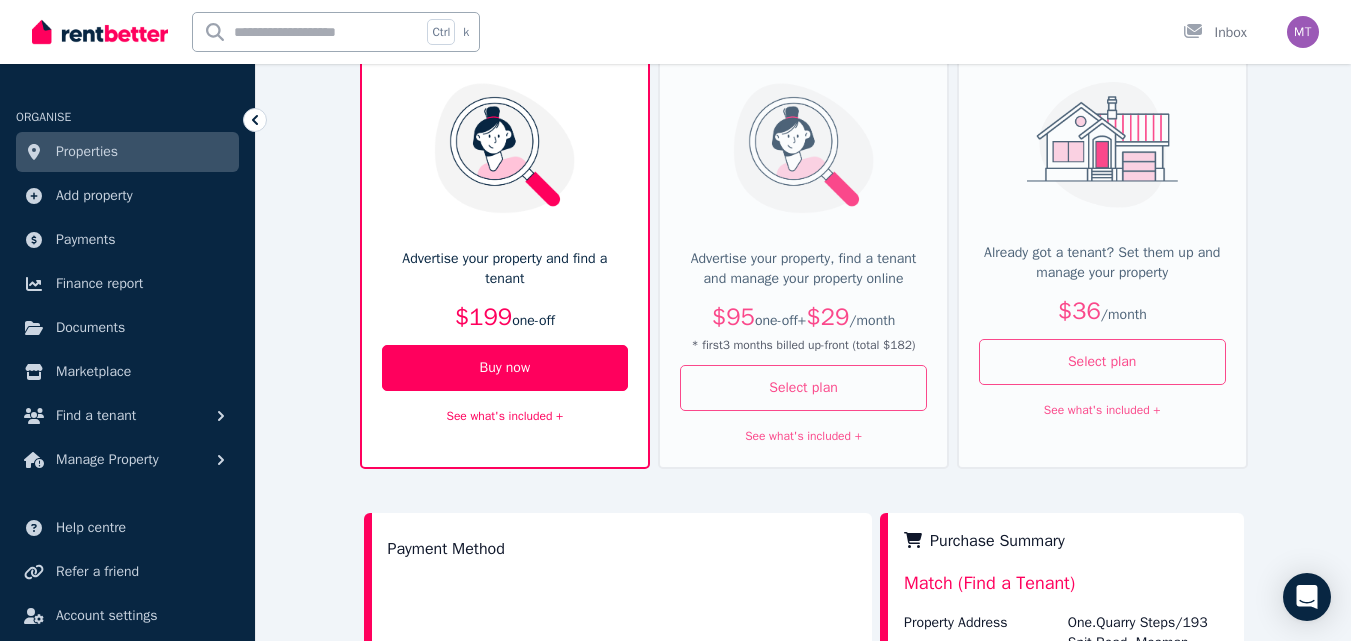 click on "See what's included +" at bounding box center [504, 416] 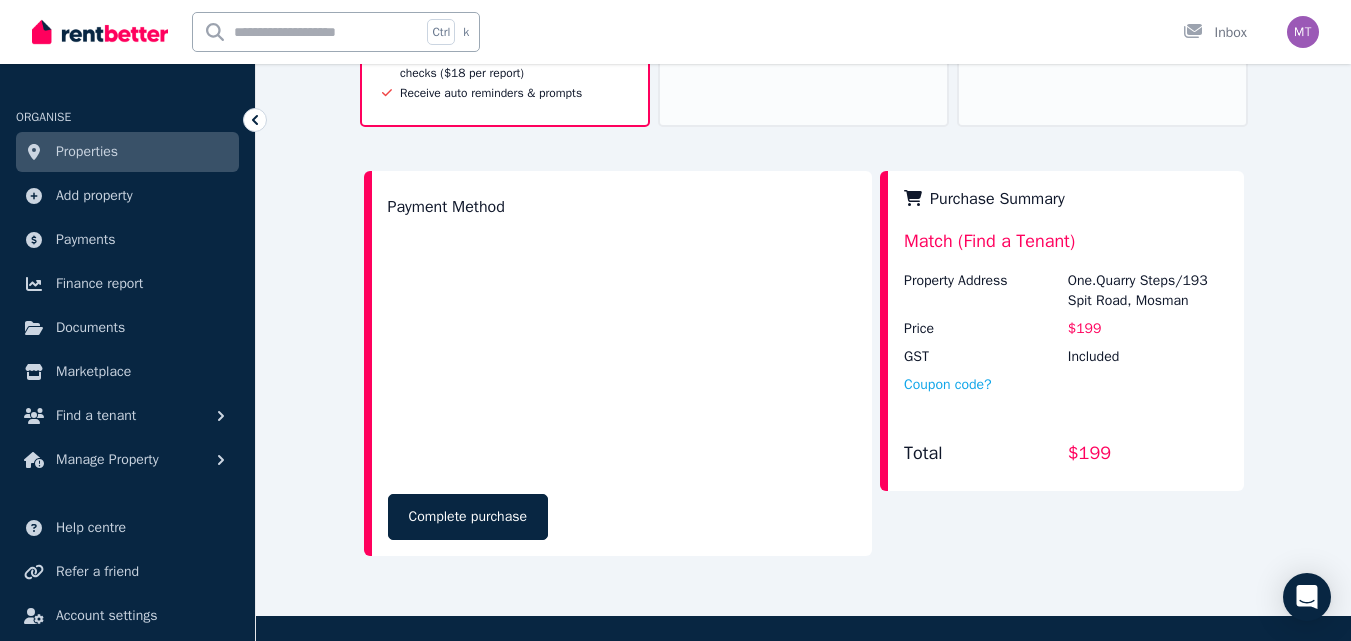scroll, scrollTop: 705, scrollLeft: 0, axis: vertical 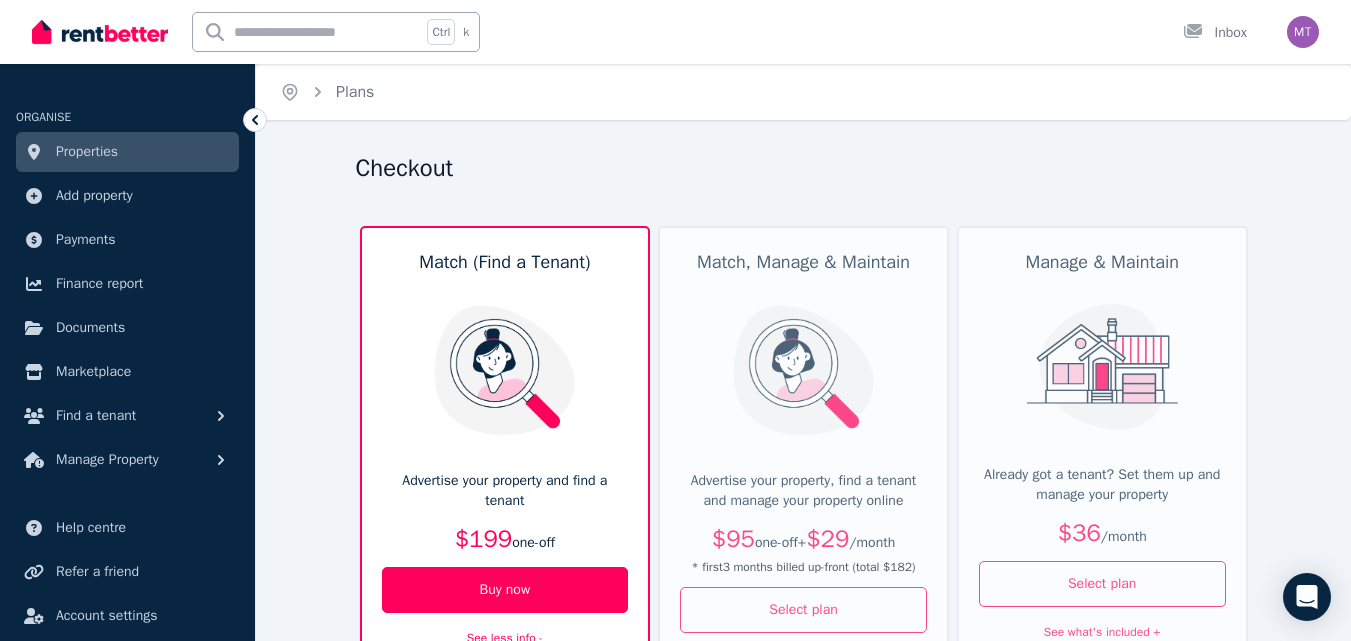 click 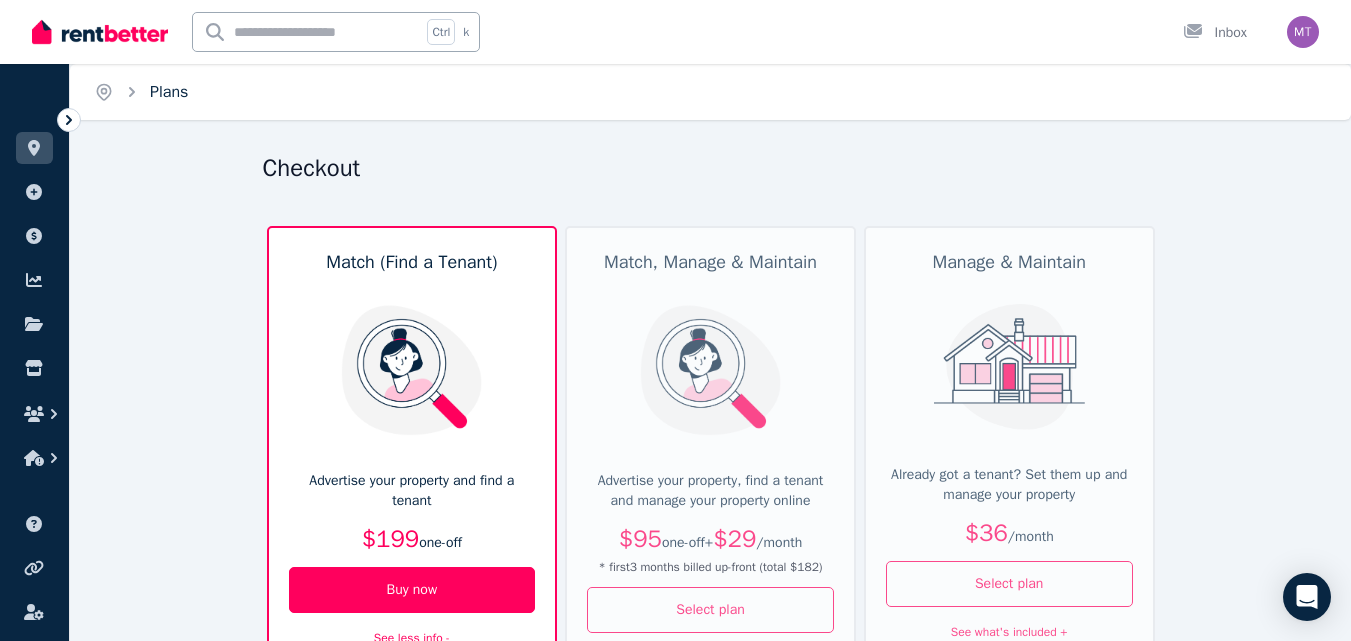 click on "Plans" at bounding box center [169, 92] 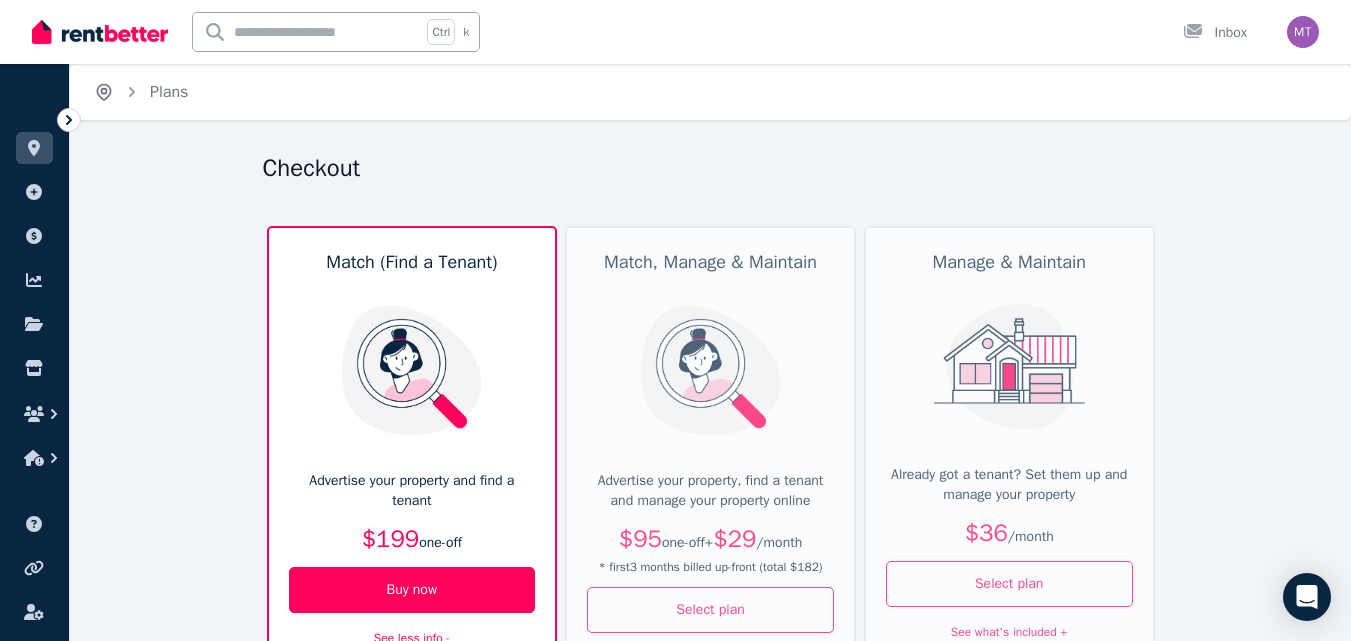 click 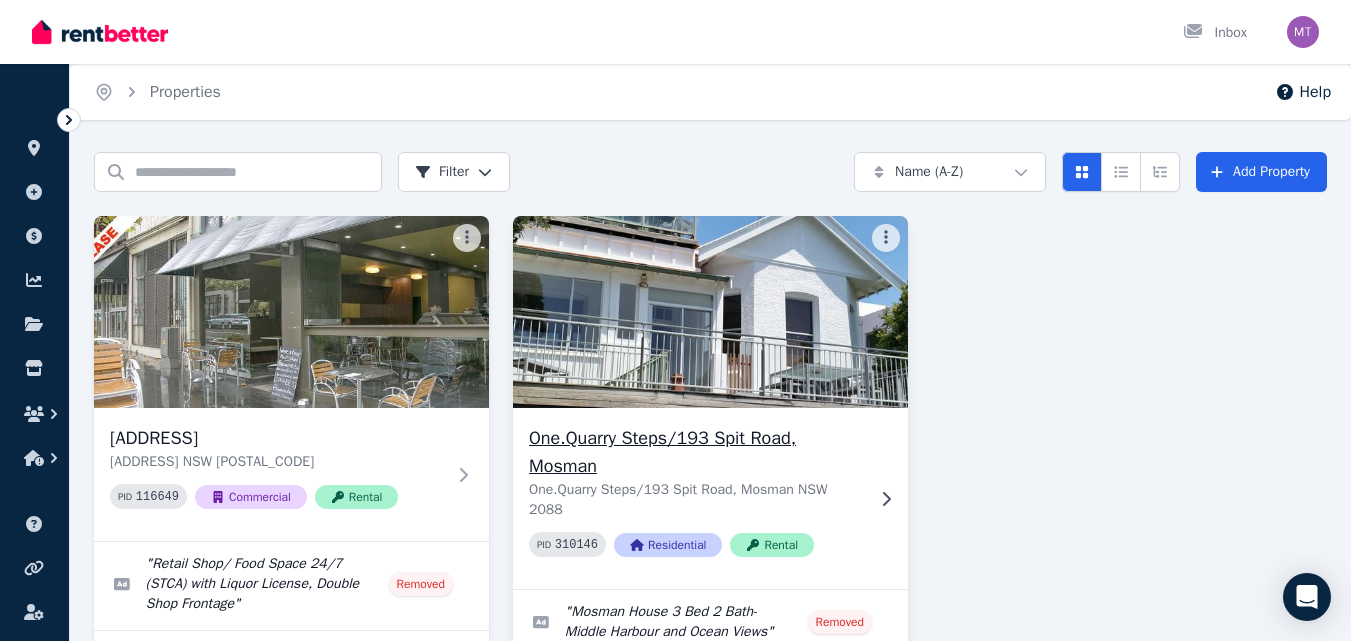click at bounding box center (710, 312) 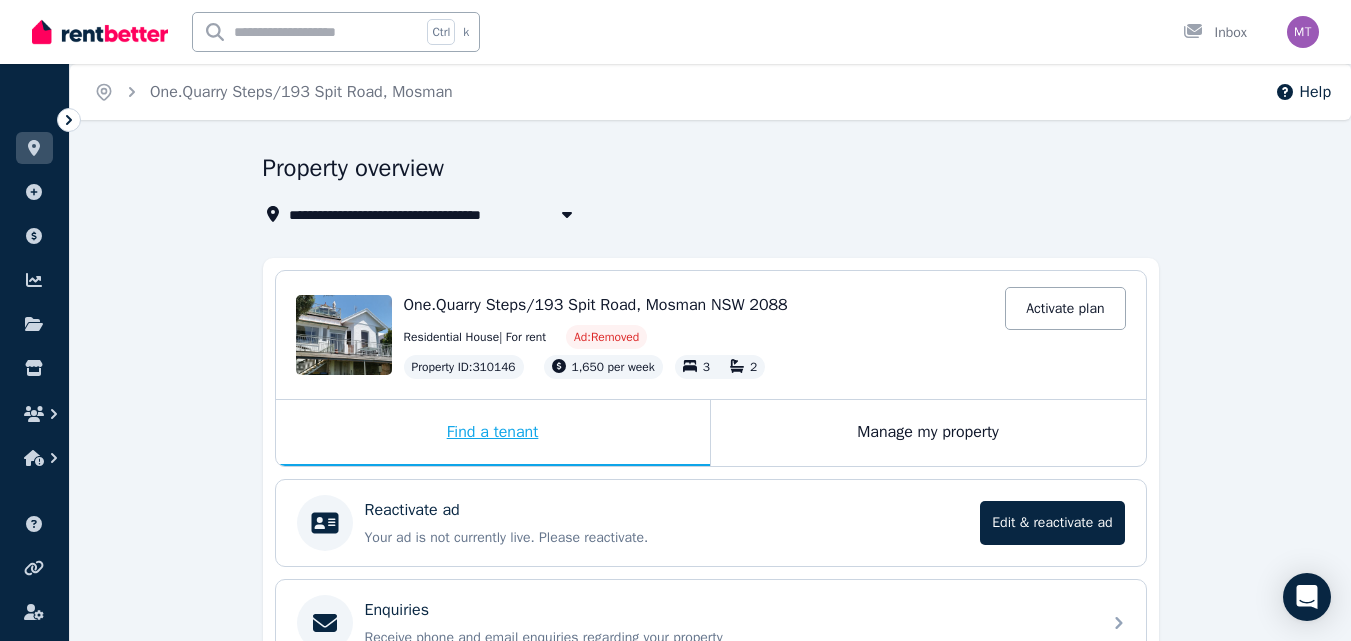 click on "Find a tenant" at bounding box center (493, 433) 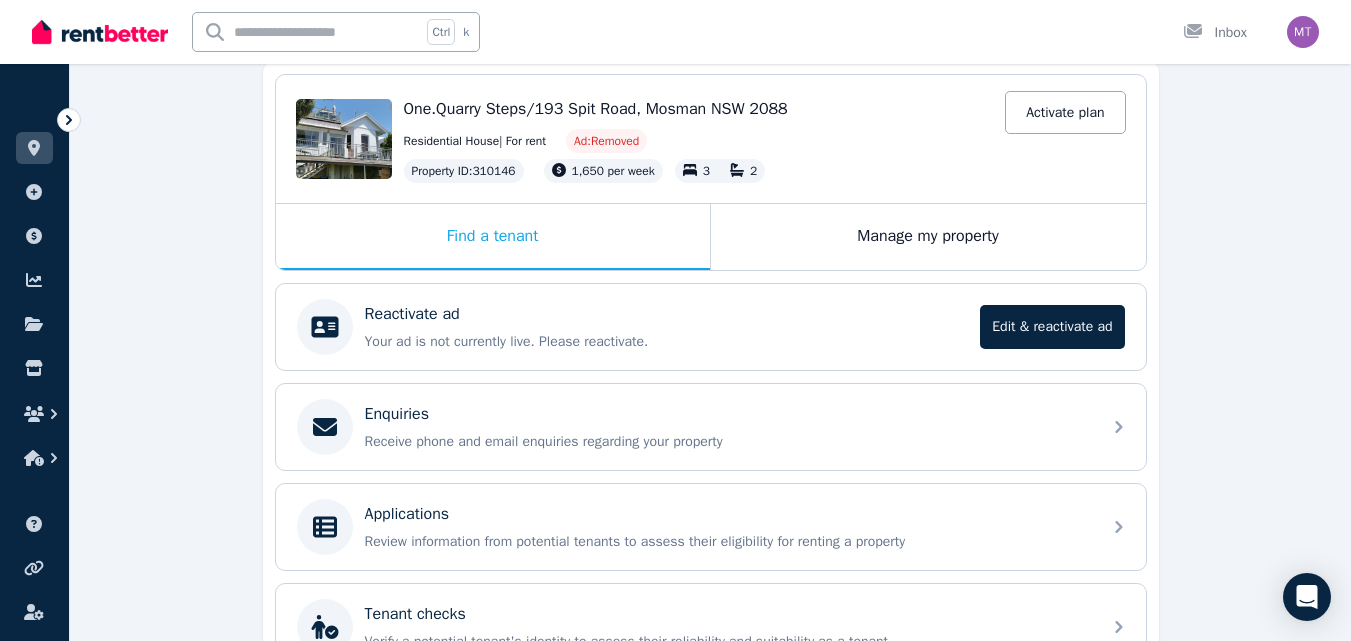 scroll, scrollTop: 210, scrollLeft: 0, axis: vertical 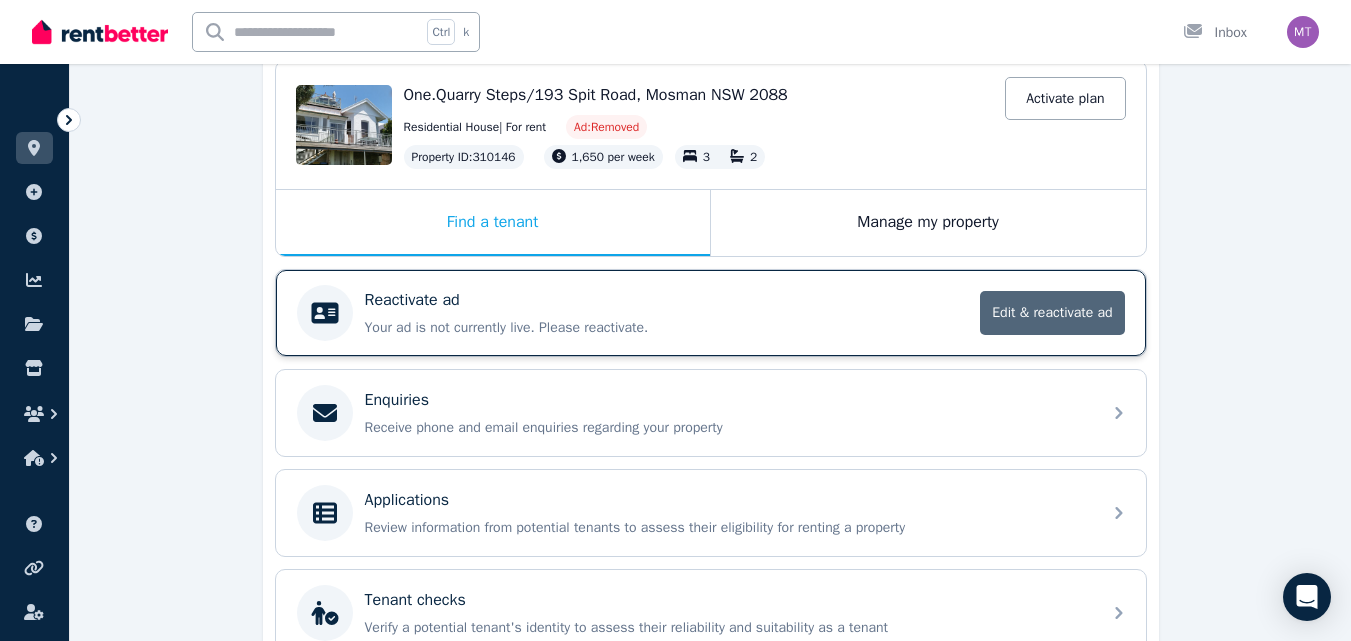click on "Edit & reactivate ad" at bounding box center [1052, 313] 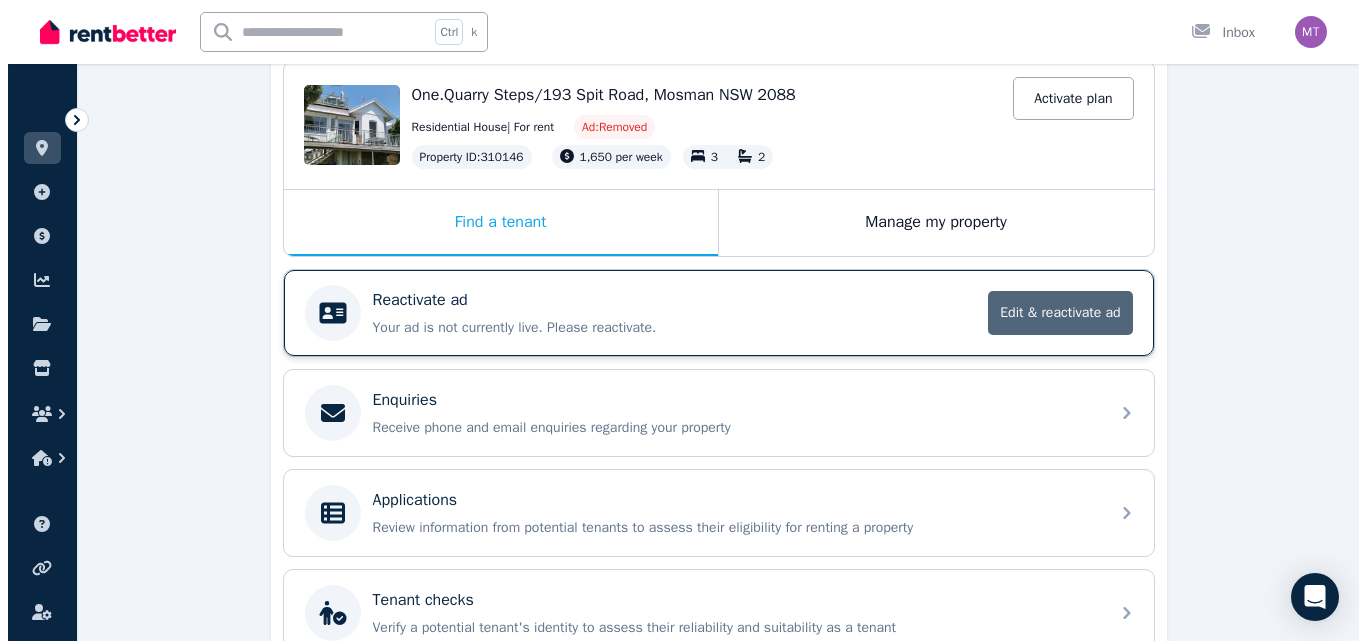 scroll, scrollTop: 0, scrollLeft: 0, axis: both 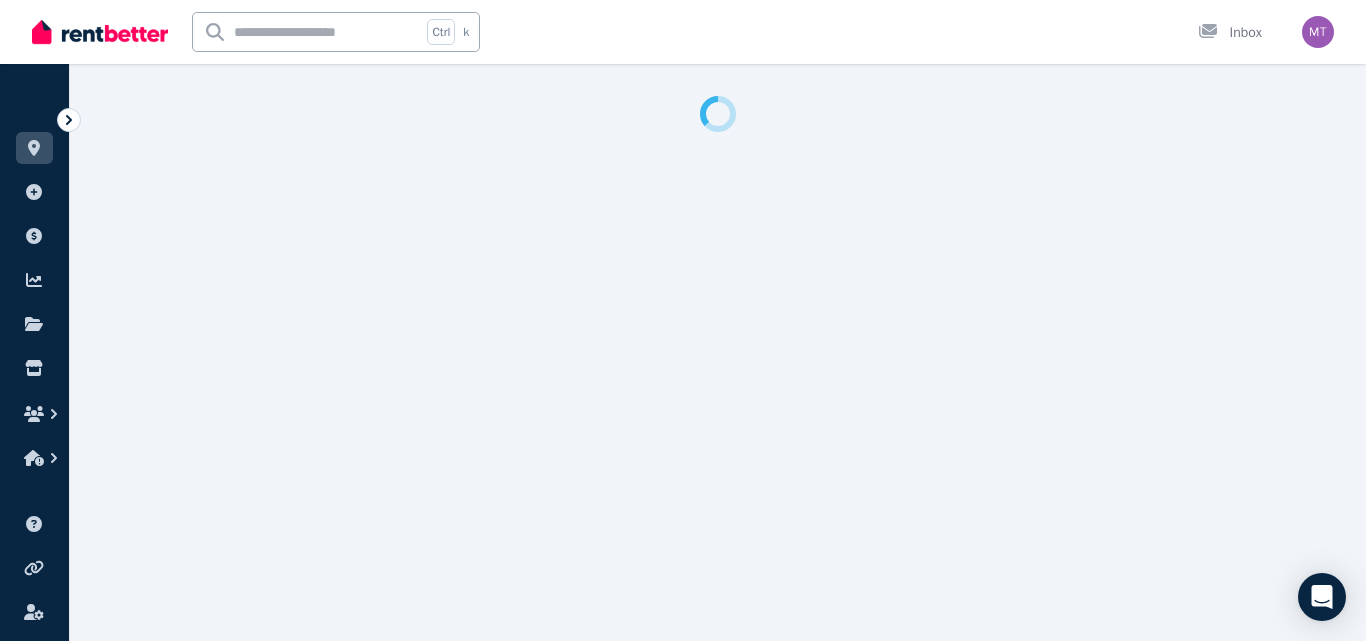 select on "**********" 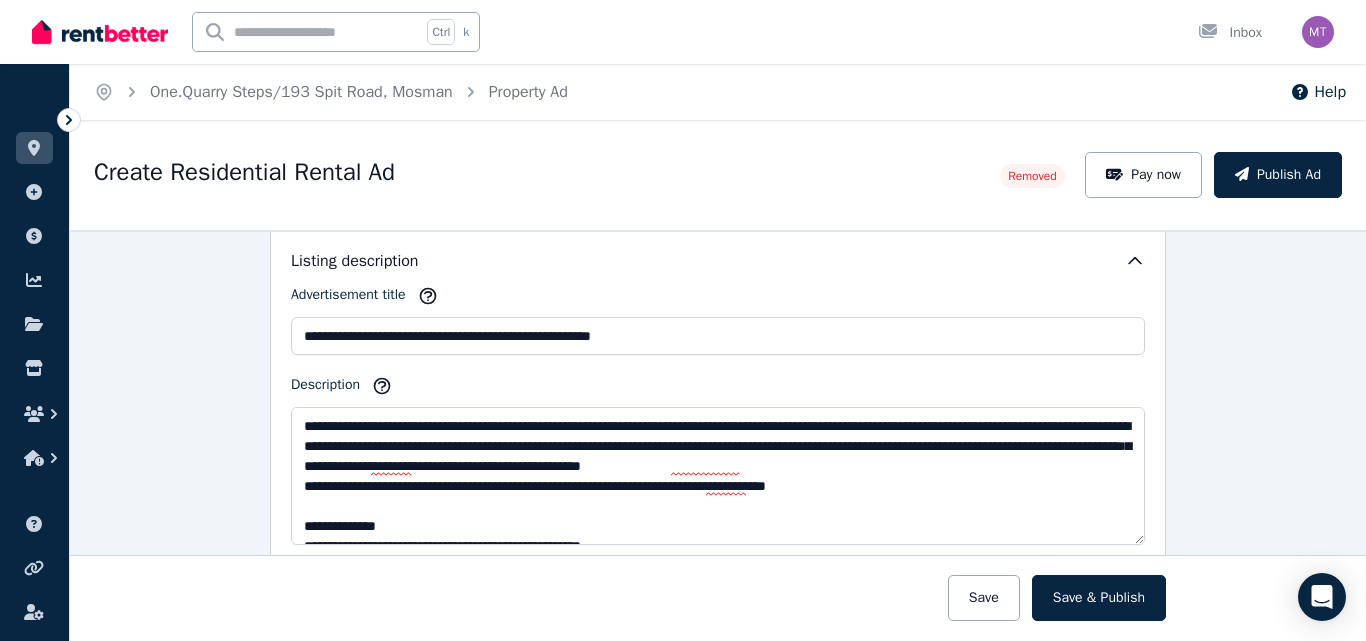 scroll, scrollTop: 882, scrollLeft: 0, axis: vertical 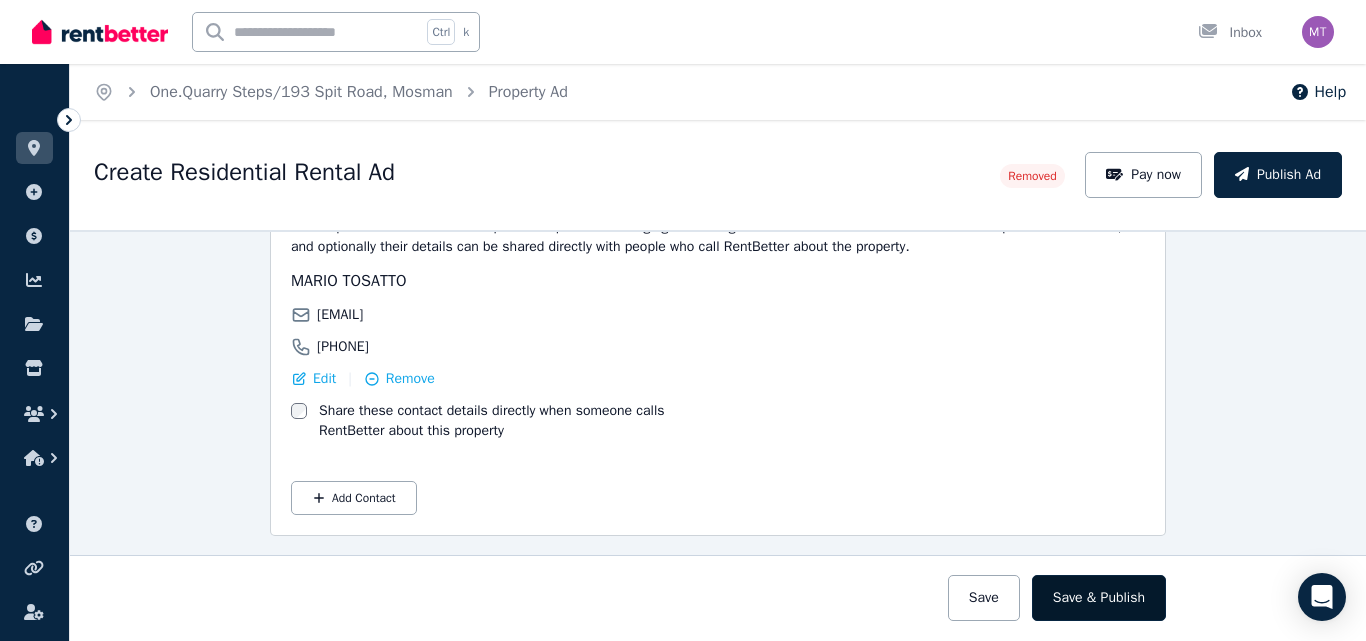 click on "Save & Publish" at bounding box center (1099, 598) 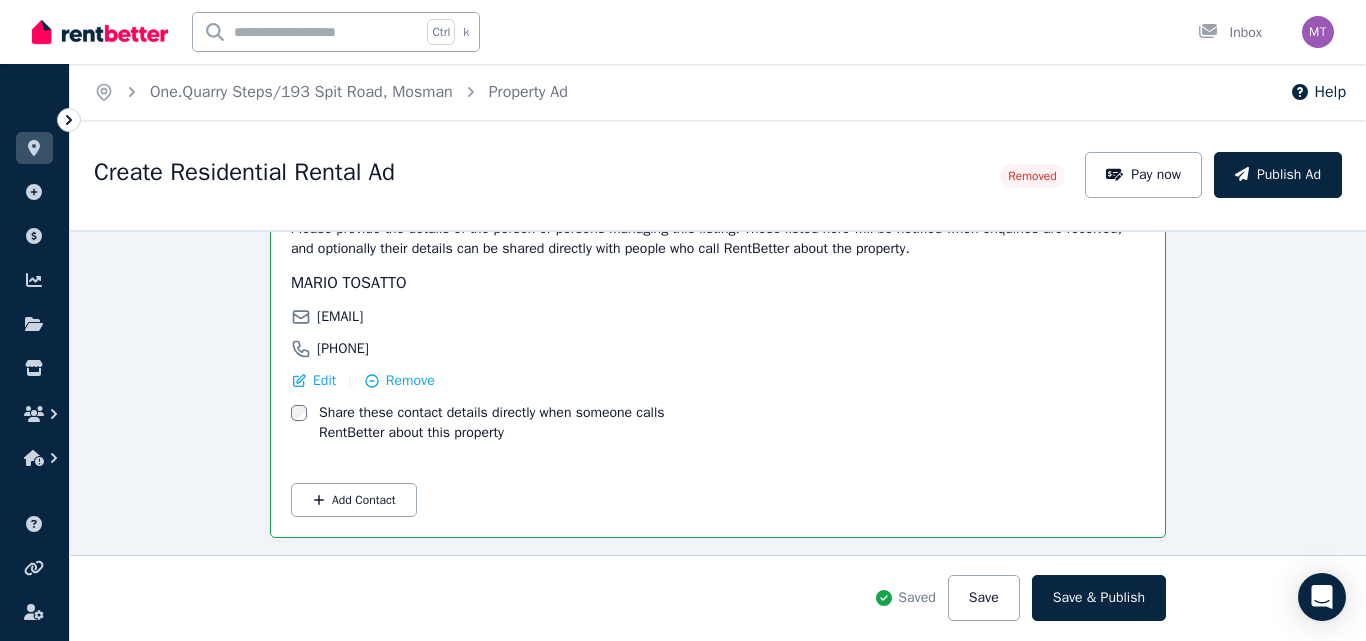 scroll, scrollTop: 3467, scrollLeft: 0, axis: vertical 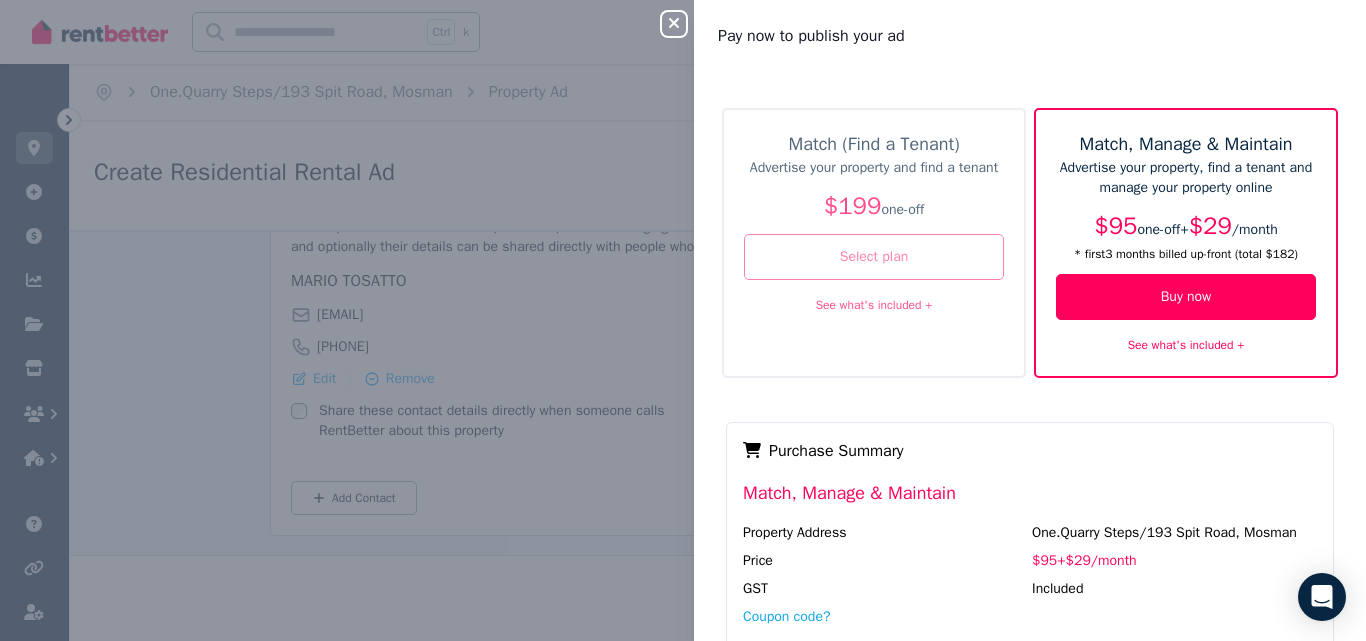 click on "Select plan" at bounding box center [874, 257] 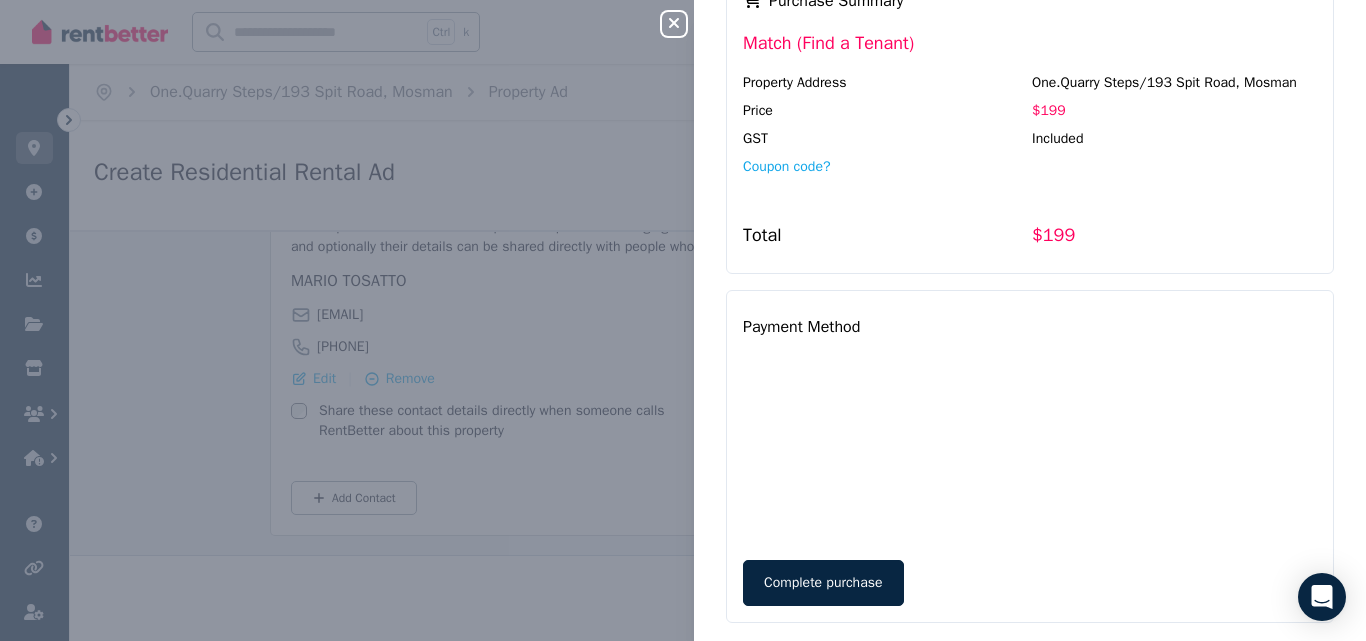 scroll, scrollTop: 452, scrollLeft: 0, axis: vertical 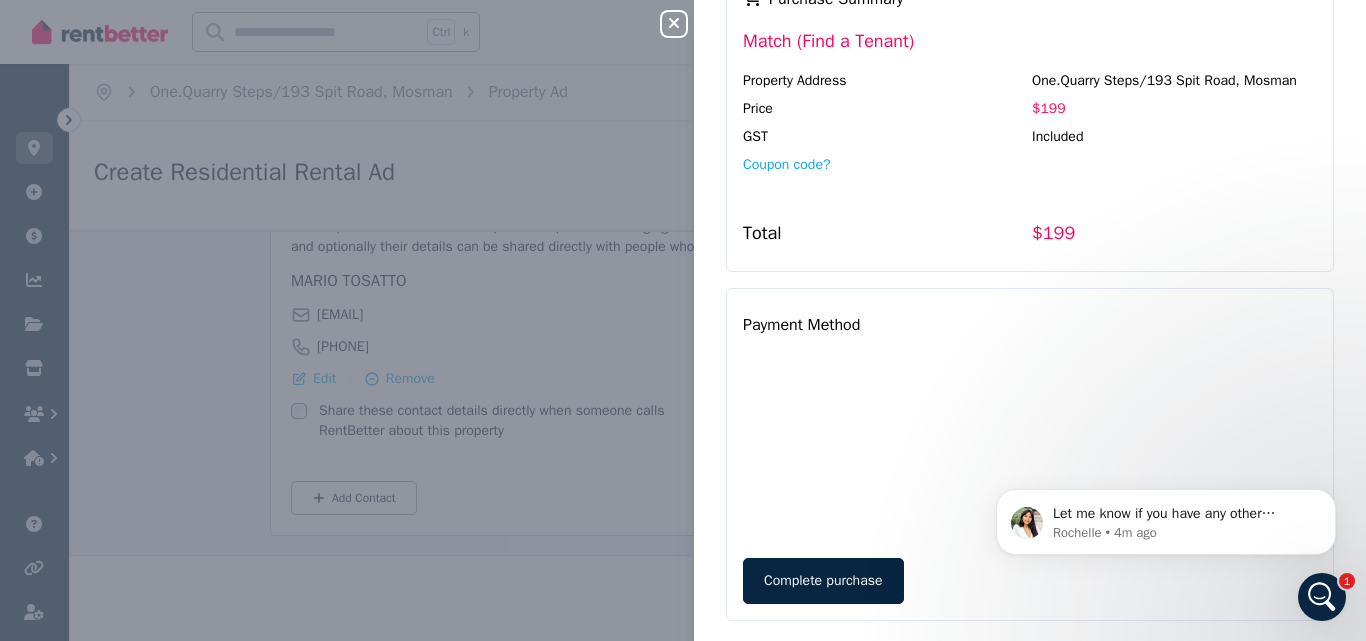 click on "Match (Find a Tenant)" at bounding box center [1030, 49] 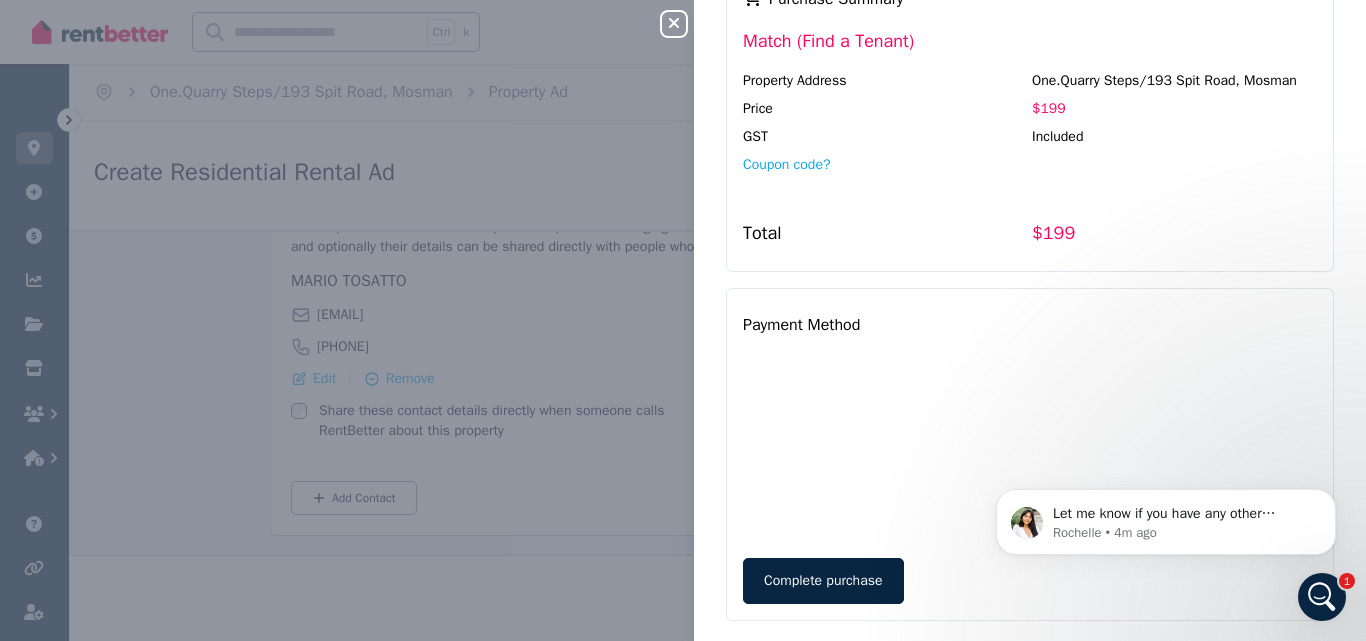 click on "Let me know if you have any other questions, I'd be happy to help further. If not, I'll go ahead and close the chat. Rochelle • 4m ago" at bounding box center (1166, 430) 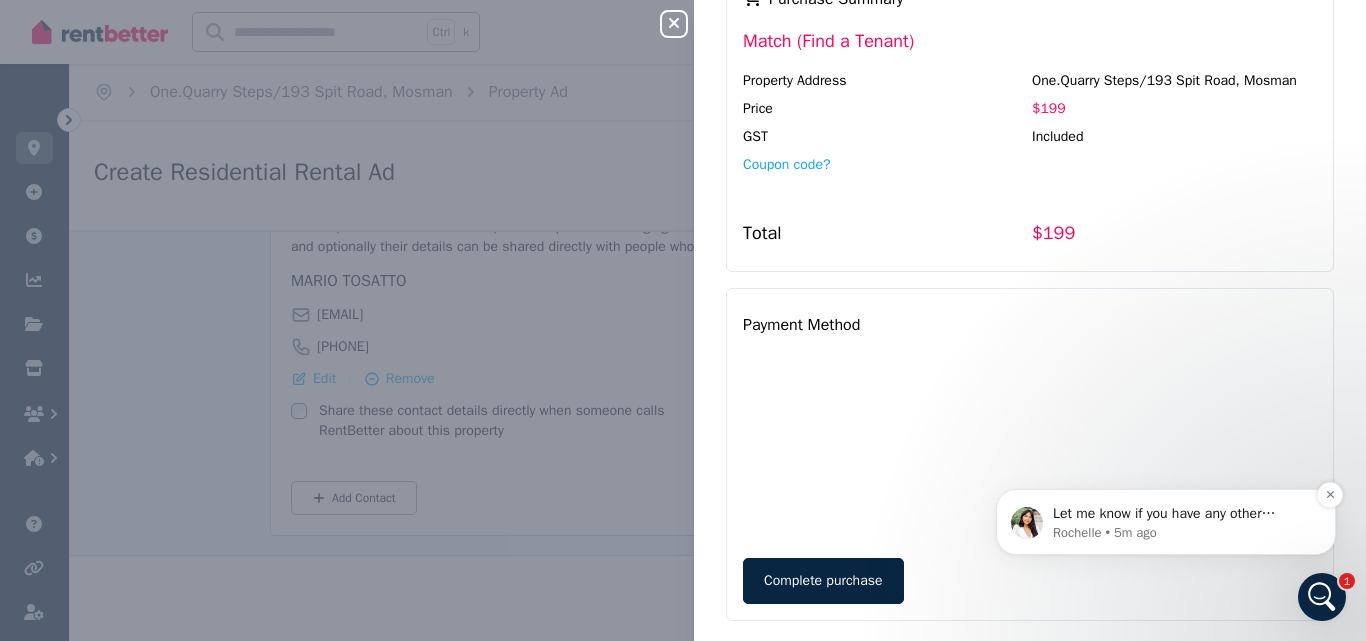 click on "Rochelle • 5m ago" at bounding box center (1182, 533) 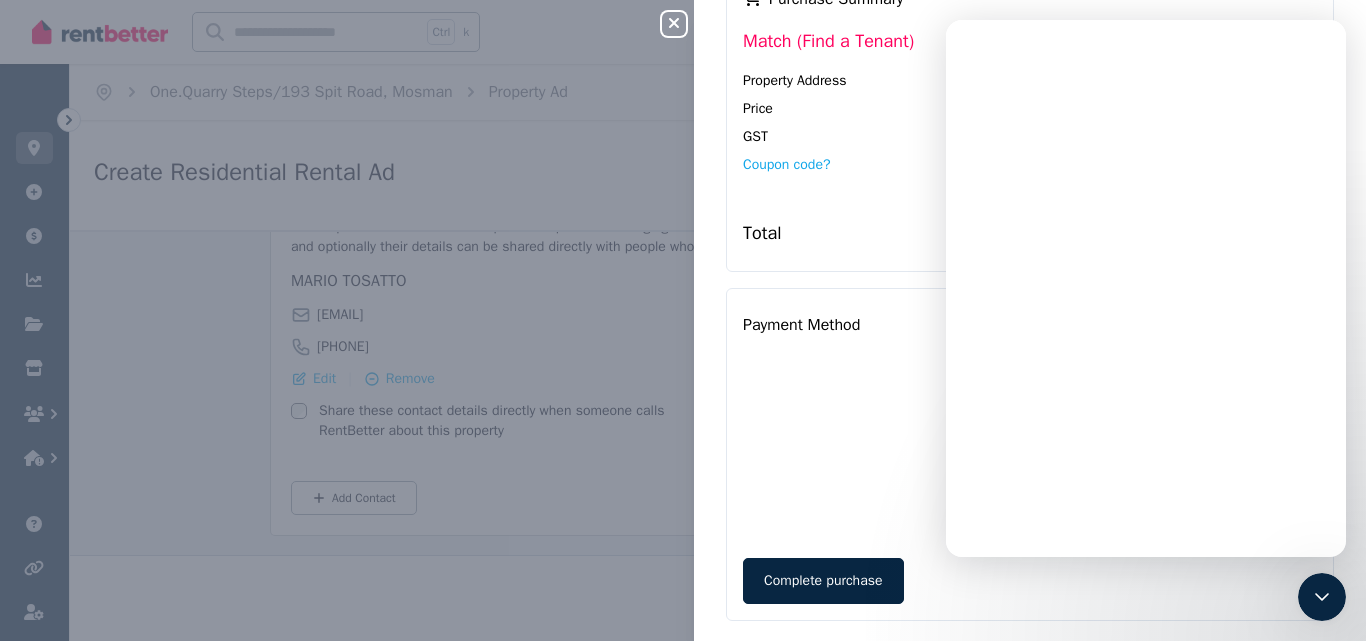 scroll, scrollTop: 0, scrollLeft: 0, axis: both 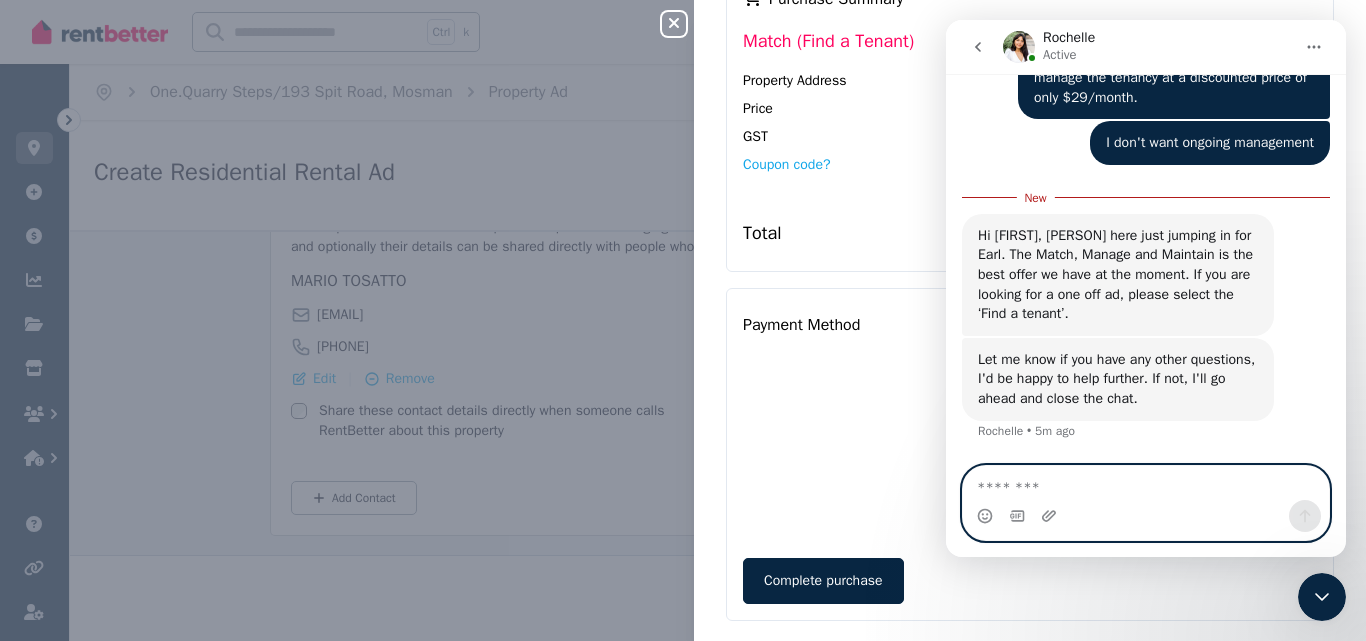 click at bounding box center (1146, 483) 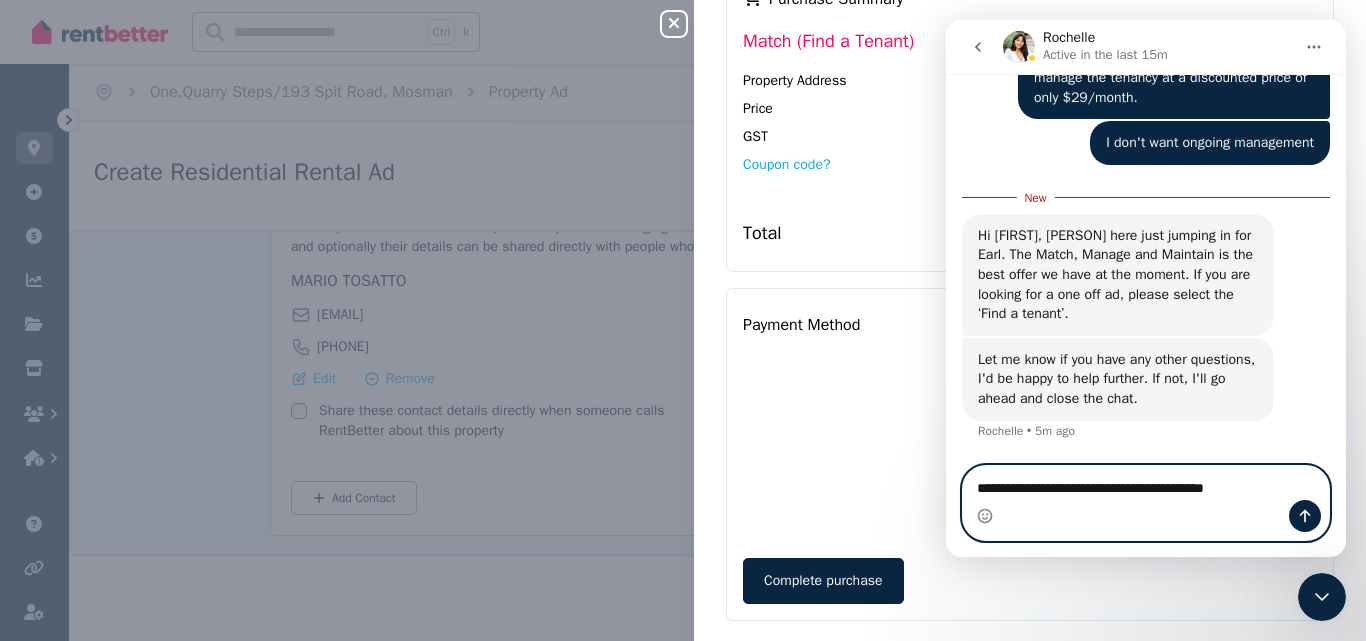 click on "**********" at bounding box center [1146, 483] 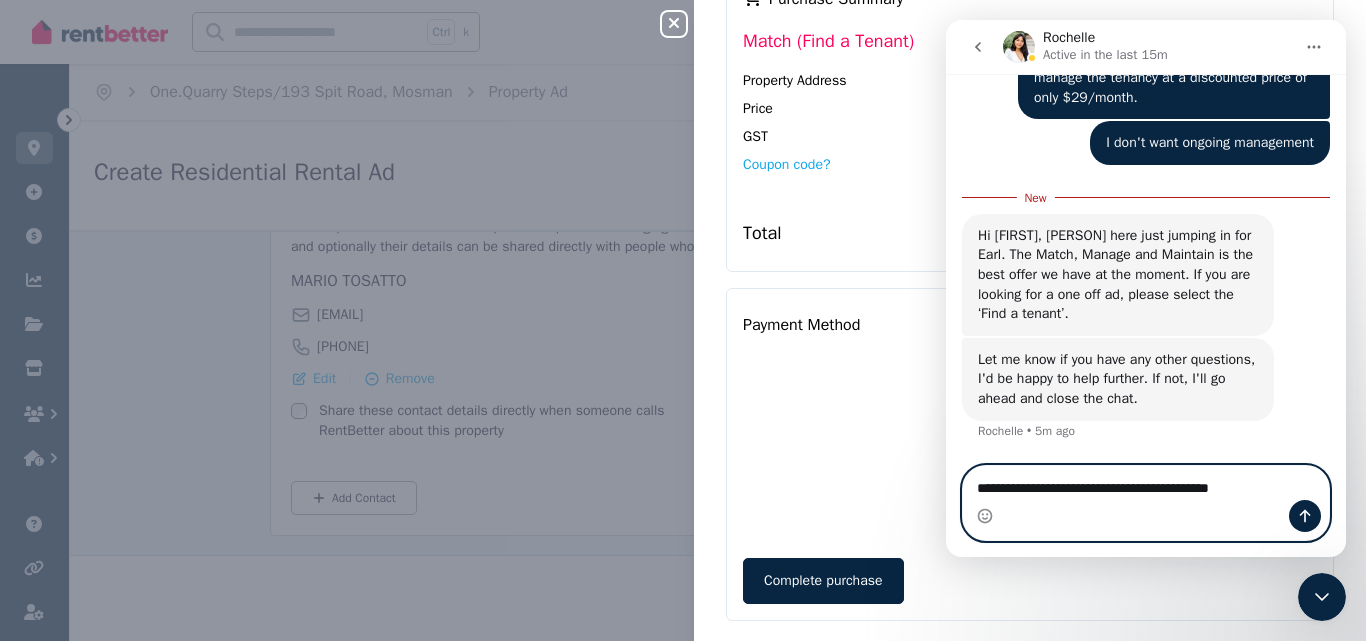 click on "**********" at bounding box center (1146, 483) 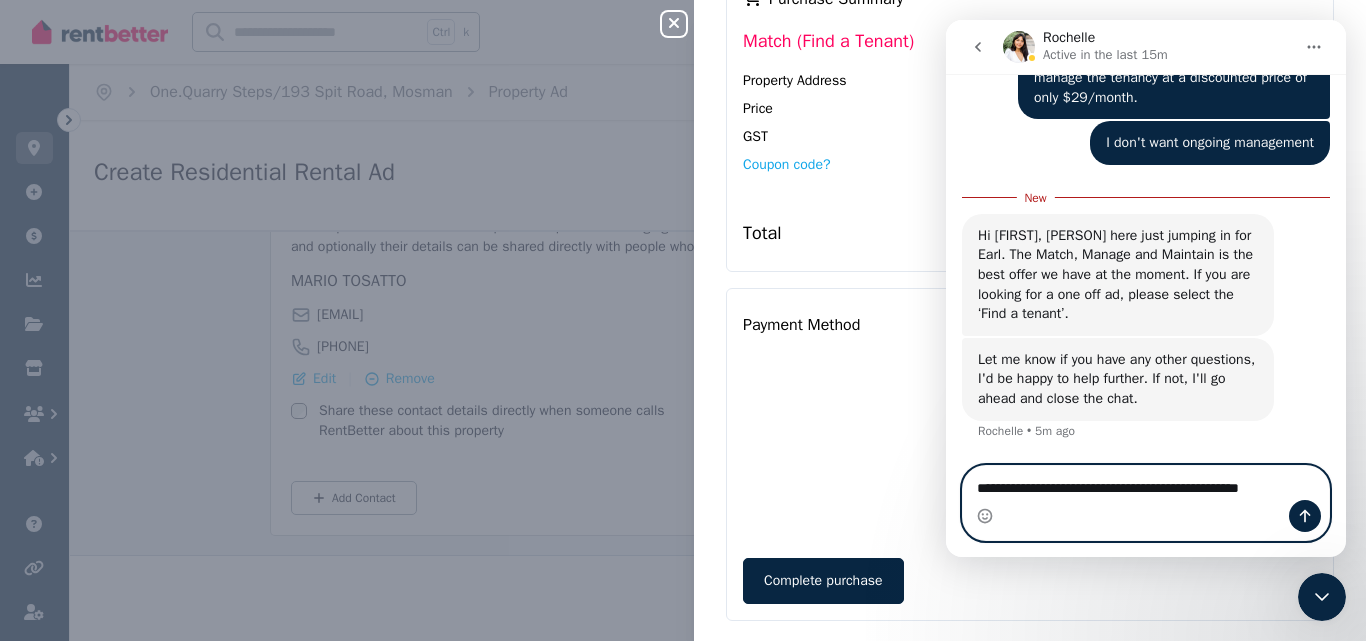 type on "**********" 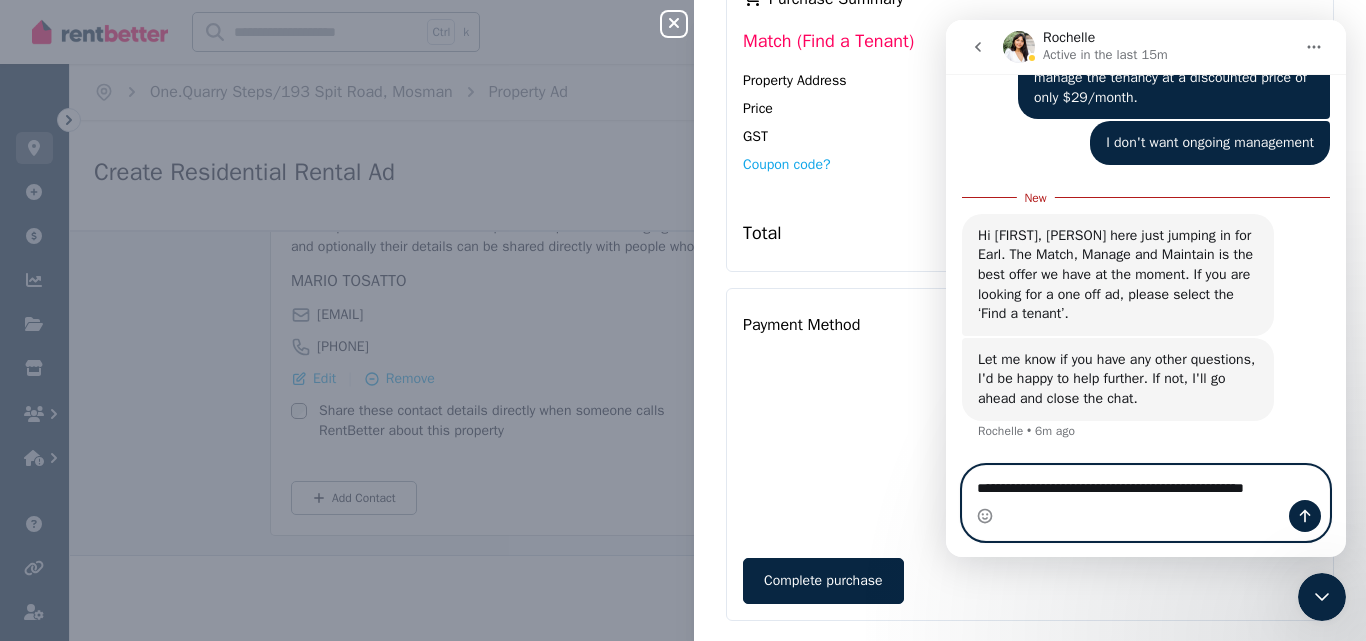 type 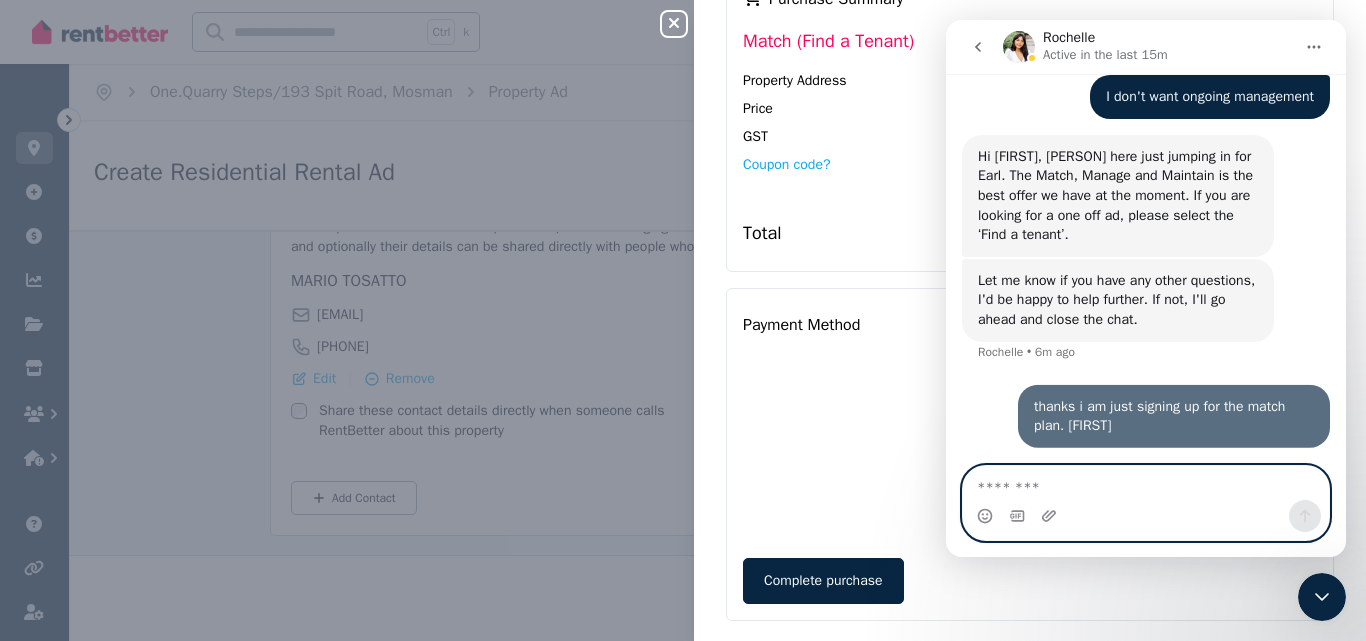 scroll, scrollTop: 2479, scrollLeft: 0, axis: vertical 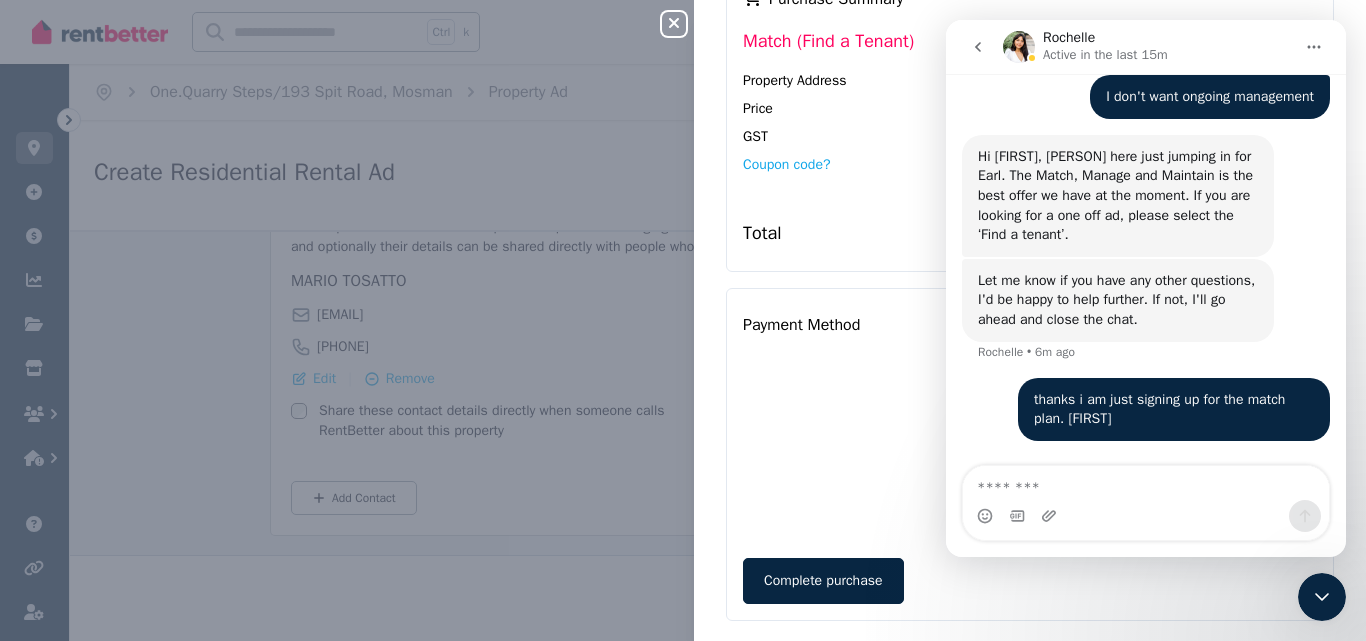 click on "Complete purchase" at bounding box center [1030, 581] 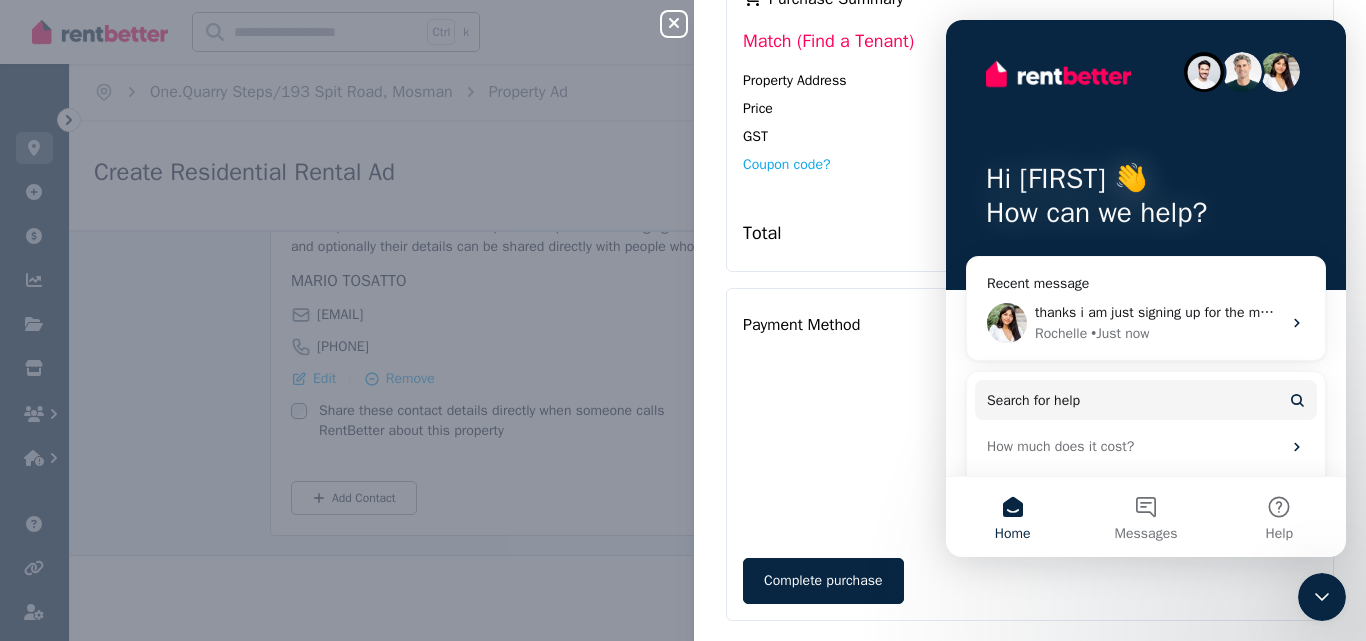 drag, startPoint x: 887, startPoint y: 153, endPoint x: 84, endPoint y: 109, distance: 804.2046 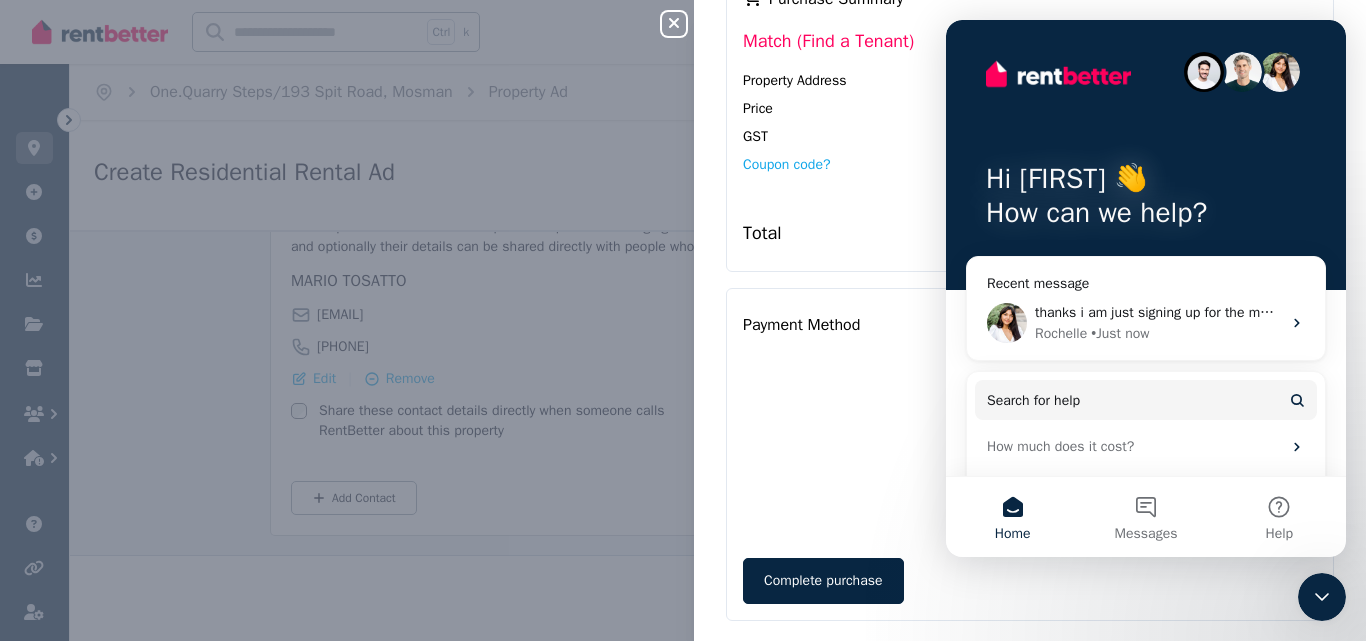 scroll, scrollTop: 0, scrollLeft: 0, axis: both 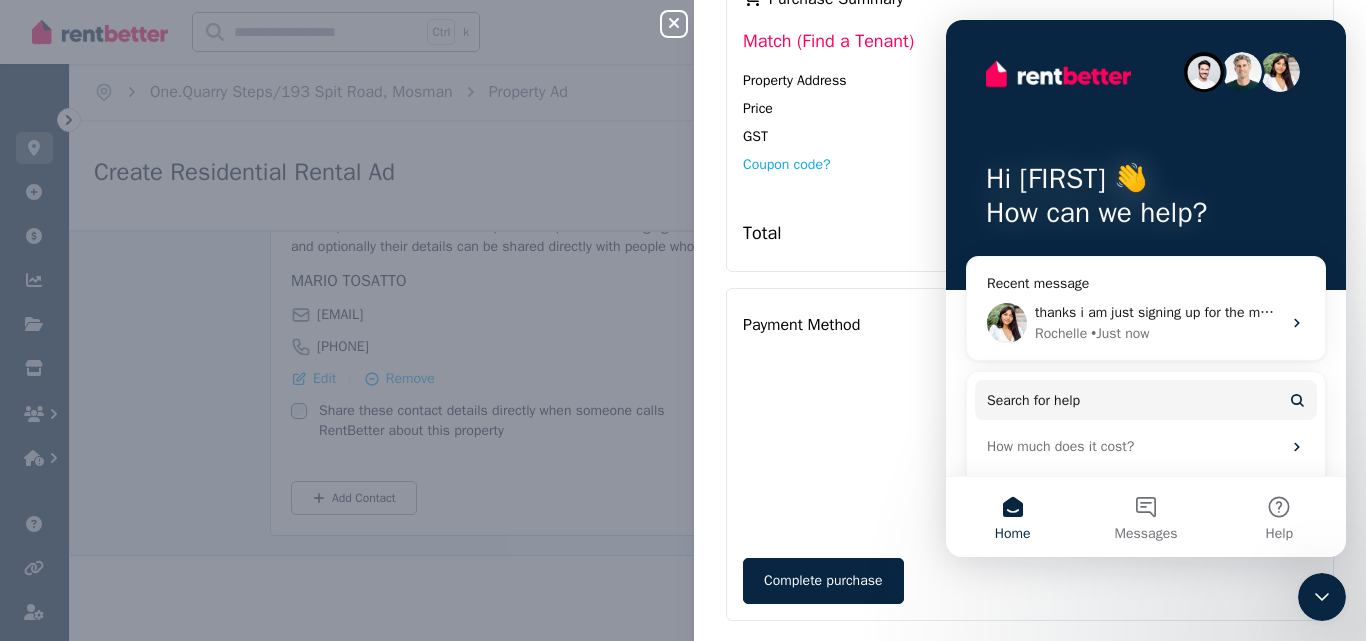 click on "Hi [NAME] 👋 How can we help?" at bounding box center (1146, 155) 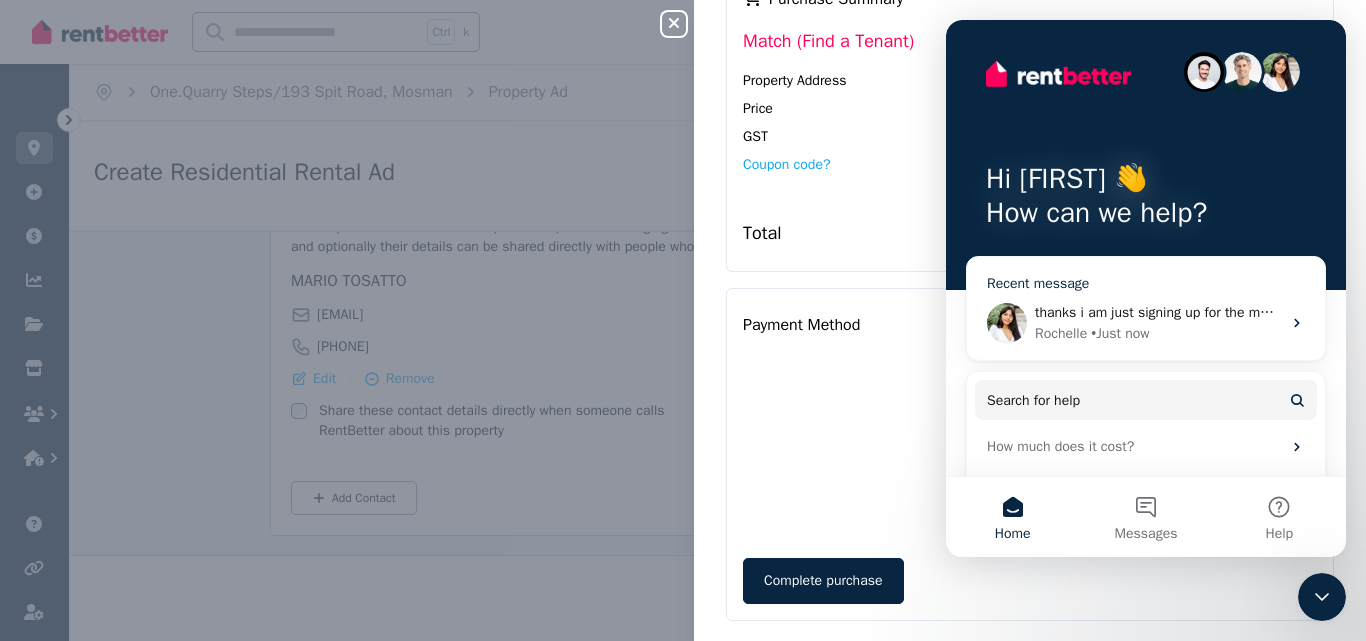 click 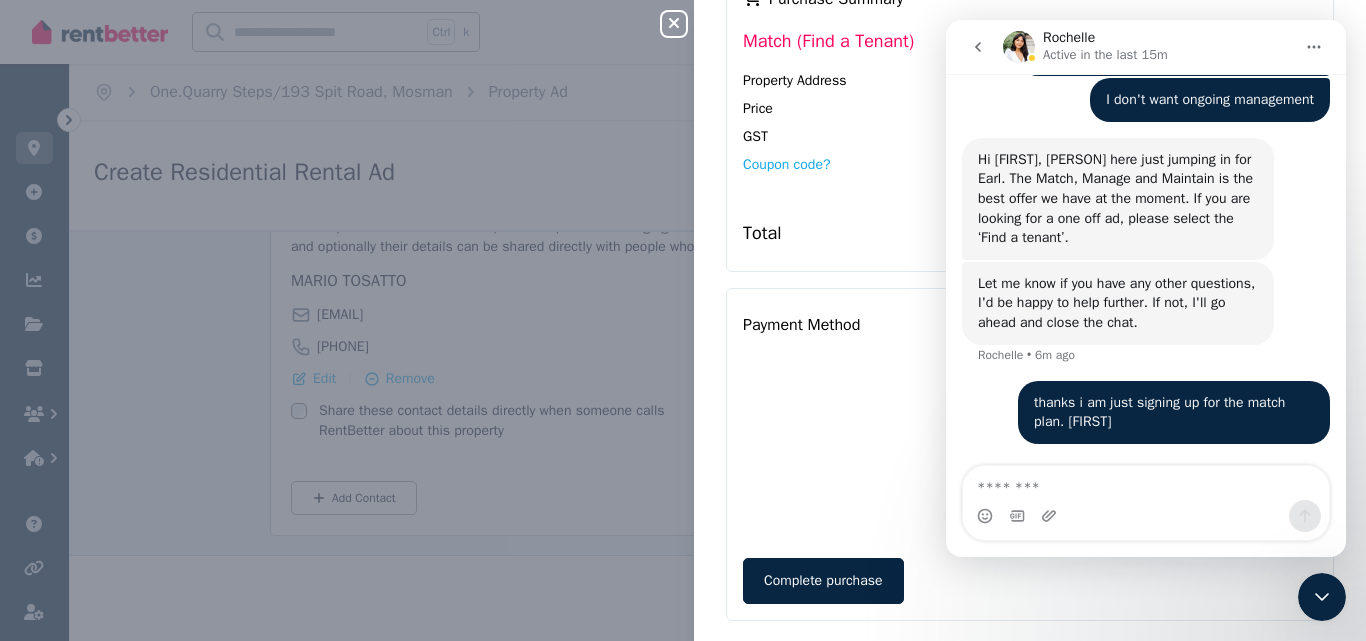 scroll, scrollTop: 2479, scrollLeft: 0, axis: vertical 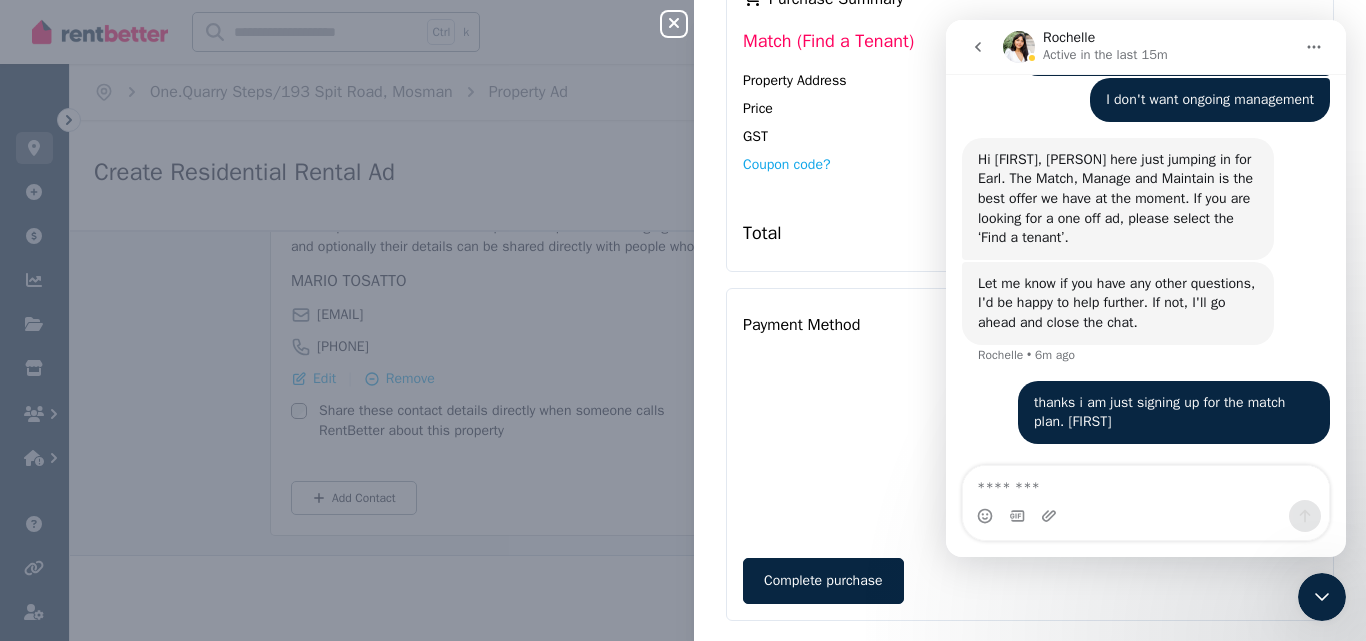 click 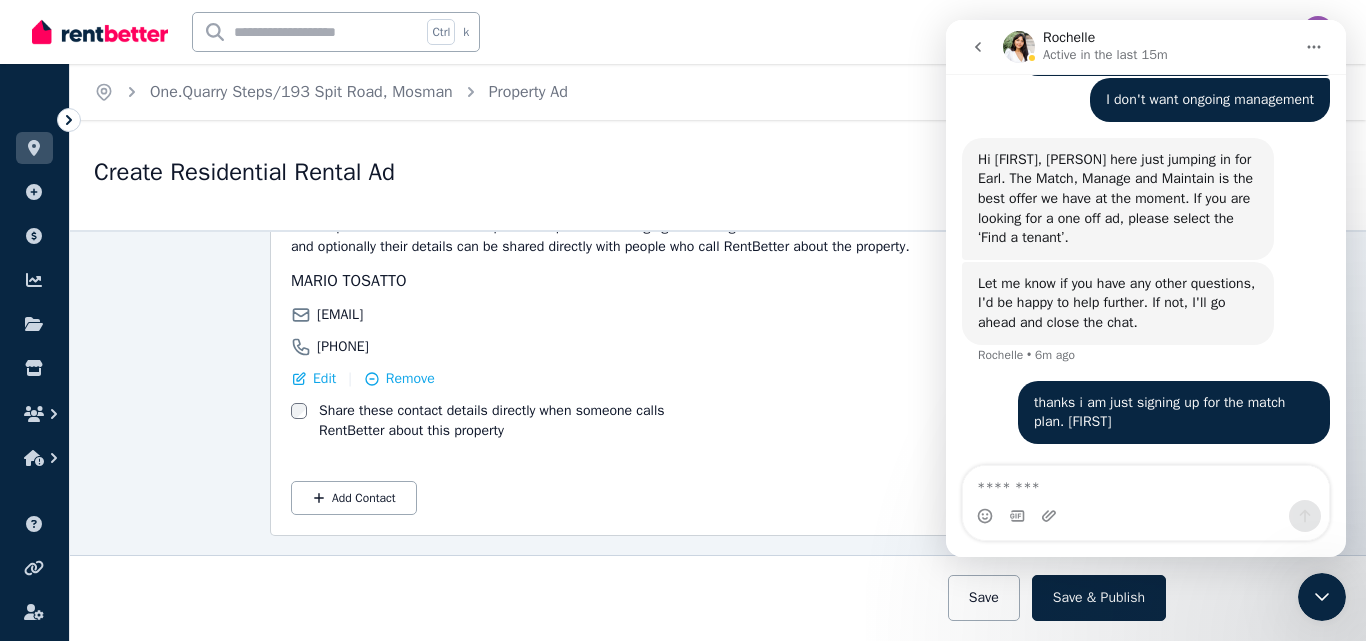 click at bounding box center [1322, 597] 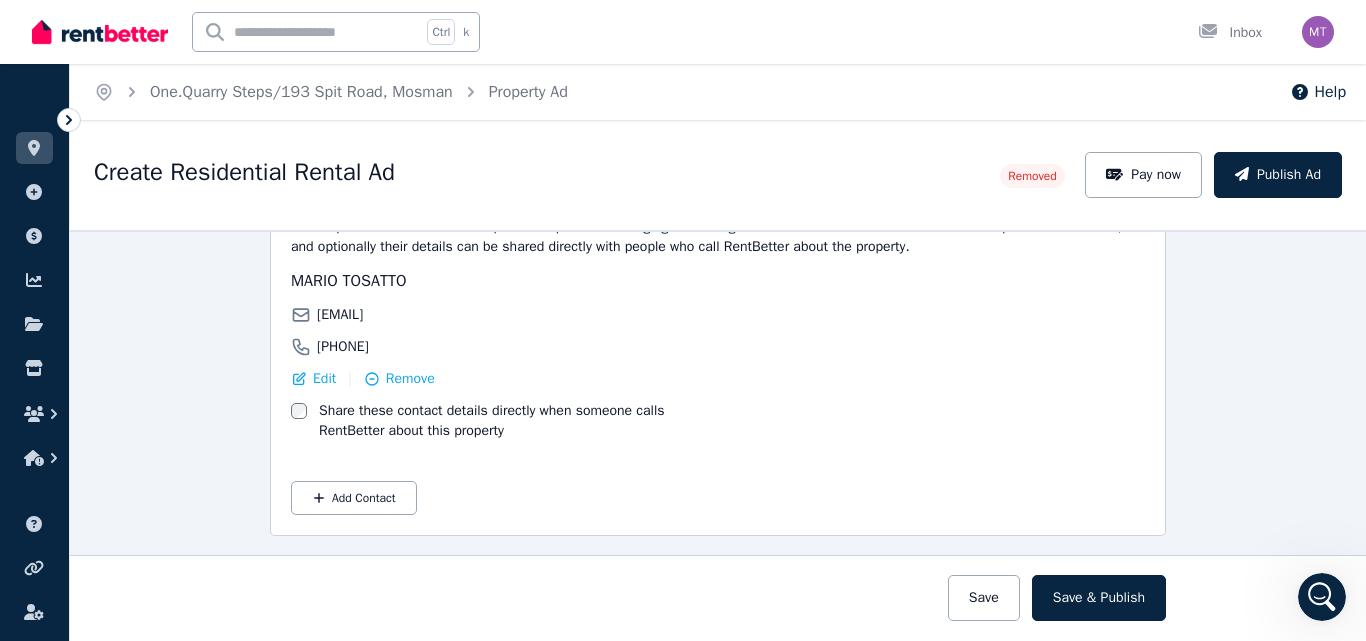 scroll, scrollTop: 0, scrollLeft: 0, axis: both 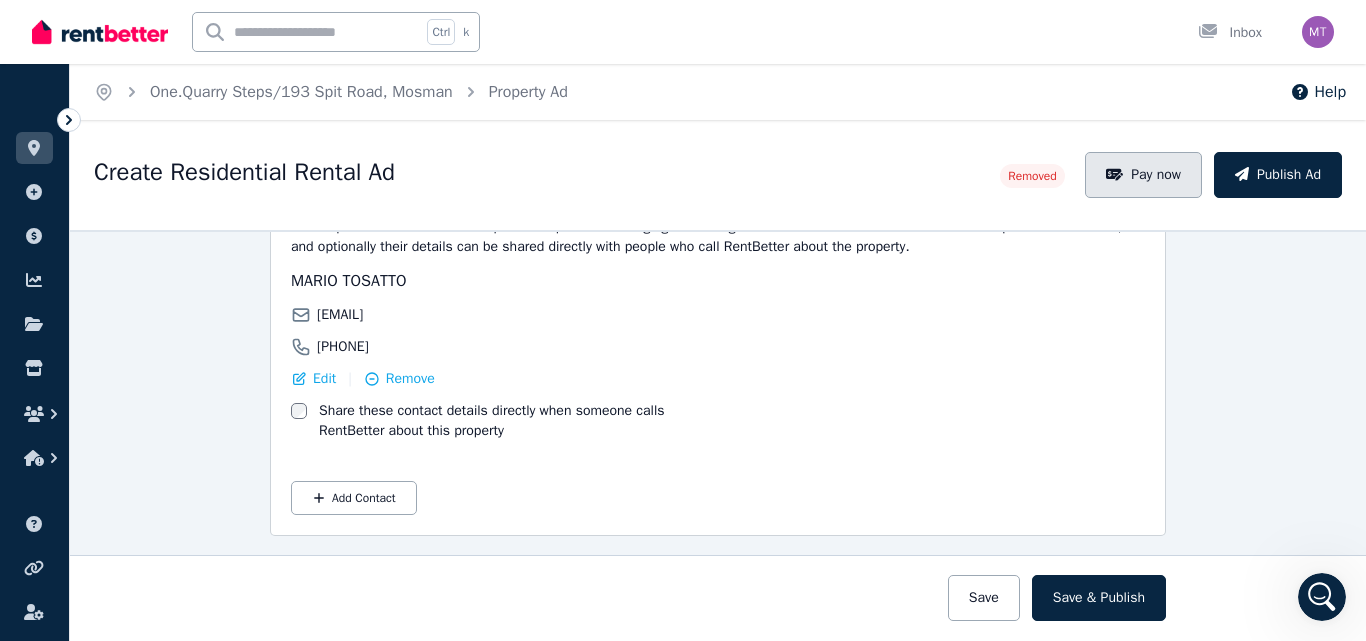 click on "Pay now" at bounding box center [1143, 175] 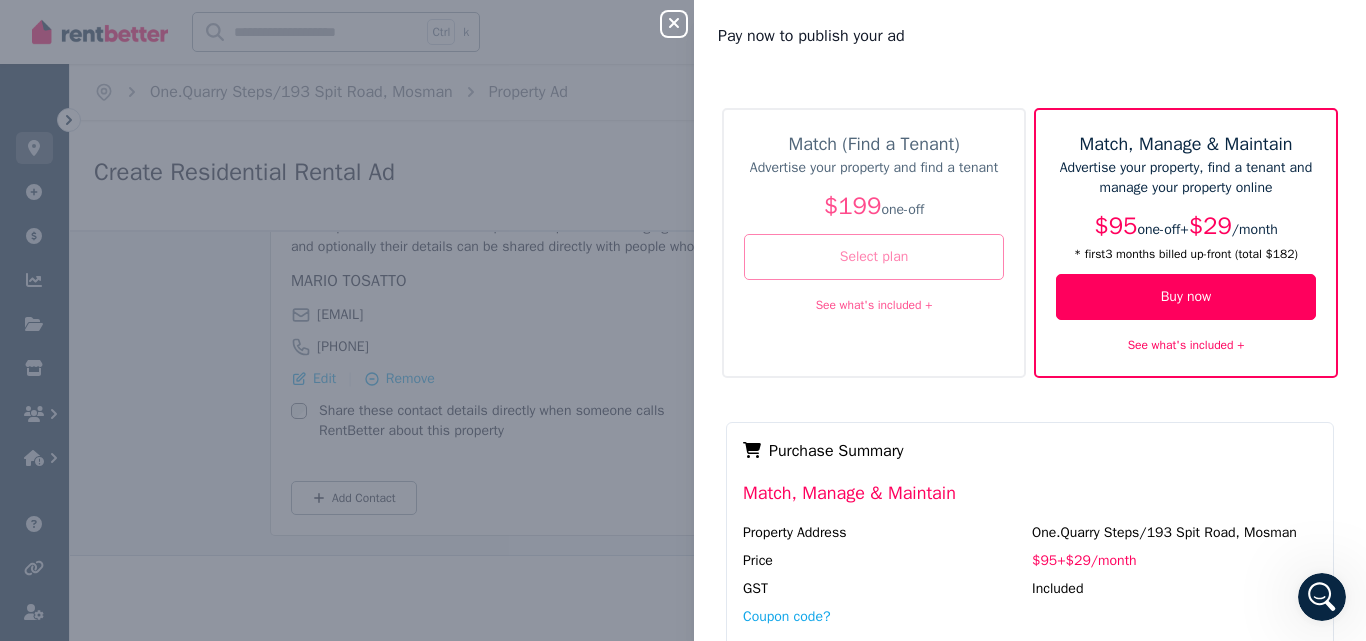 click on "Select plan" at bounding box center [874, 257] 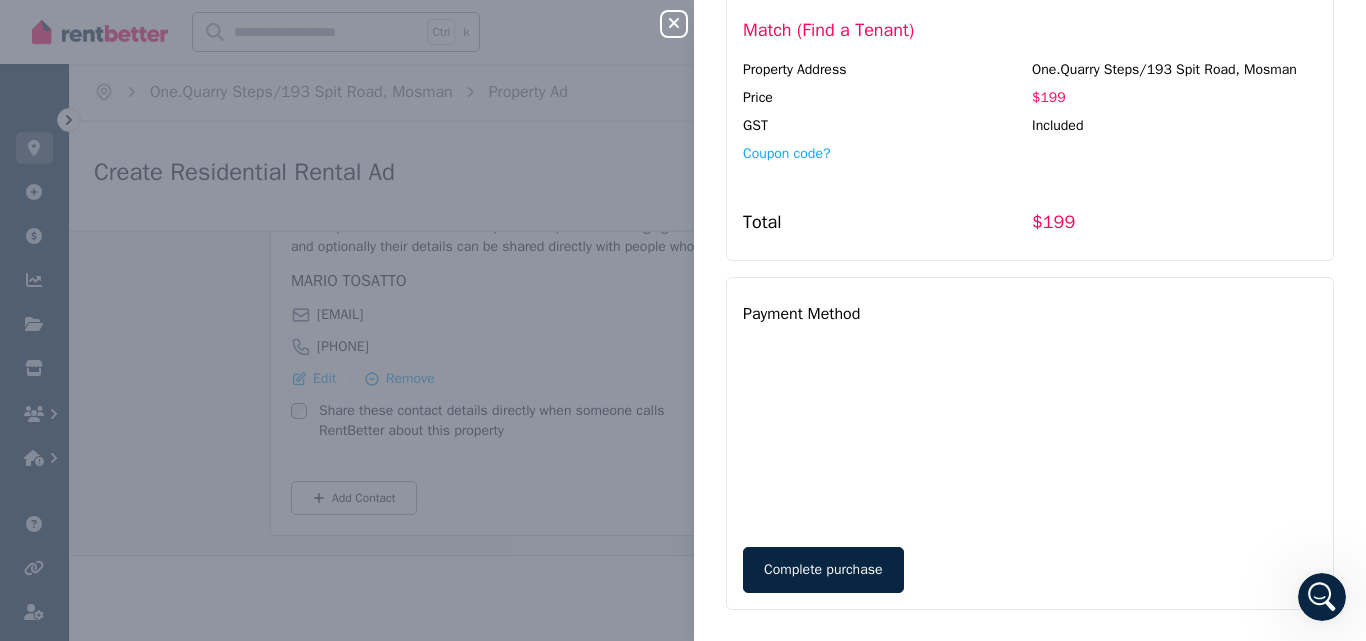 scroll, scrollTop: 480, scrollLeft: 0, axis: vertical 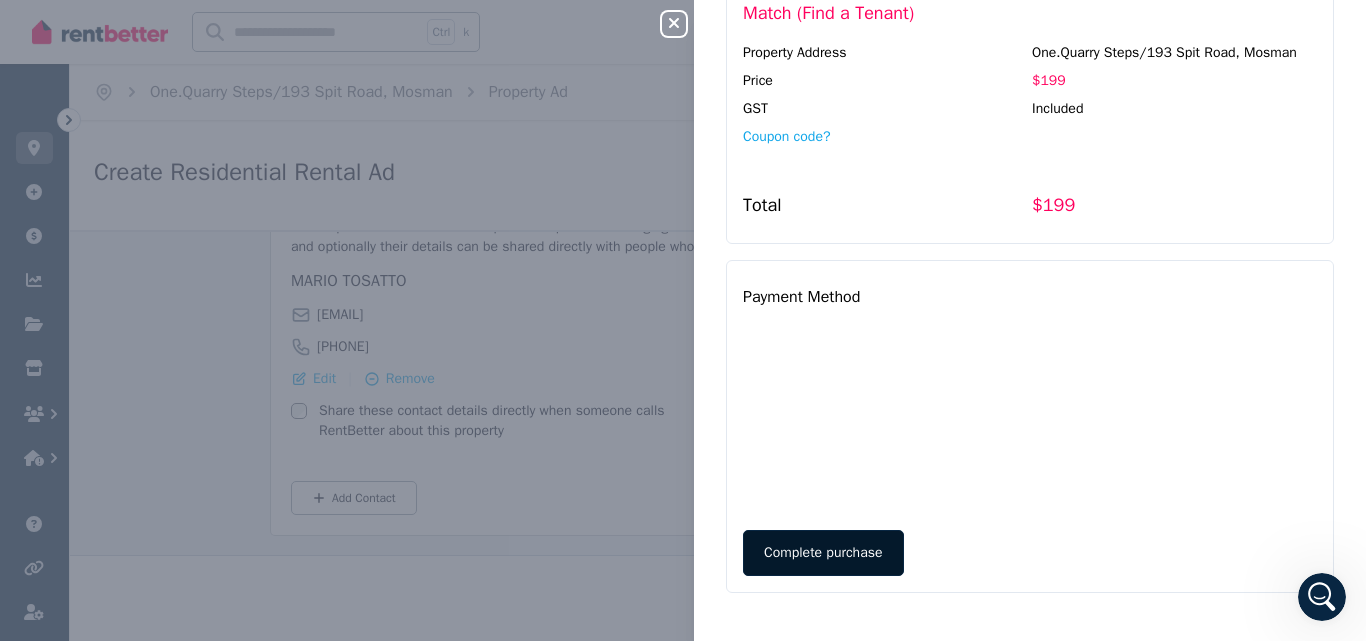 click on "Complete purchase" at bounding box center (823, 553) 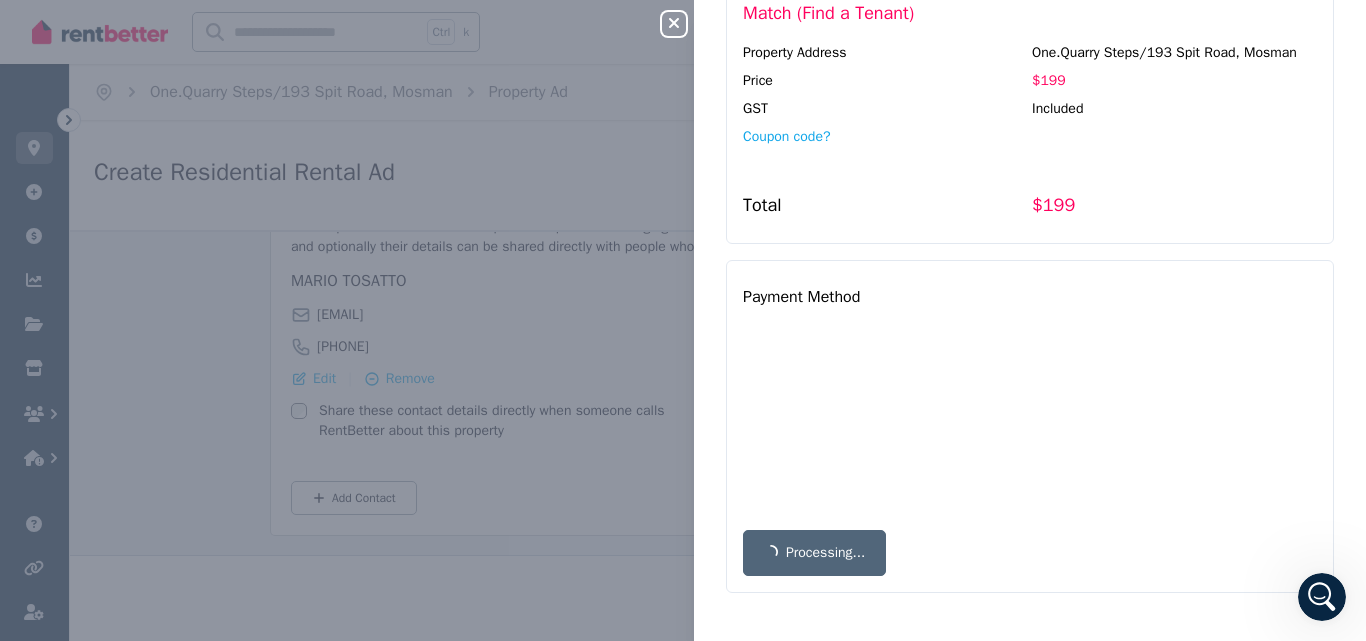 scroll, scrollTop: 0, scrollLeft: 0, axis: both 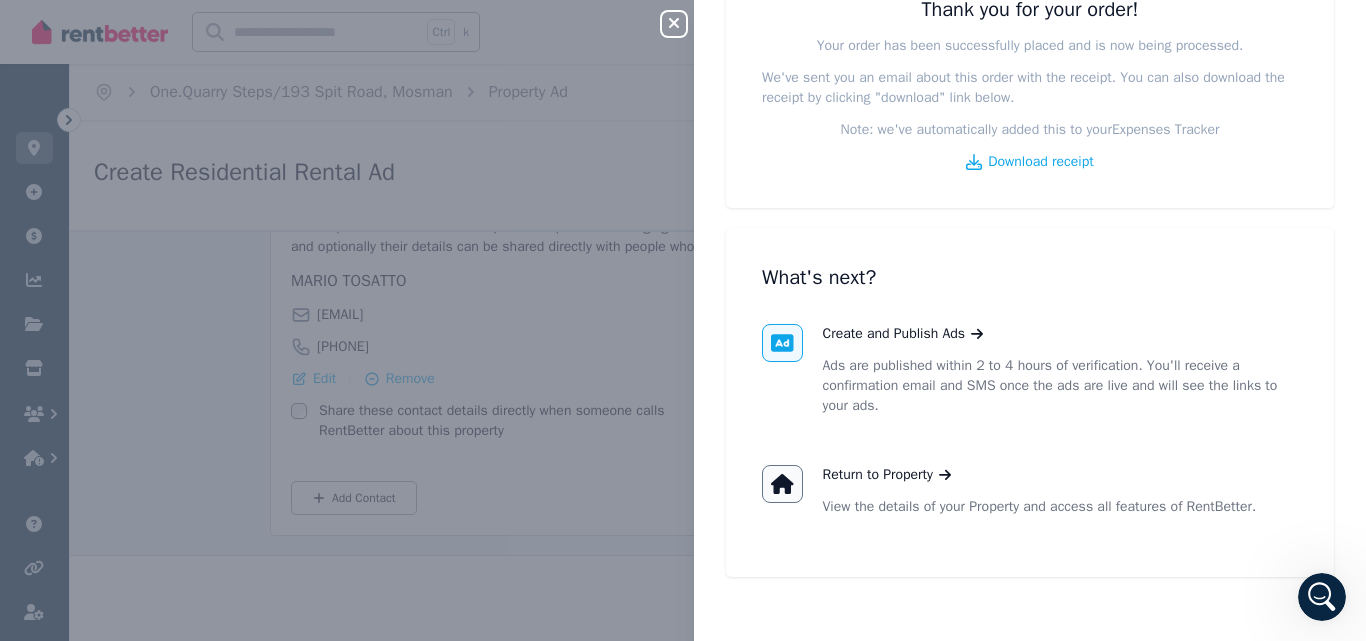 click 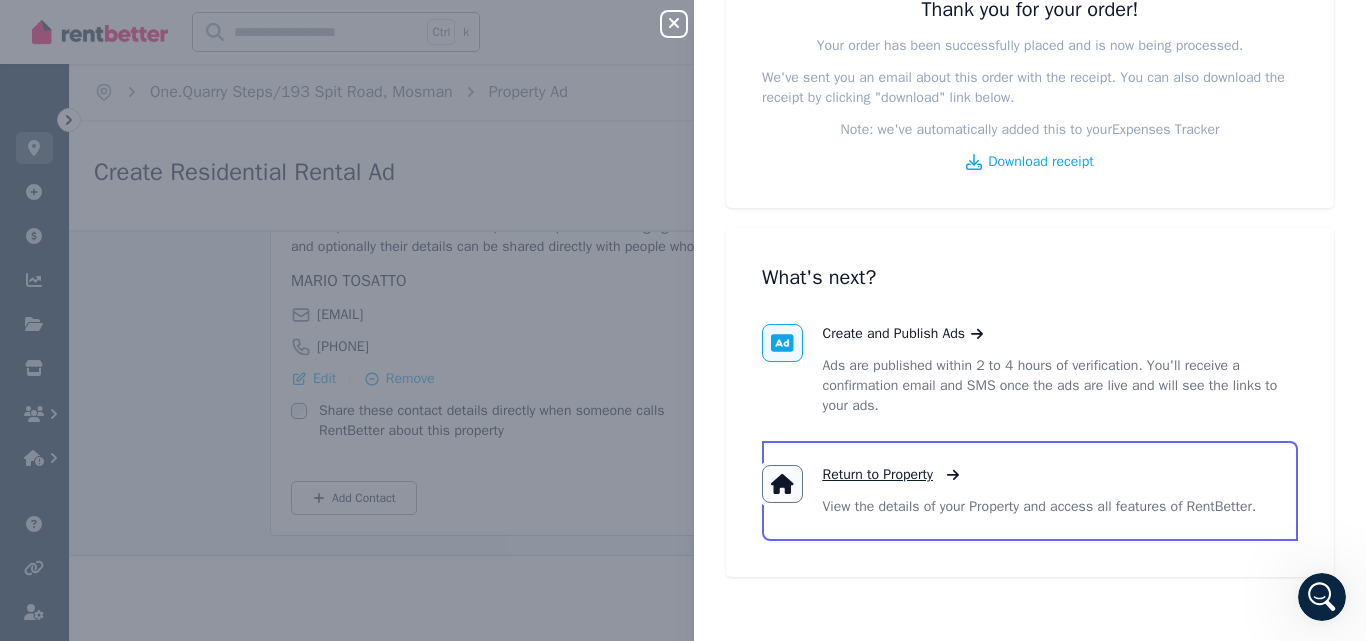 click on "Return to Property" at bounding box center [878, 475] 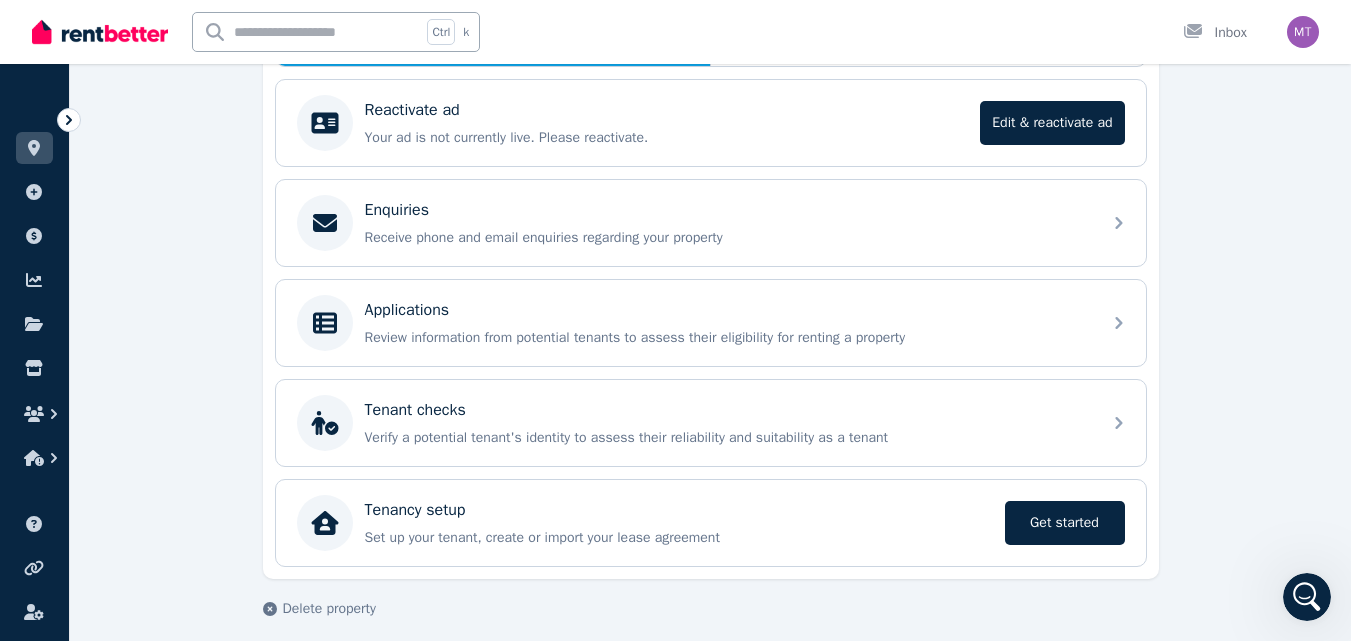 scroll, scrollTop: 410, scrollLeft: 0, axis: vertical 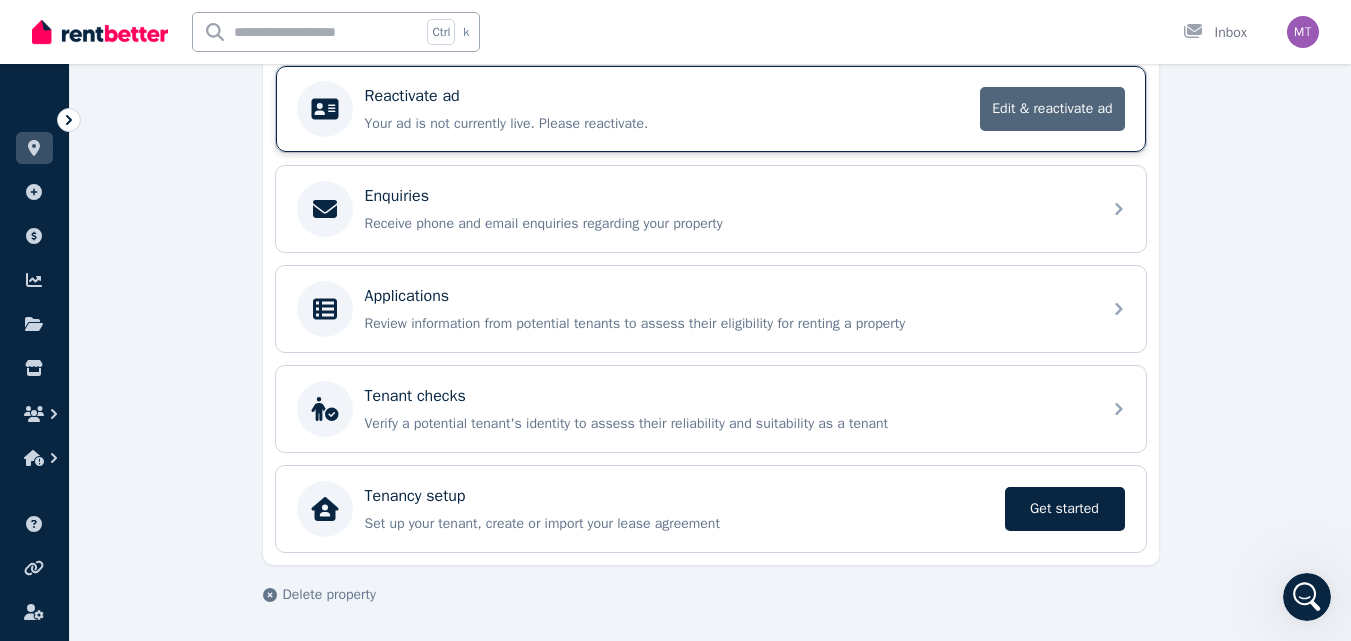 click on "Edit & reactivate ad" at bounding box center (1052, 109) 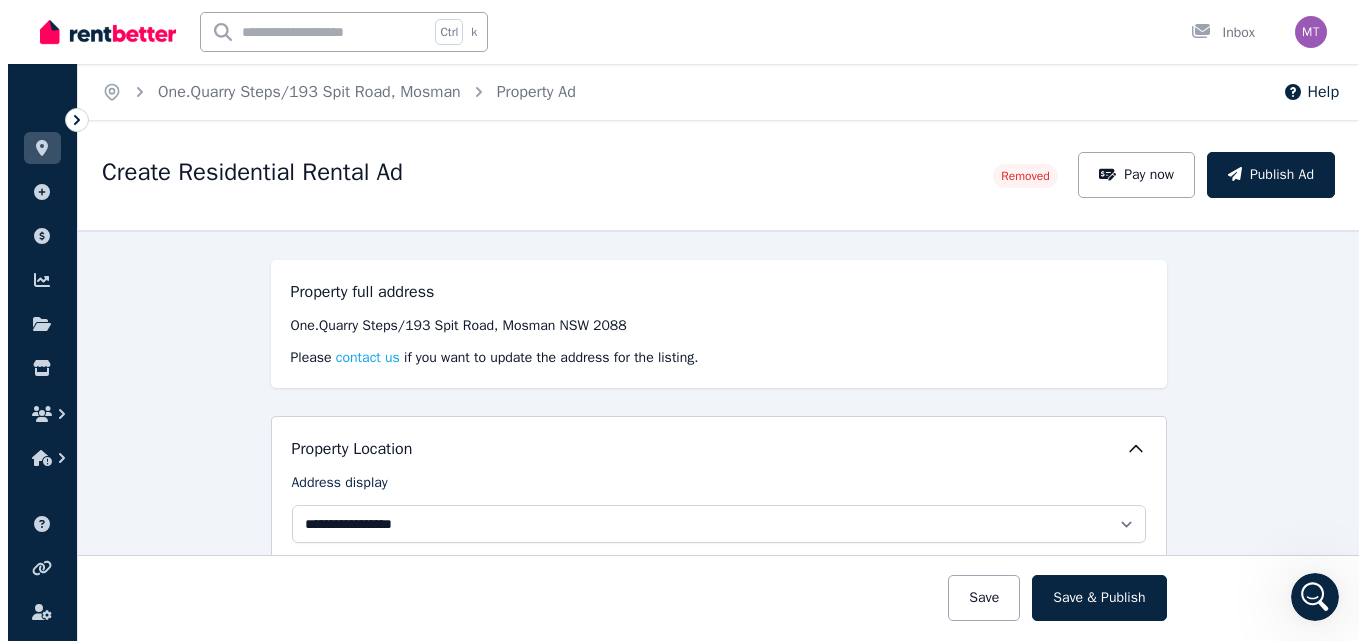 scroll, scrollTop: 0, scrollLeft: 0, axis: both 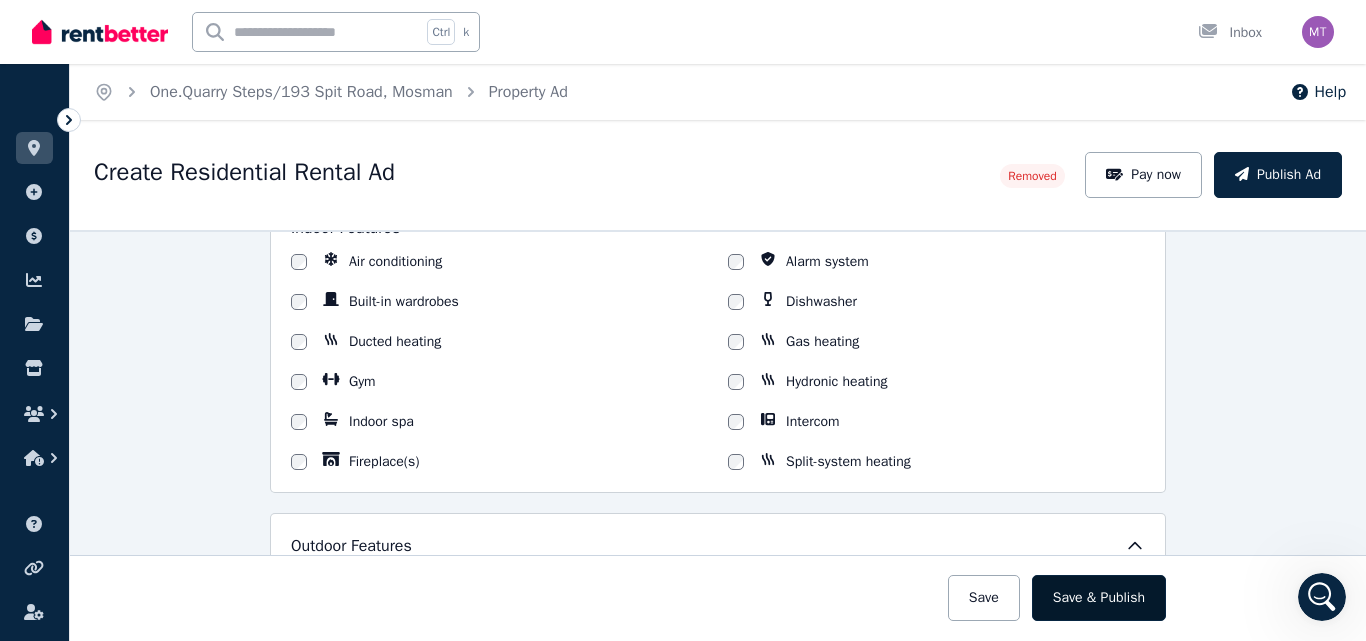 click on "Save & Publish" at bounding box center (1099, 598) 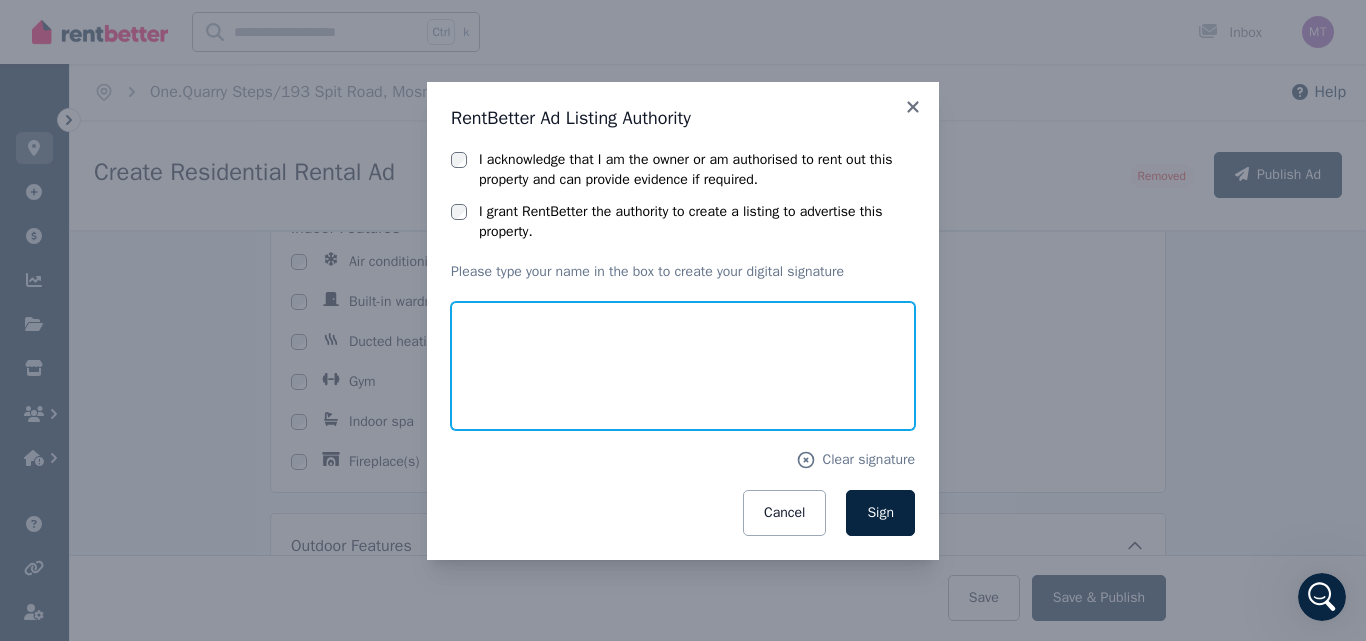 click at bounding box center [683, 366] 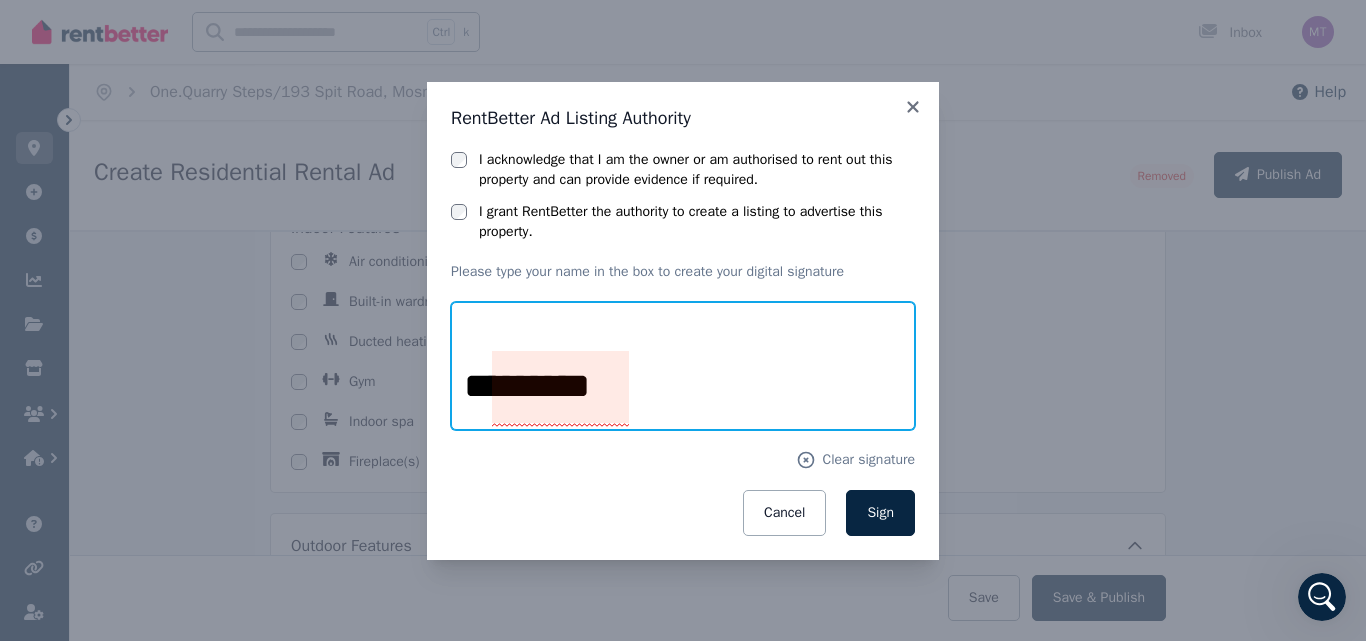 click on "*********" at bounding box center [683, 366] 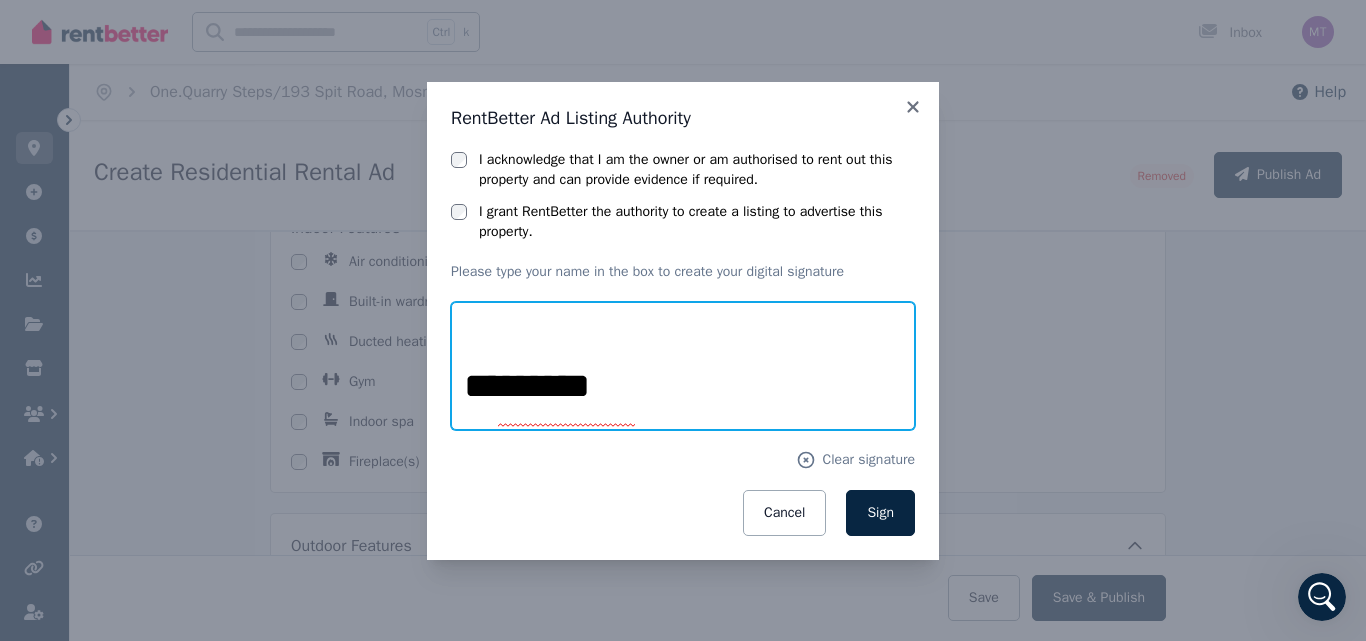 click on "*********" at bounding box center [683, 366] 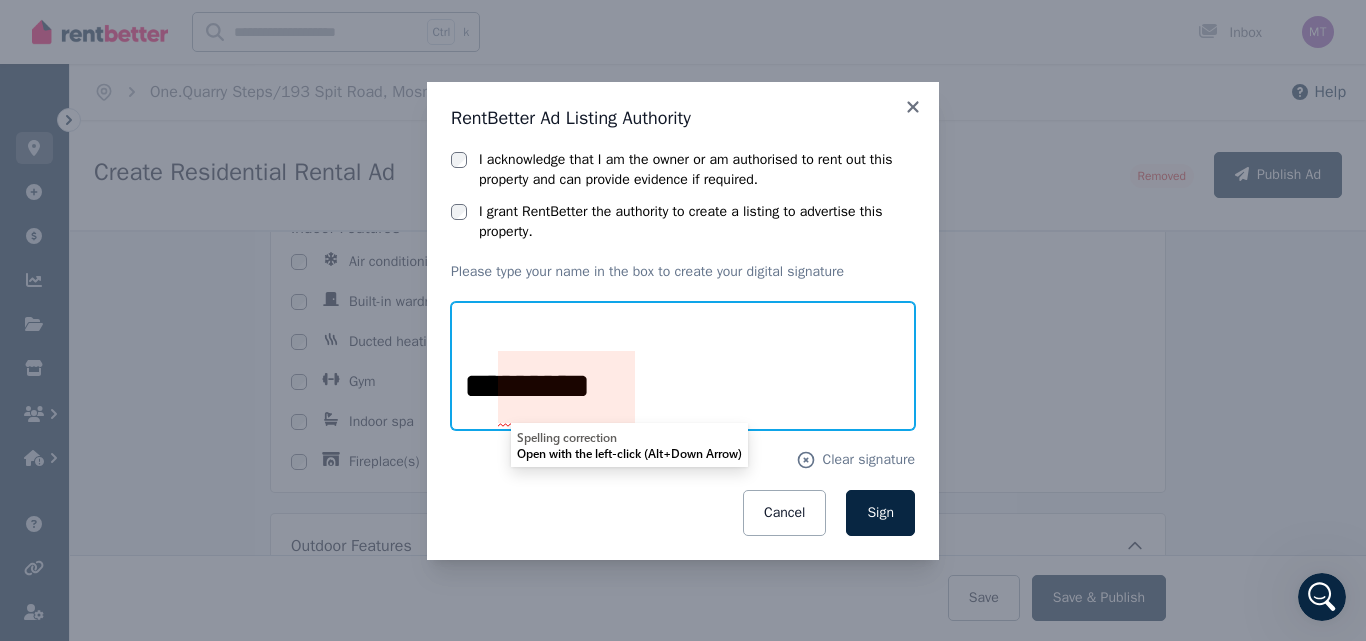 drag, startPoint x: 638, startPoint y: 385, endPoint x: 466, endPoint y: 393, distance: 172.18594 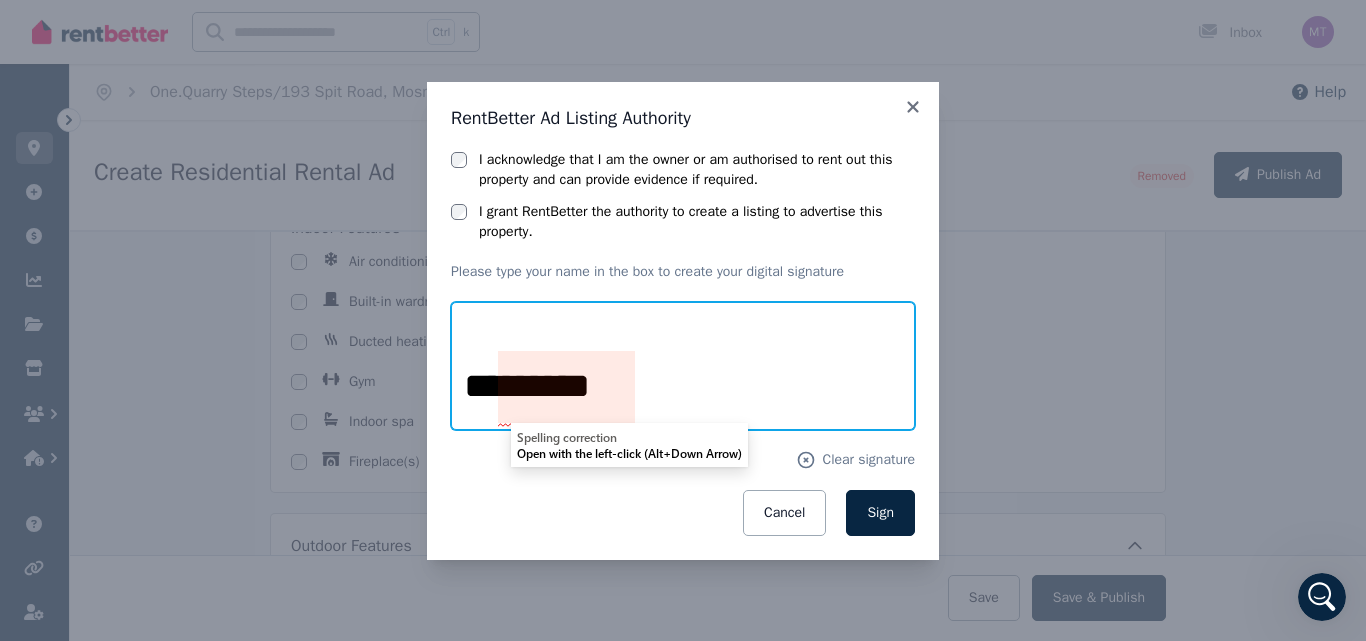 click on "*********" at bounding box center (683, 366) 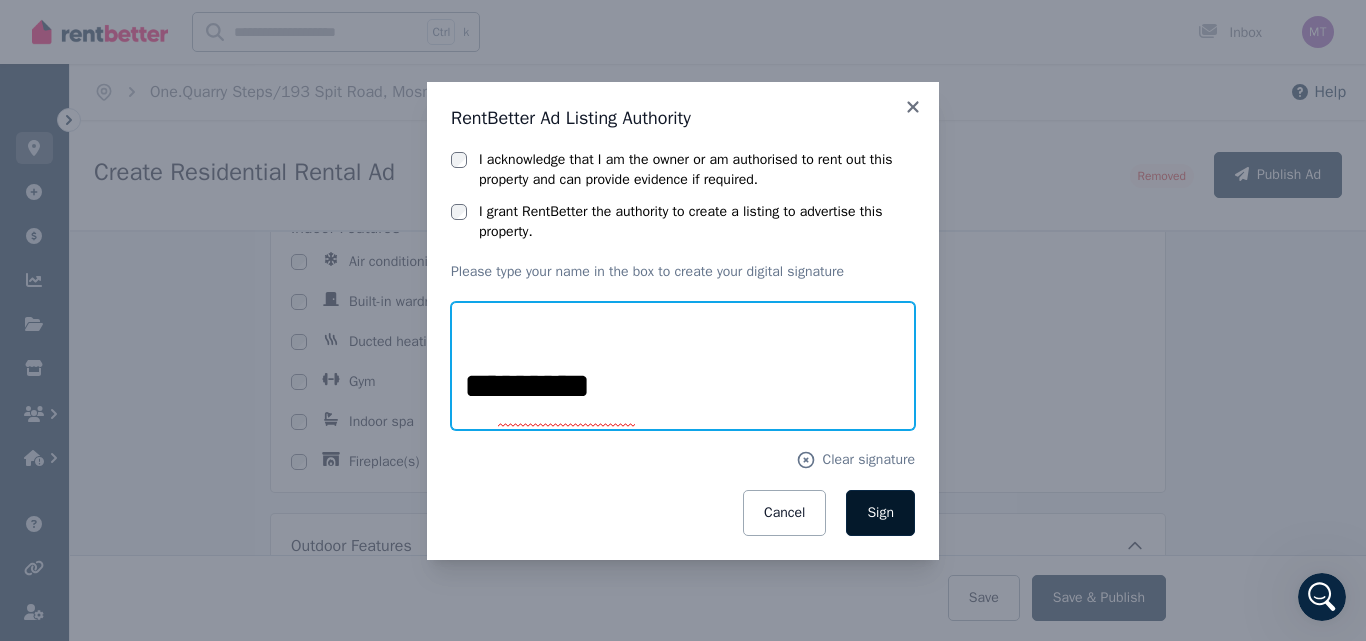 type on "*********" 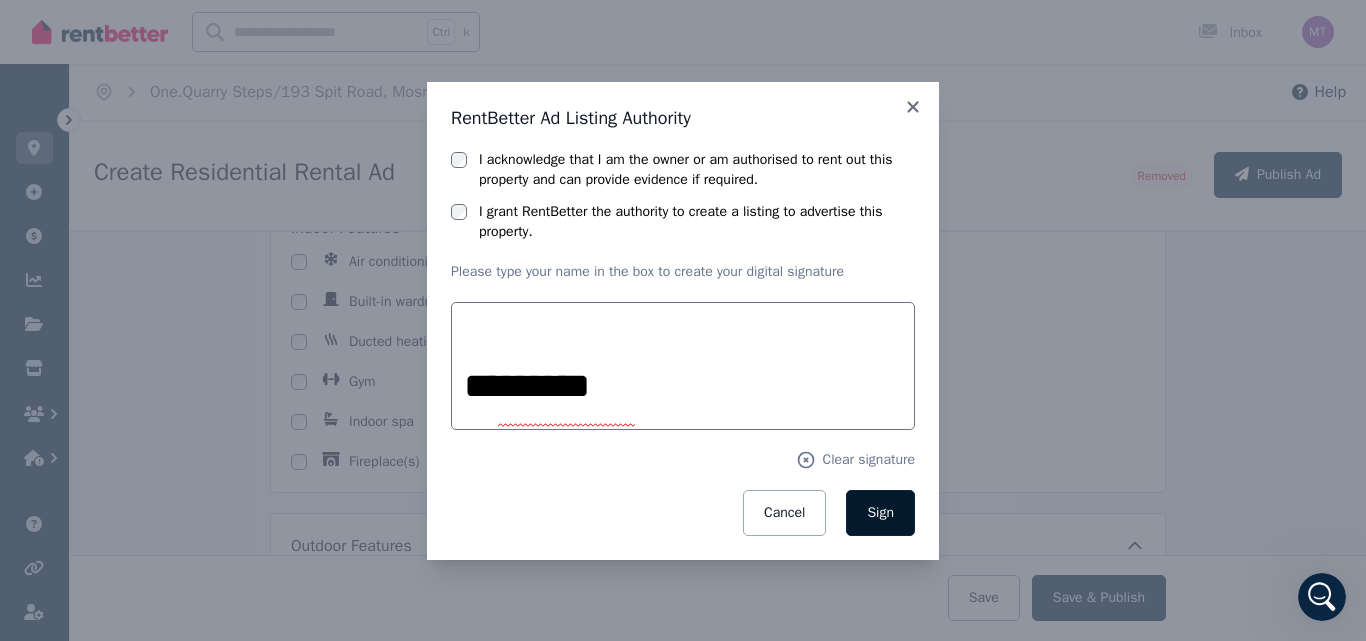 click on "Sign" at bounding box center (880, 512) 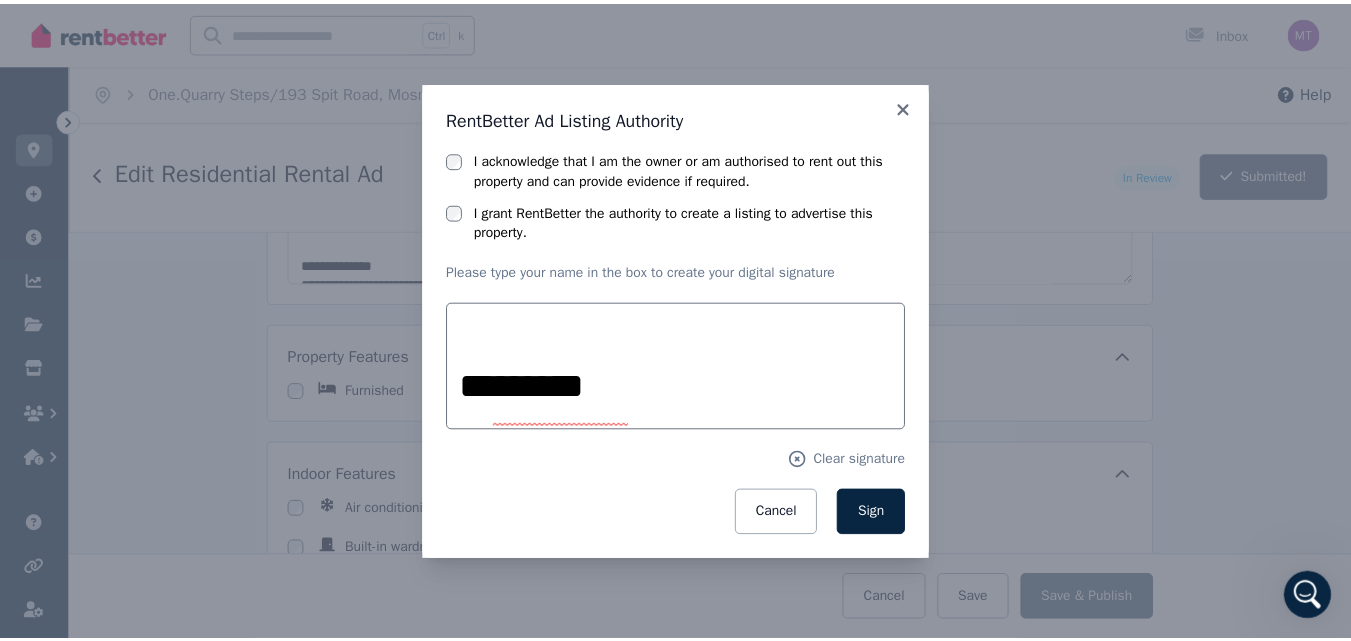 scroll, scrollTop: 1628, scrollLeft: 0, axis: vertical 